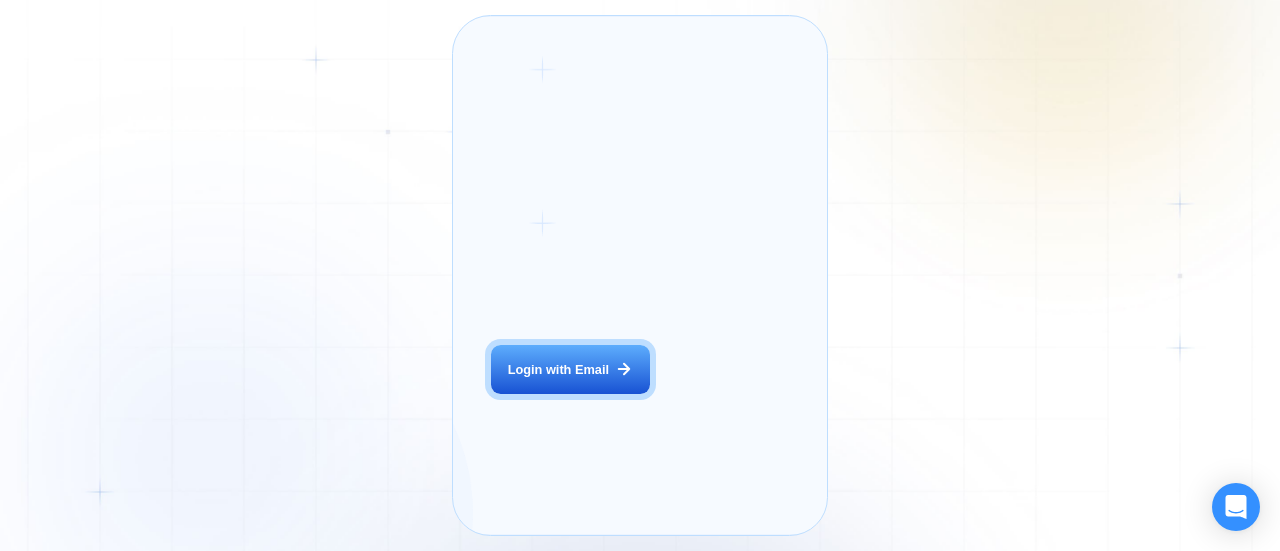scroll, scrollTop: 0, scrollLeft: 0, axis: both 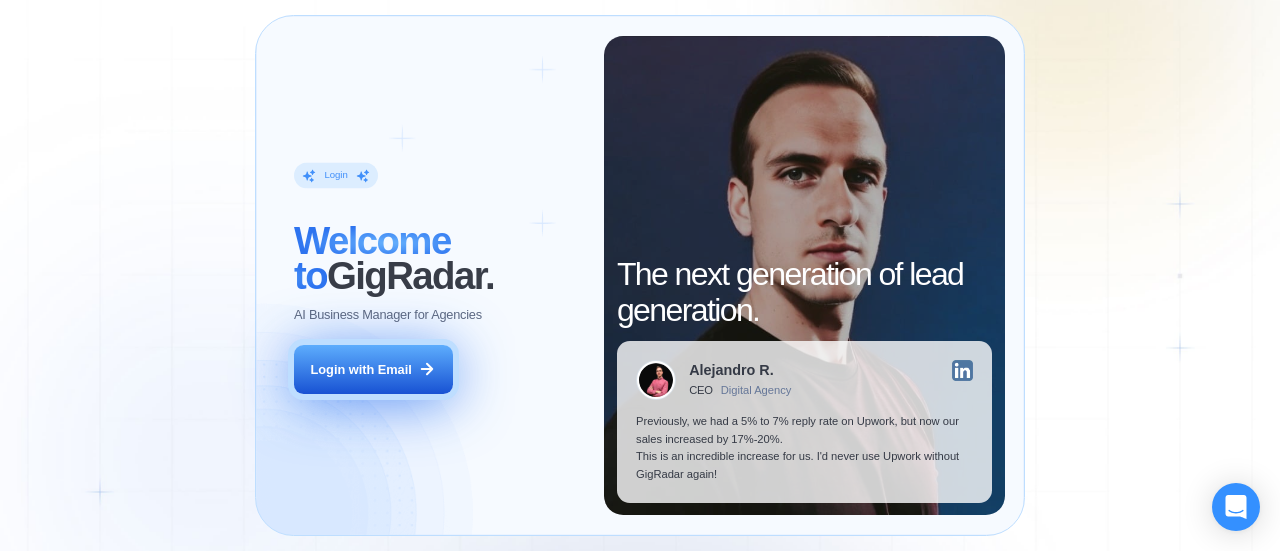 click on "Login with Email" at bounding box center (361, 370) 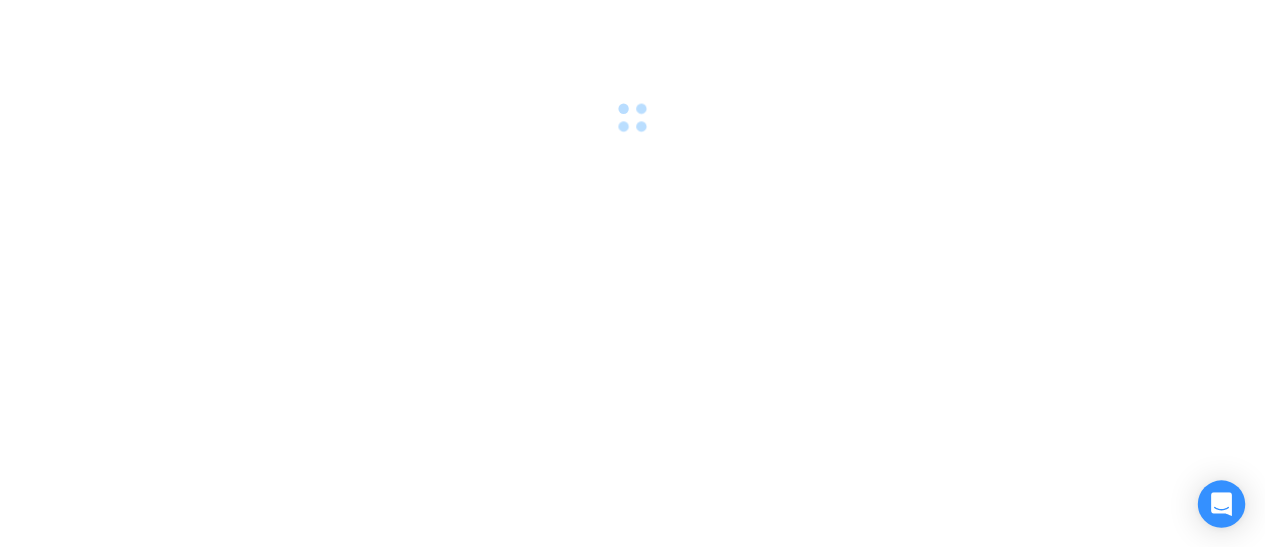 scroll, scrollTop: 0, scrollLeft: 0, axis: both 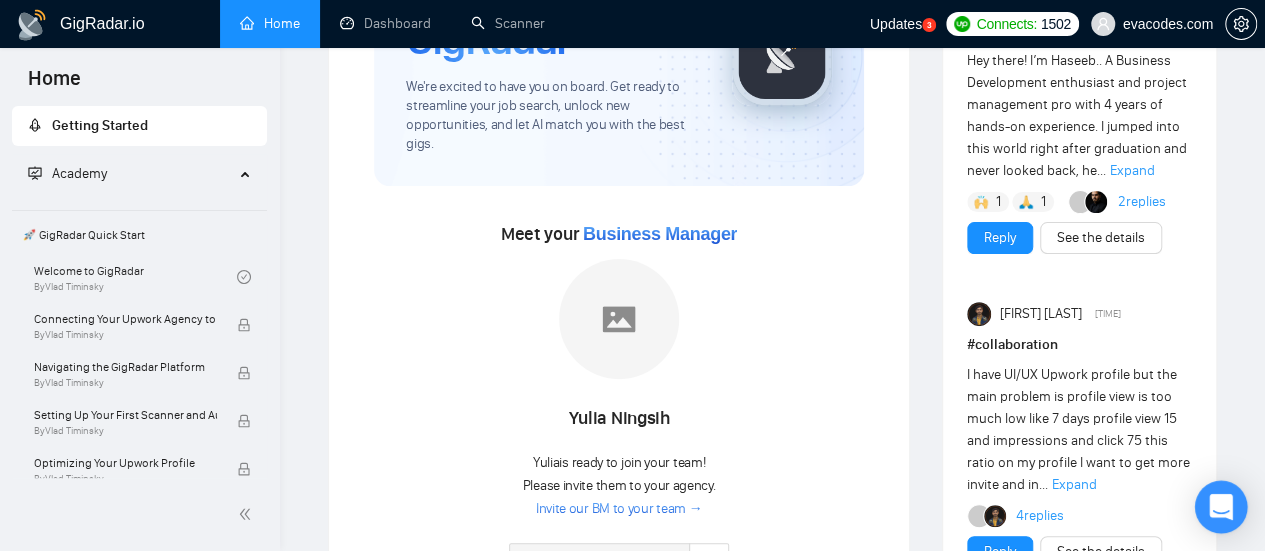 click 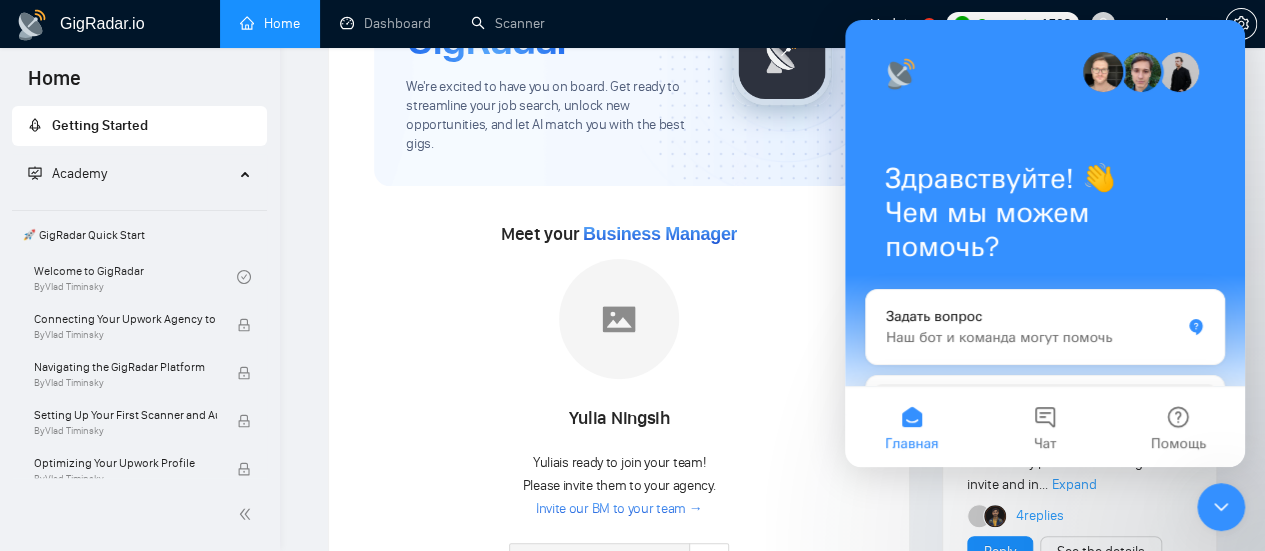 scroll, scrollTop: 0, scrollLeft: 0, axis: both 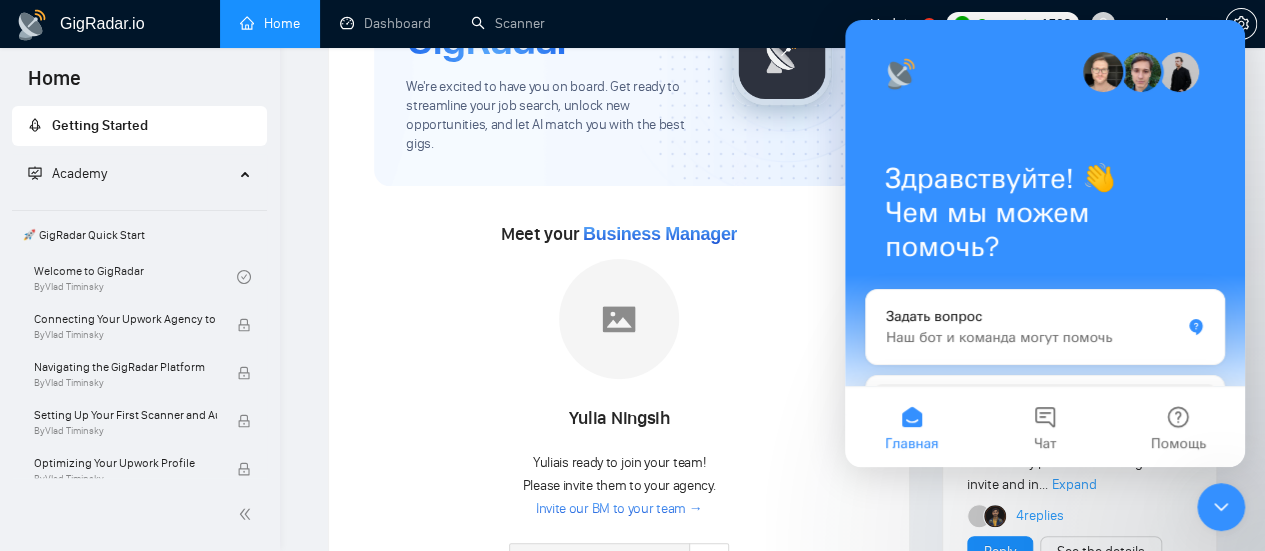 click at bounding box center (1221, 507) 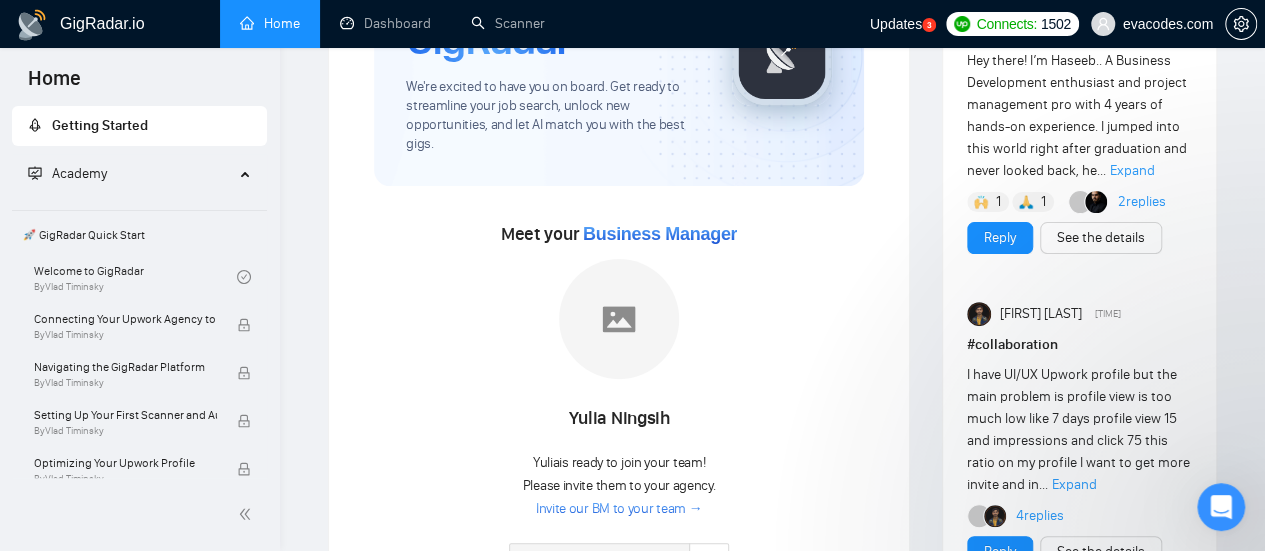 scroll, scrollTop: 0, scrollLeft: 0, axis: both 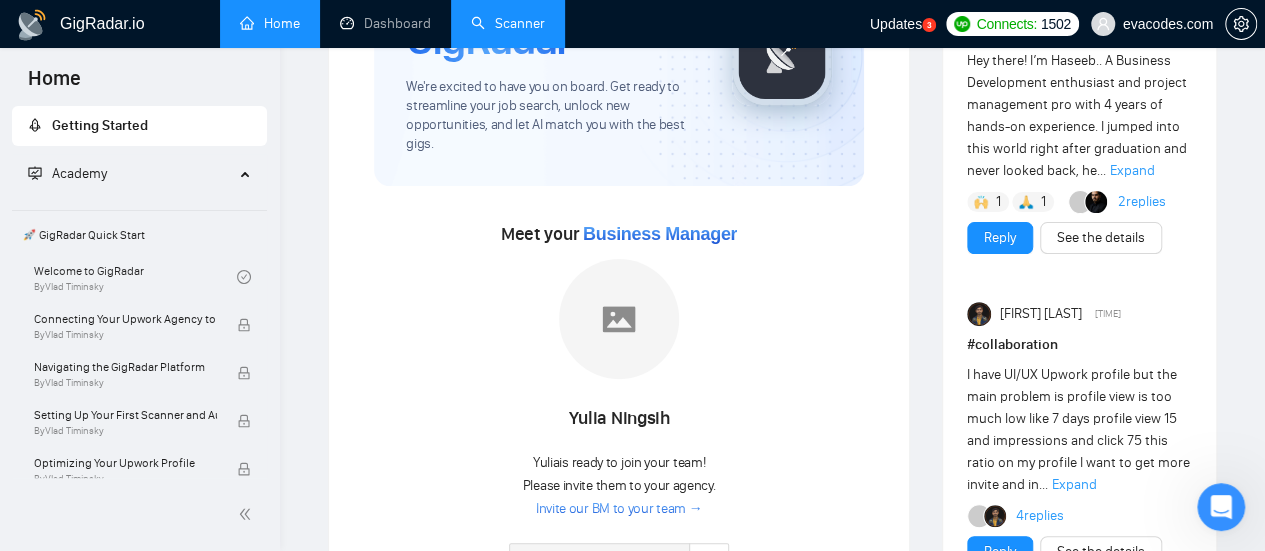 click on "Scanner" at bounding box center [508, 23] 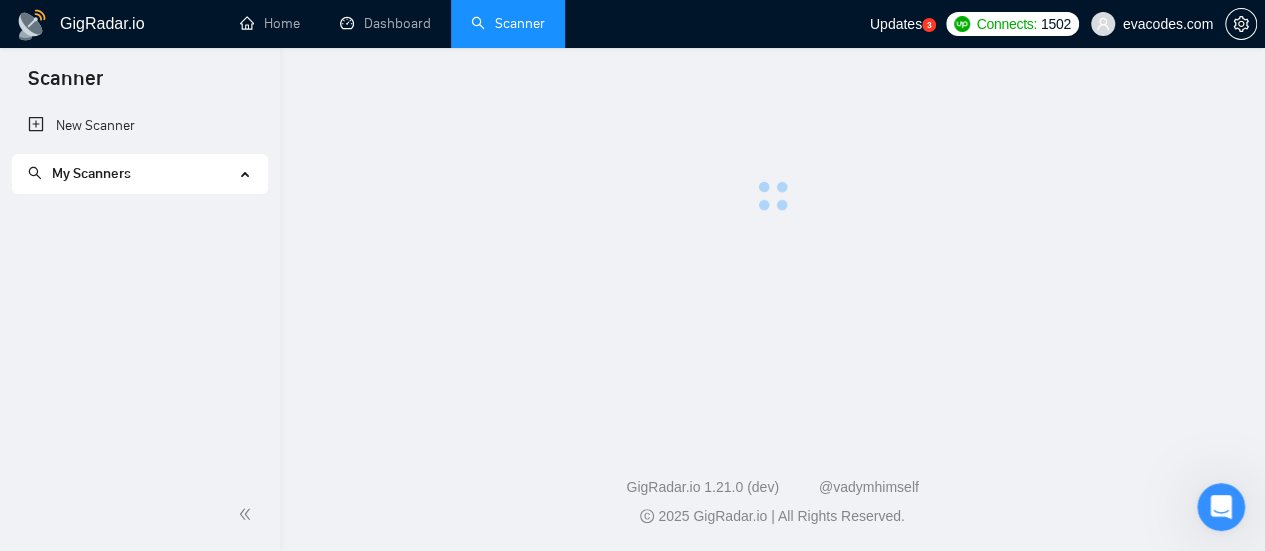 scroll, scrollTop: 0, scrollLeft: 0, axis: both 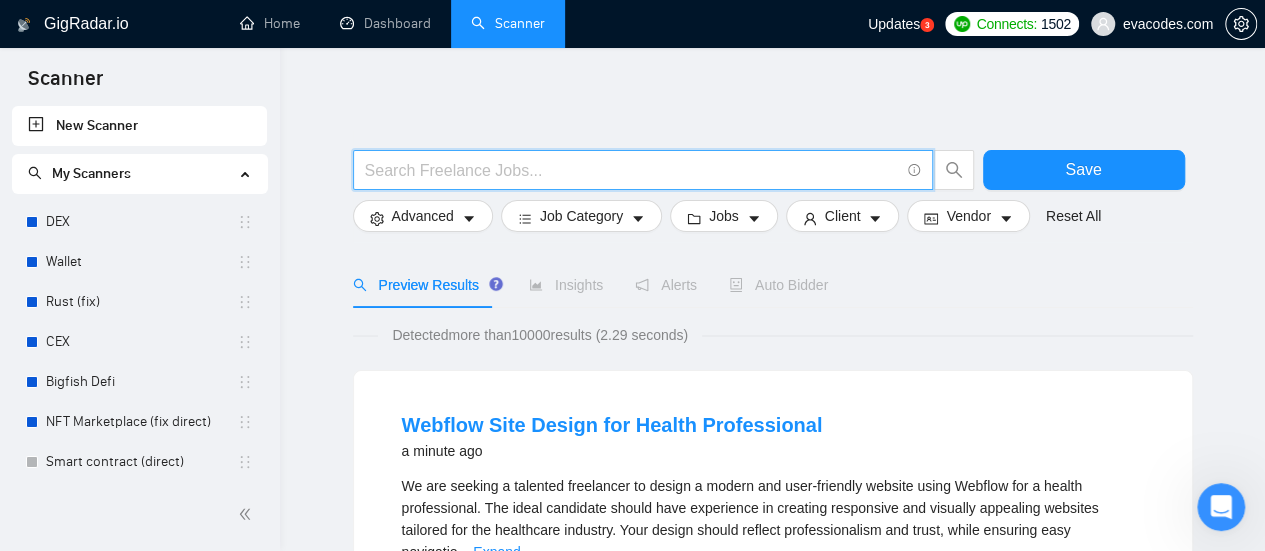 click at bounding box center (632, 170) 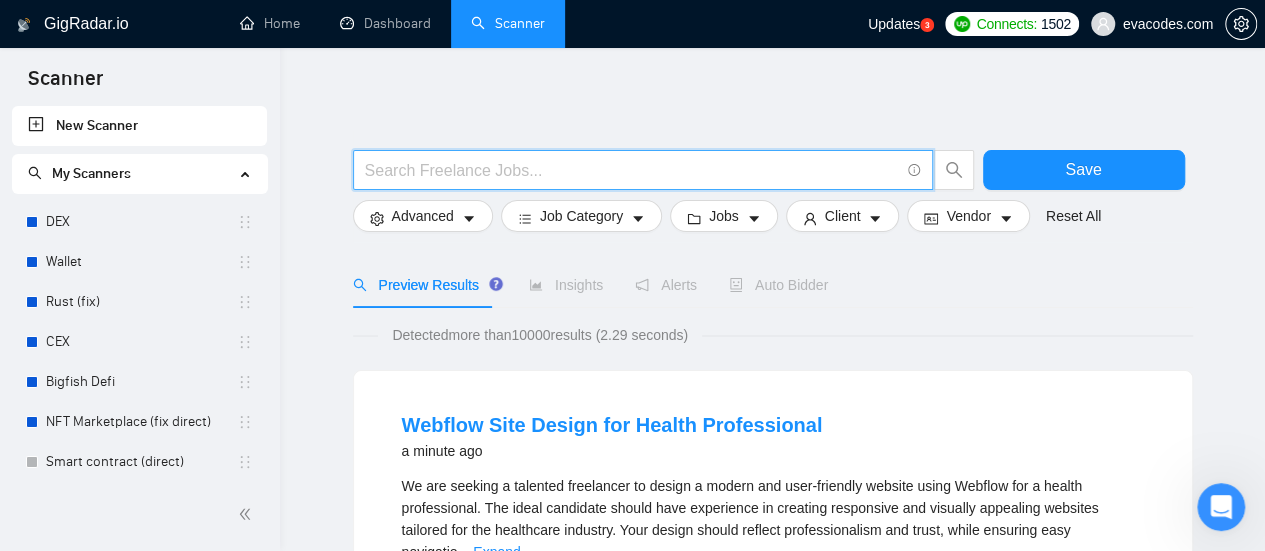 type on "(mvp*) | "(MVP)" | "Minimum valuable product" | "Minimum viable product" | startup | "start up" | "start - up" | "start-up" | "from scratch" | "From start" | "from the beginning" | "from the ground up"" 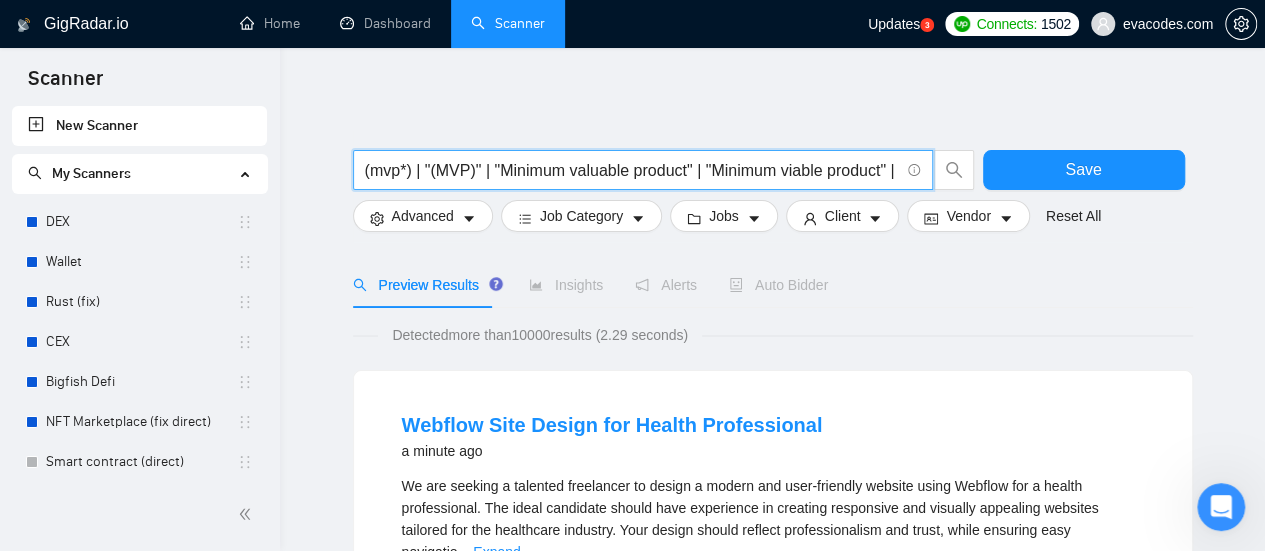 click on "(mvp*) | "(MVP)" | "Minimum valuable product" | "Minimum viable product" | startup | "start up" | "start - up" | "start-up" | "from scratch" | "From start" | "from the beginning" | "from the ground up"" at bounding box center [632, 170] 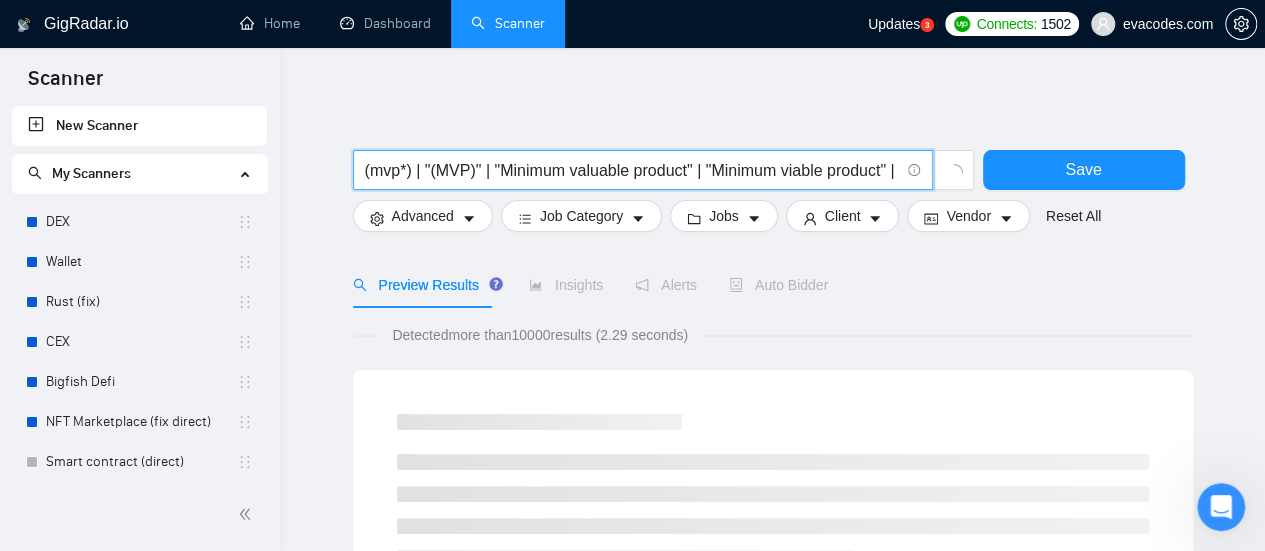 click on "(mvp*) | "(MVP)" | "Minimum valuable product" | "Minimum viable product" | startup | "start up" | "start - up" | "start-up" | "from scratch" | "From start" | "from the beginning" | "from the ground up"" at bounding box center (632, 170) 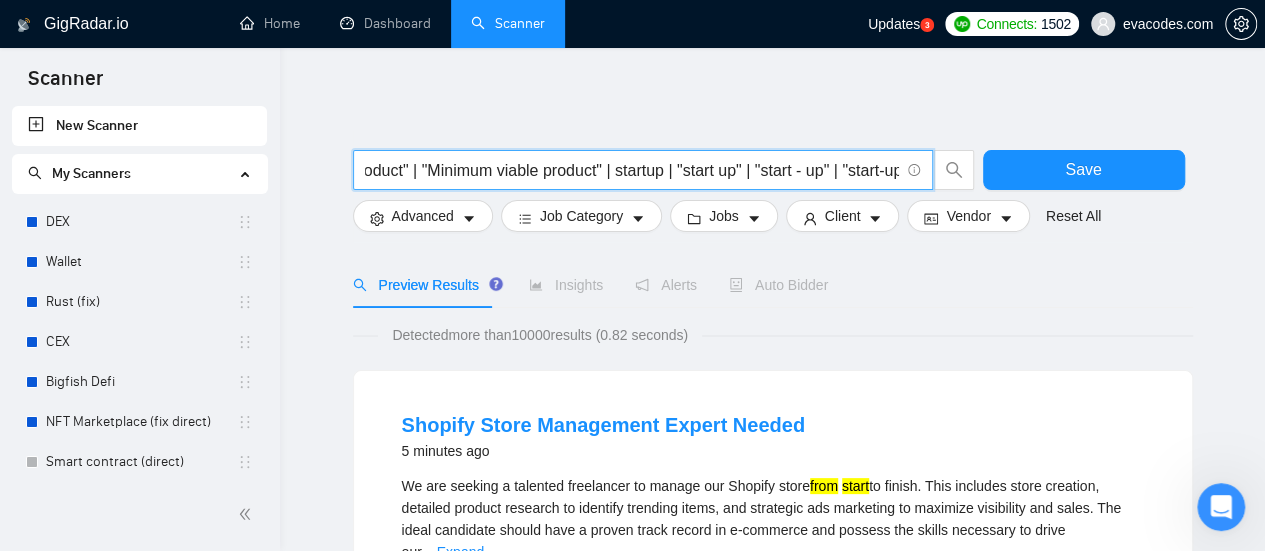 scroll, scrollTop: 0, scrollLeft: 332, axis: horizontal 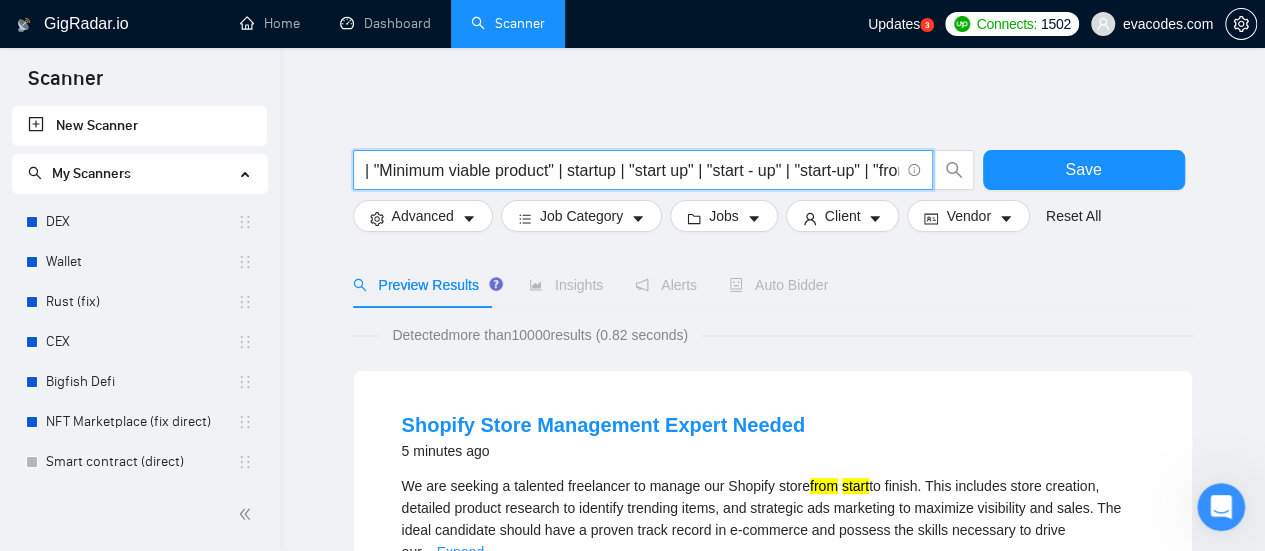 click on "(mvp*) | "(MVP)" | "Minimum valuable product" | "Minimum viable product" | startup | "start up" | "start - up" | "start-up" | "from scratch" | "From start" | "from the beginning" | "from the ground up"" at bounding box center (632, 170) 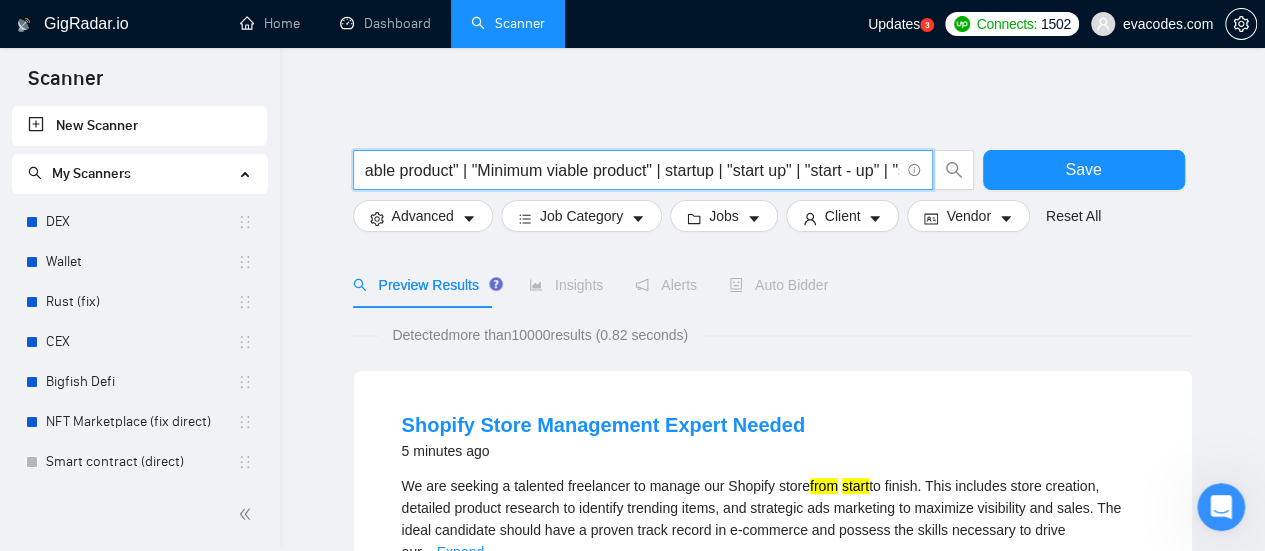 scroll, scrollTop: 0, scrollLeft: 187, axis: horizontal 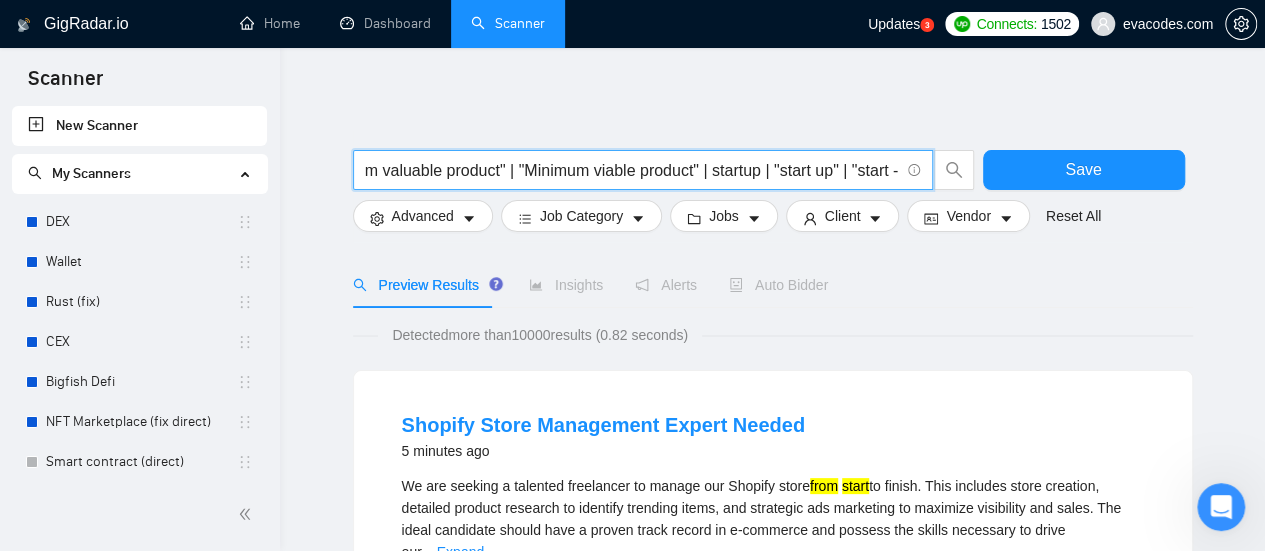 drag, startPoint x: 502, startPoint y: 173, endPoint x: 530, endPoint y: 172, distance: 28.01785 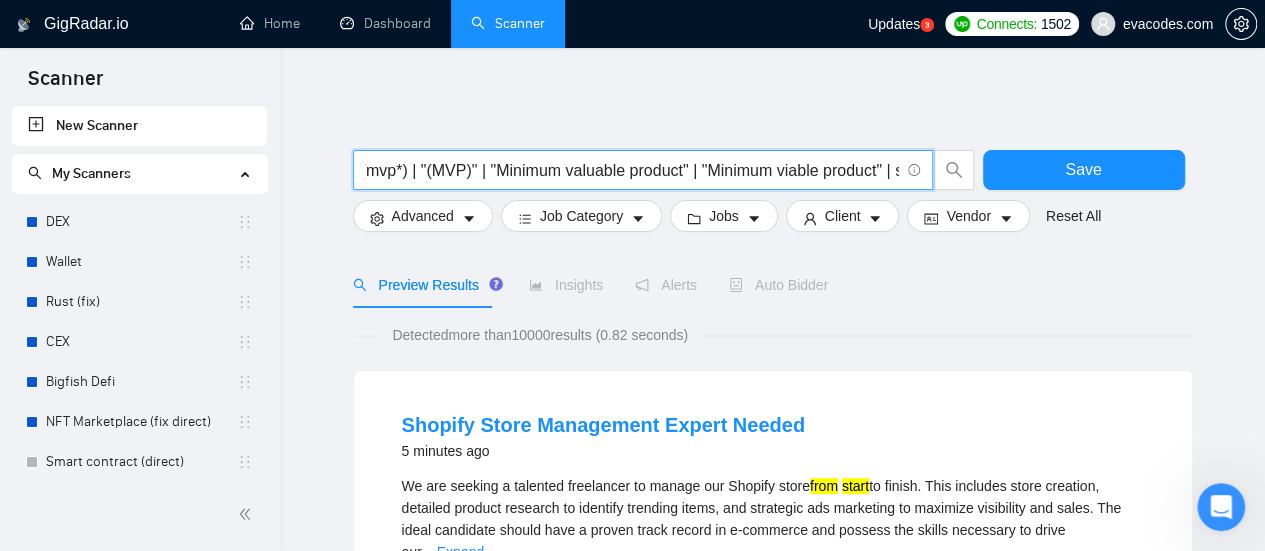 scroll, scrollTop: 0, scrollLeft: 0, axis: both 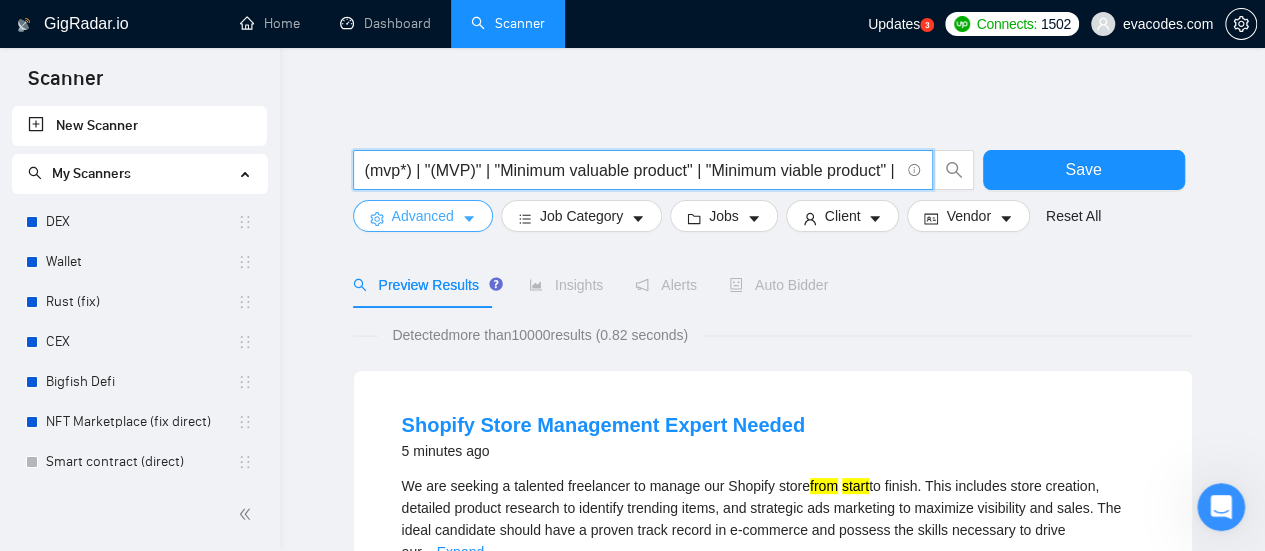 click on "Advanced" at bounding box center (423, 216) 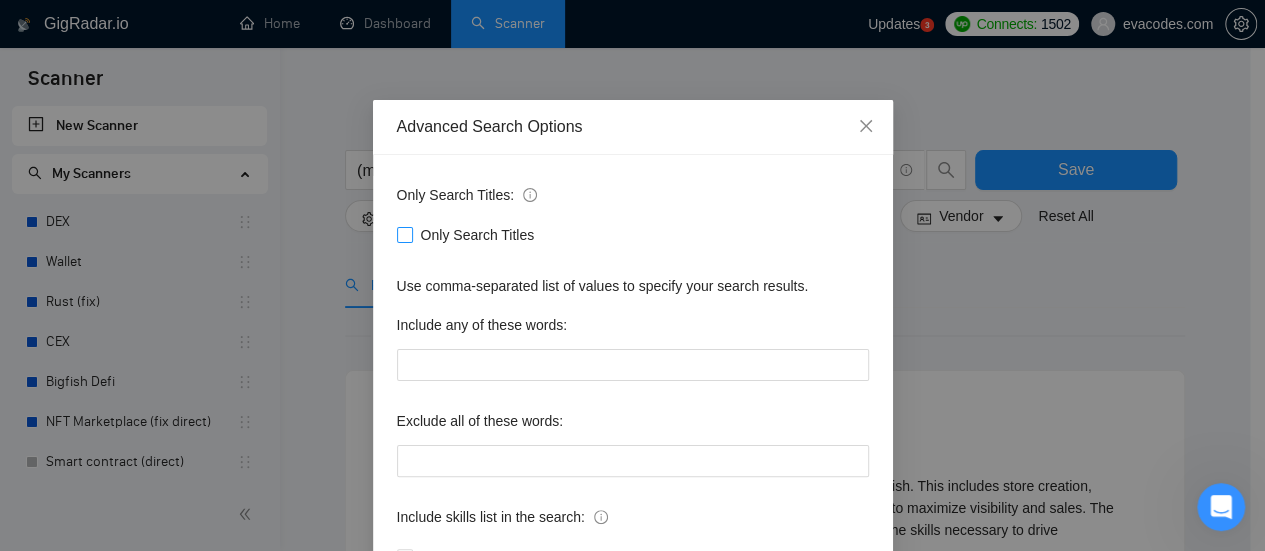 click on "Only Search Titles" at bounding box center (478, 235) 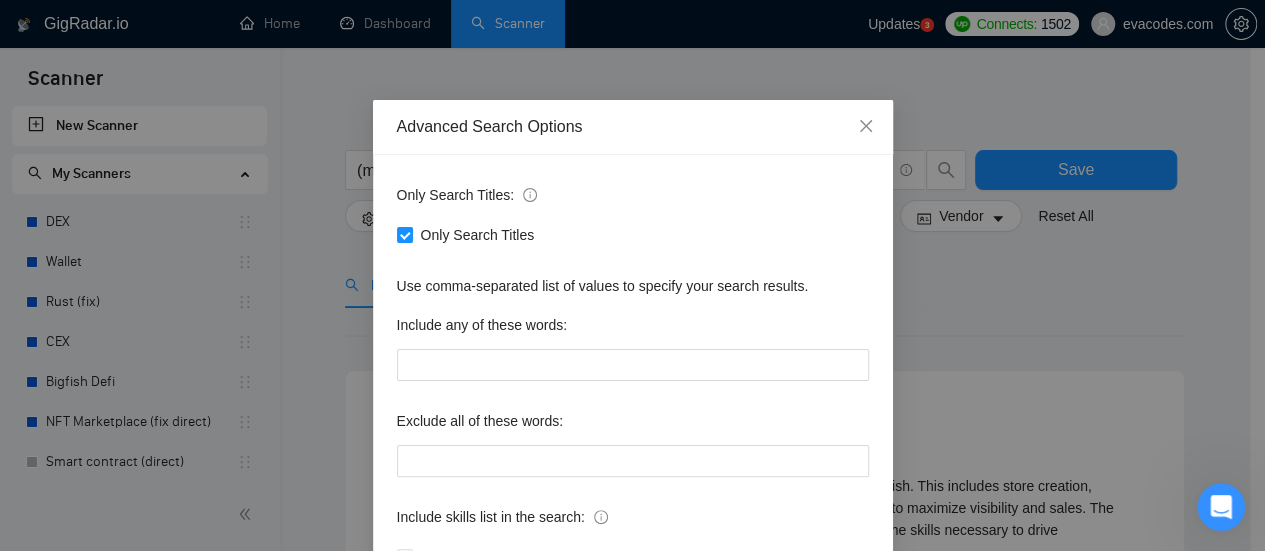drag, startPoint x: 1050, startPoint y: 255, endPoint x: 833, endPoint y: 402, distance: 262.10303 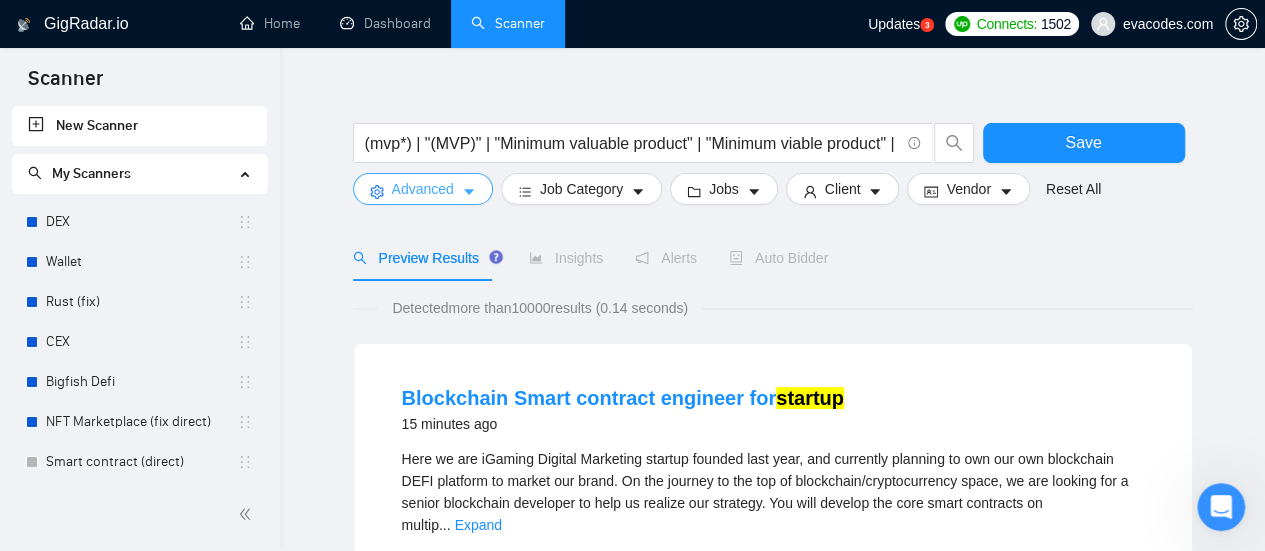 scroll, scrollTop: 0, scrollLeft: 0, axis: both 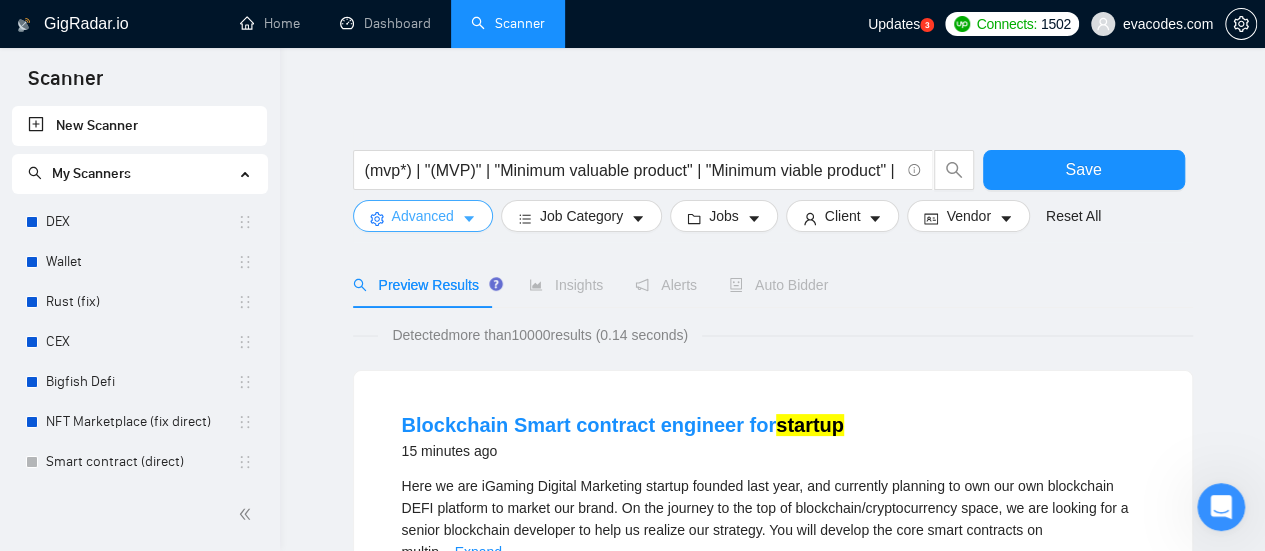 click on "Advanced" at bounding box center [423, 216] 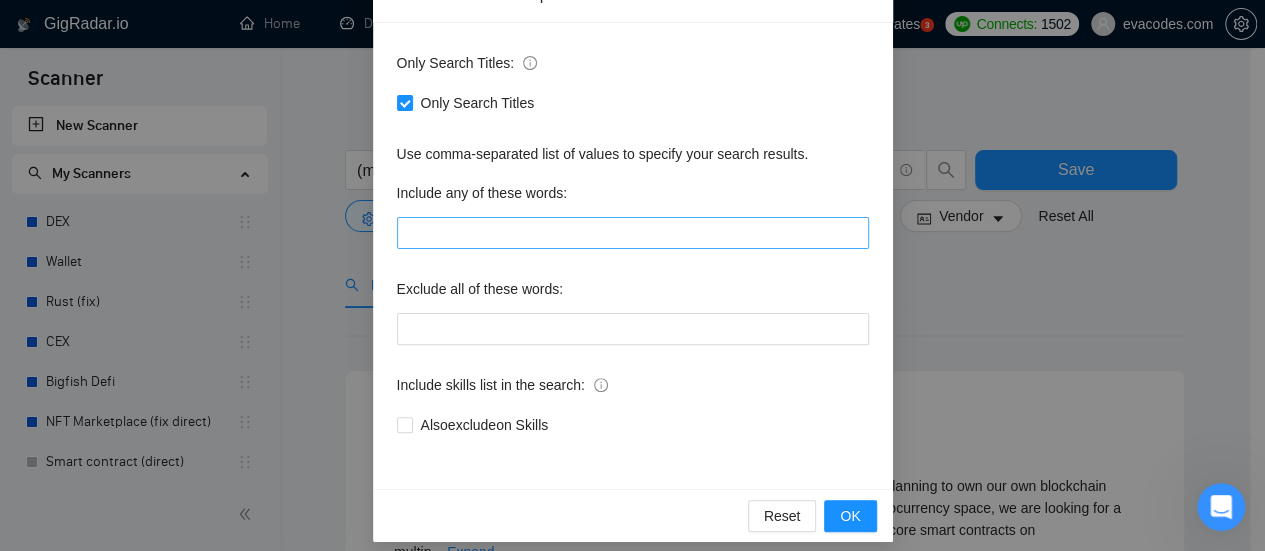 scroll, scrollTop: 142, scrollLeft: 0, axis: vertical 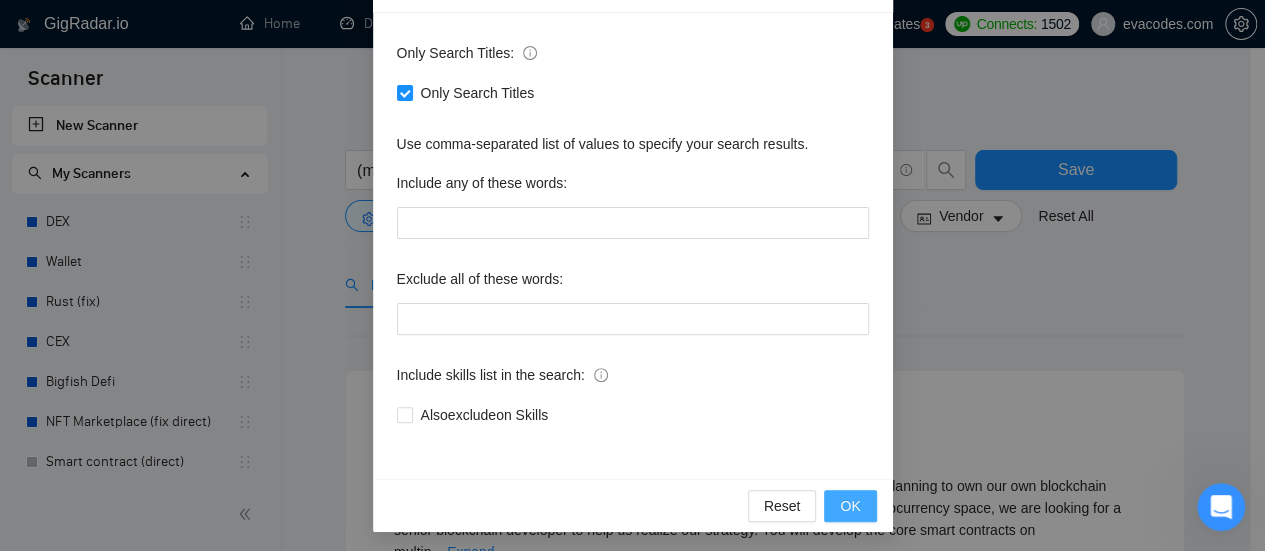 click on "OK" at bounding box center (850, 506) 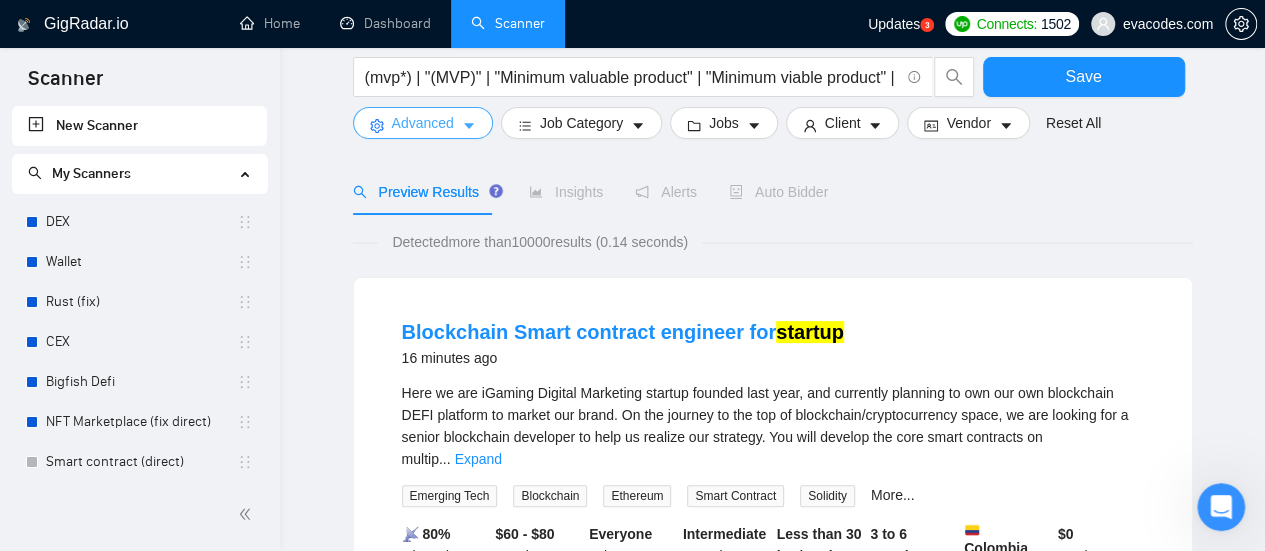 scroll, scrollTop: 0, scrollLeft: 0, axis: both 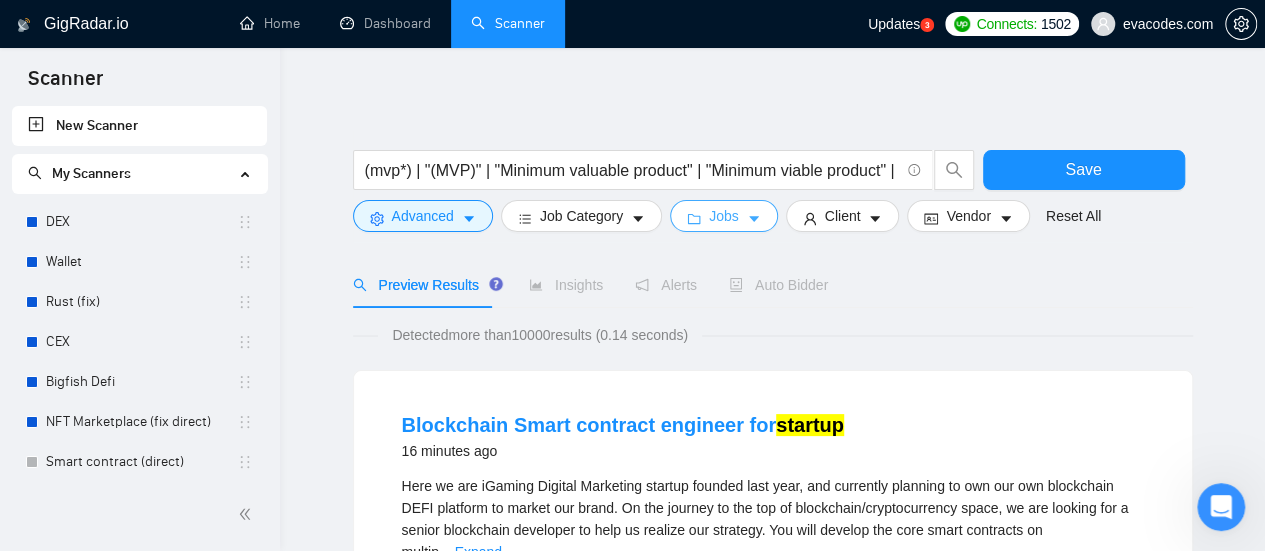 click 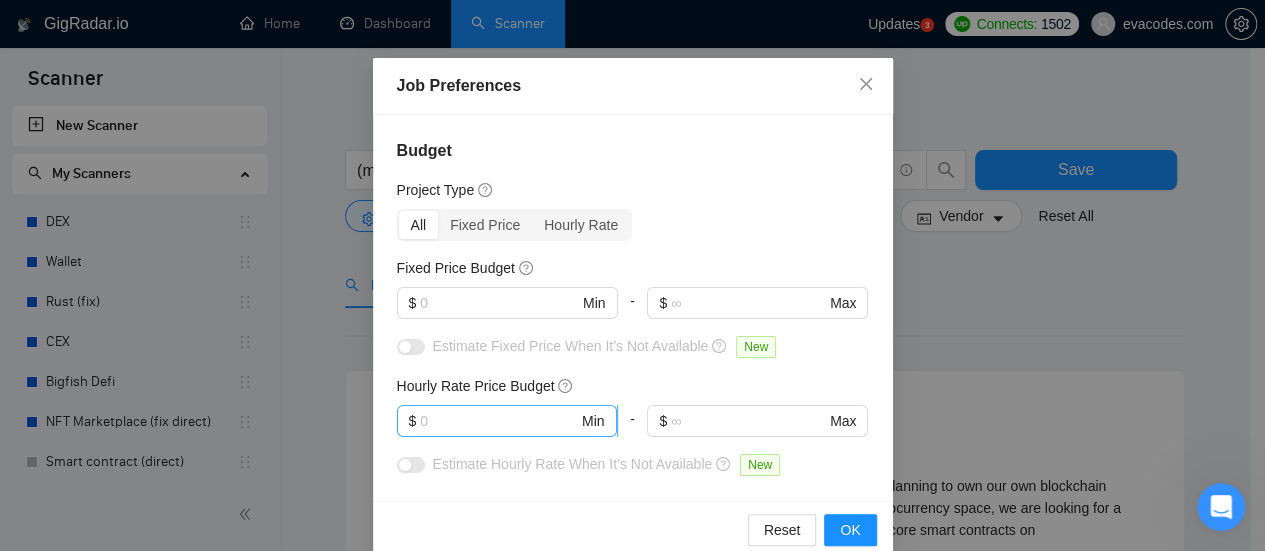 click at bounding box center (499, 421) 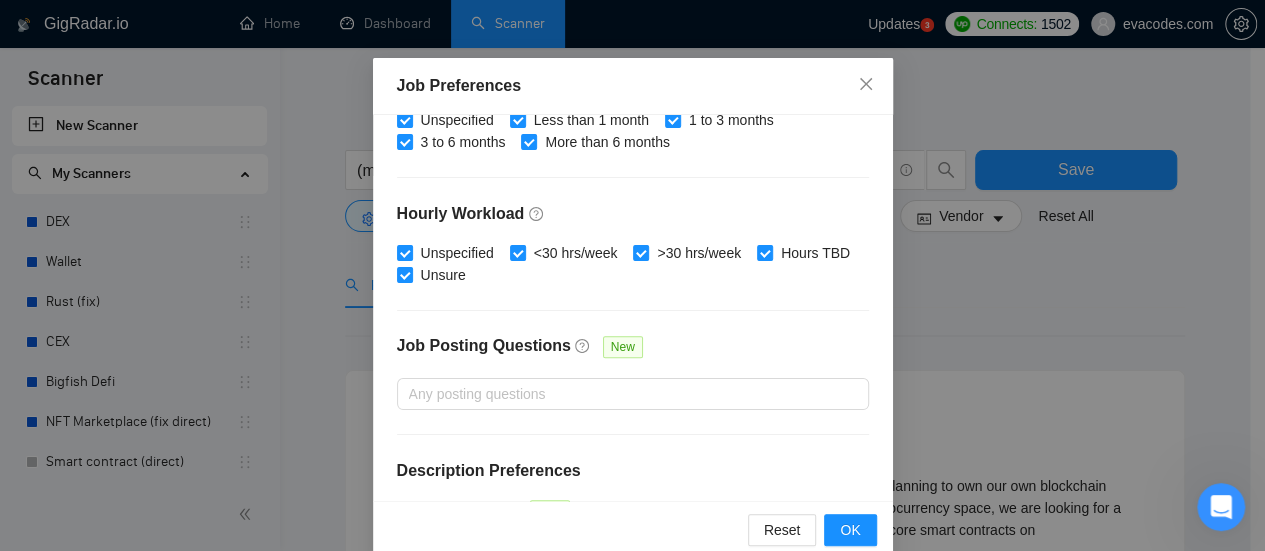 scroll, scrollTop: 740, scrollLeft: 0, axis: vertical 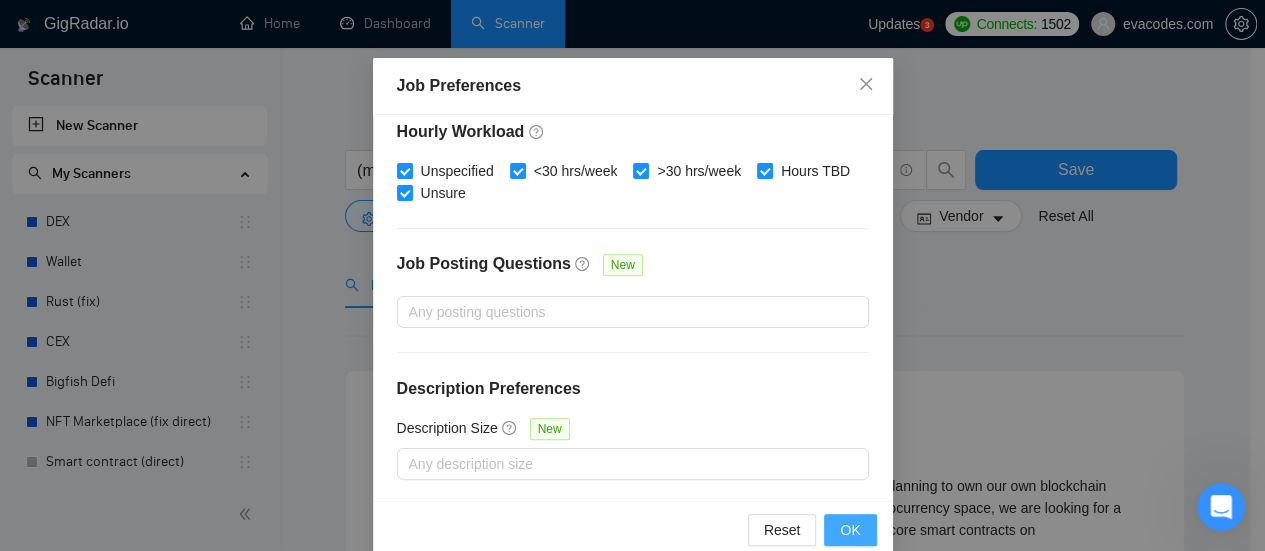 type on "40" 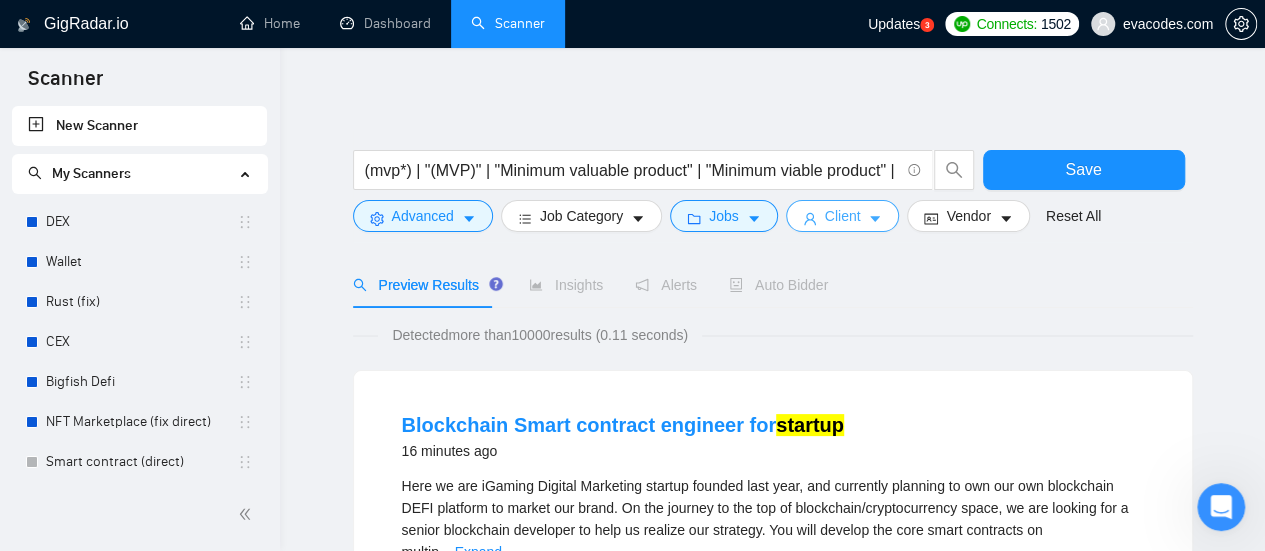 click on "Client" at bounding box center (843, 216) 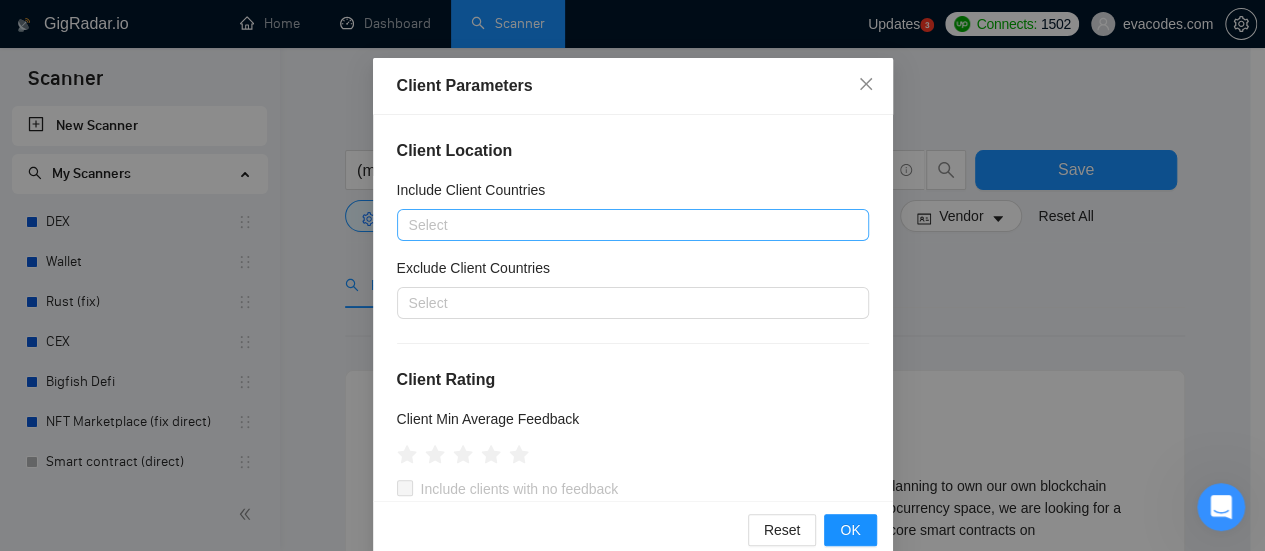 click at bounding box center [623, 225] 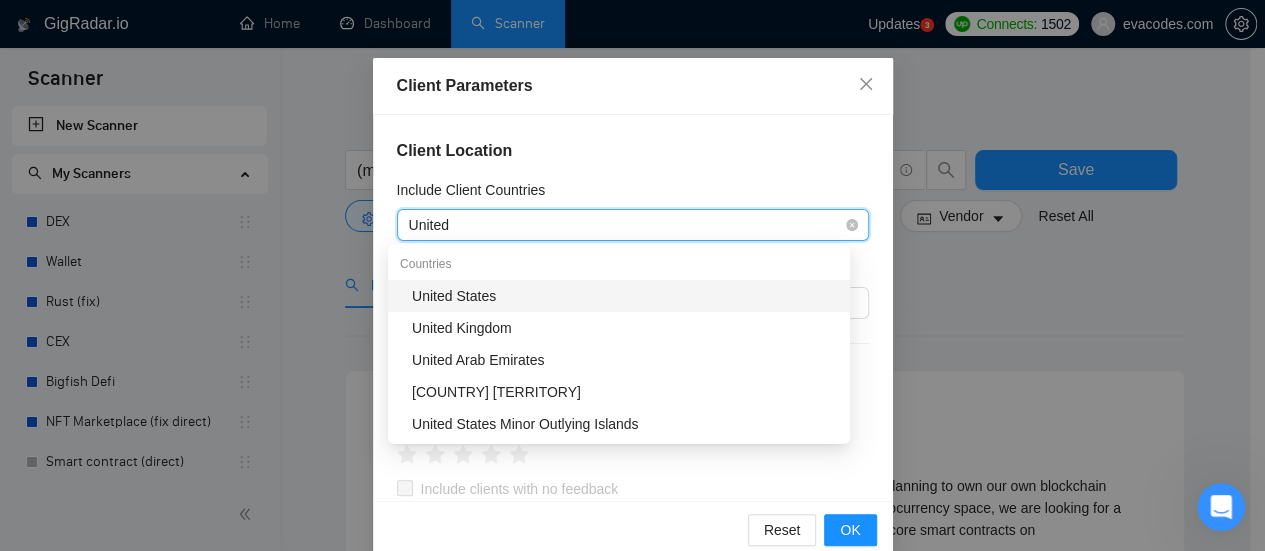 type on "United" 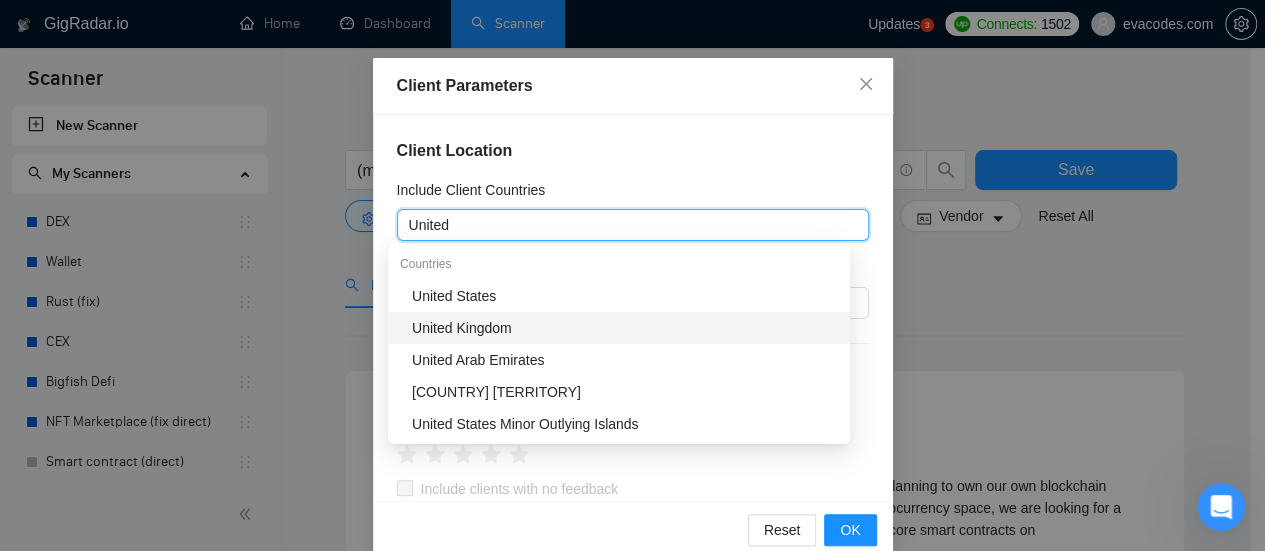 click on "United Kingdom" at bounding box center [625, 328] 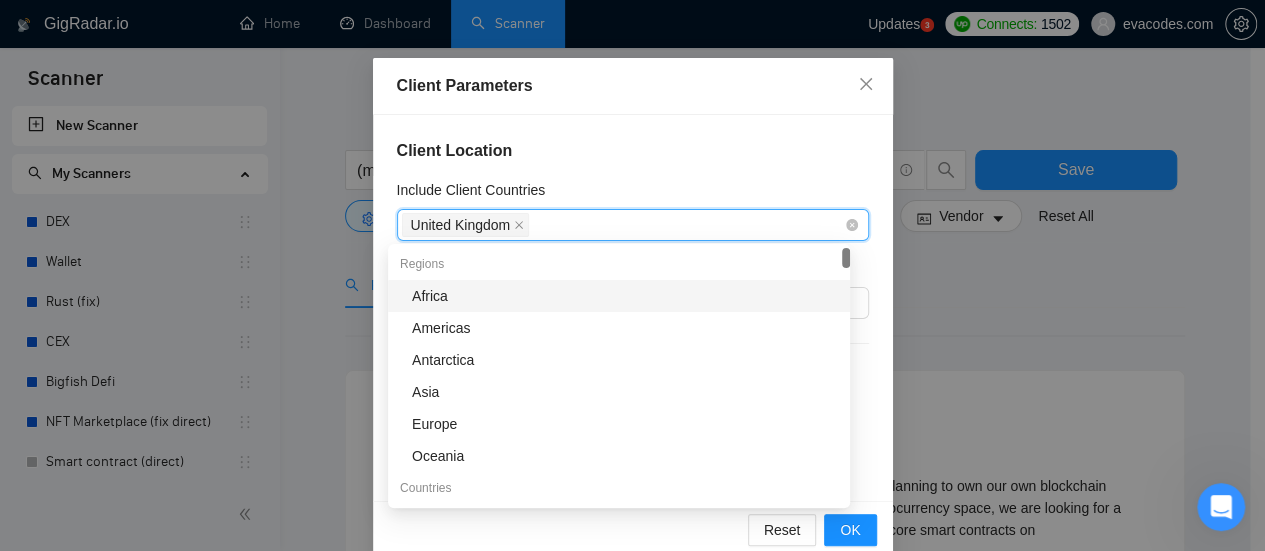 click on "United Kingdom" at bounding box center [623, 225] 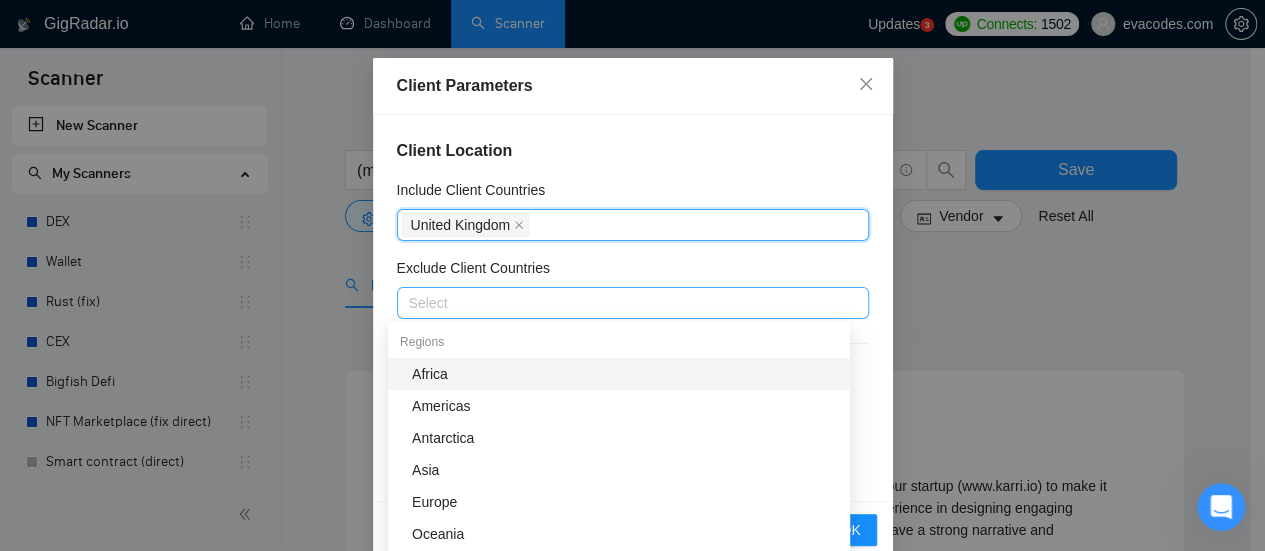 click at bounding box center [623, 303] 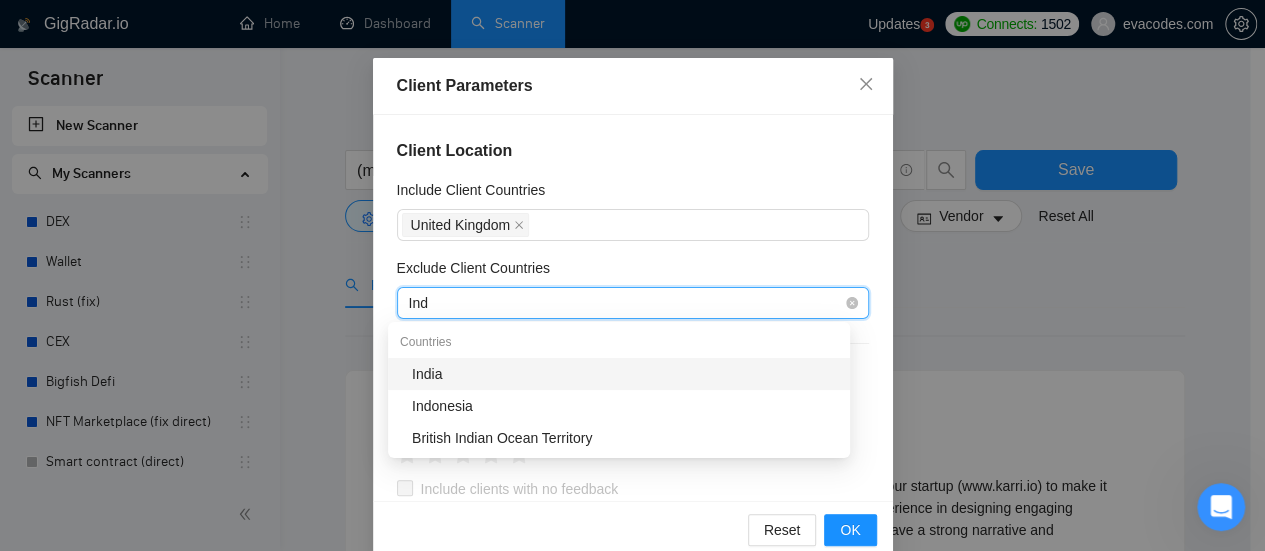 type on "Indi" 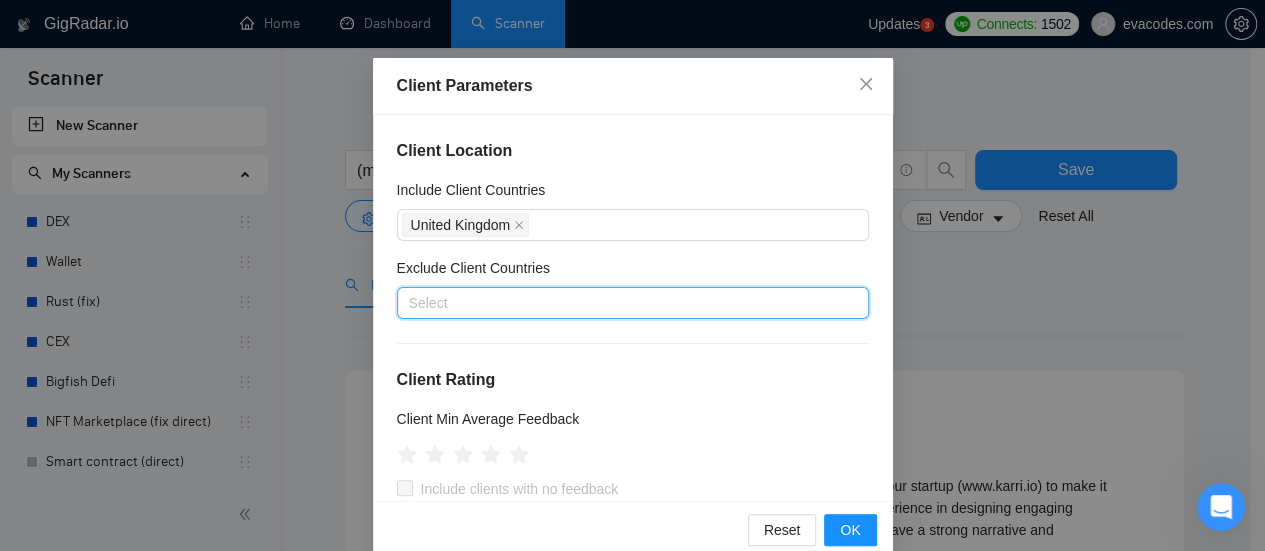 drag, startPoint x: 432, startPoint y: 323, endPoint x: 408, endPoint y: 327, distance: 24.33105 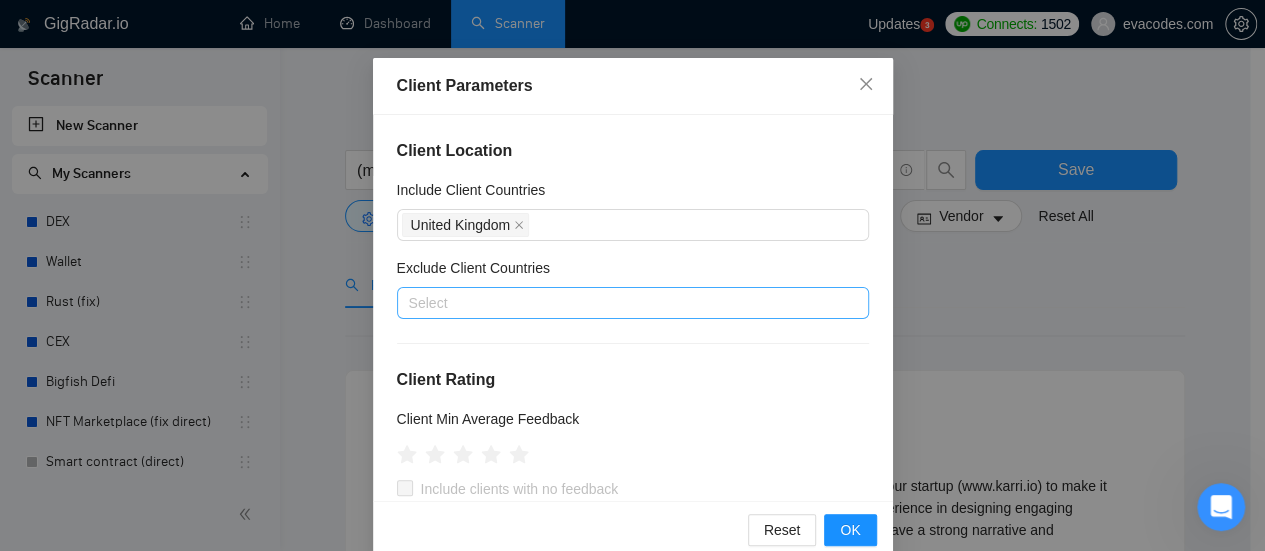 click at bounding box center (623, 303) 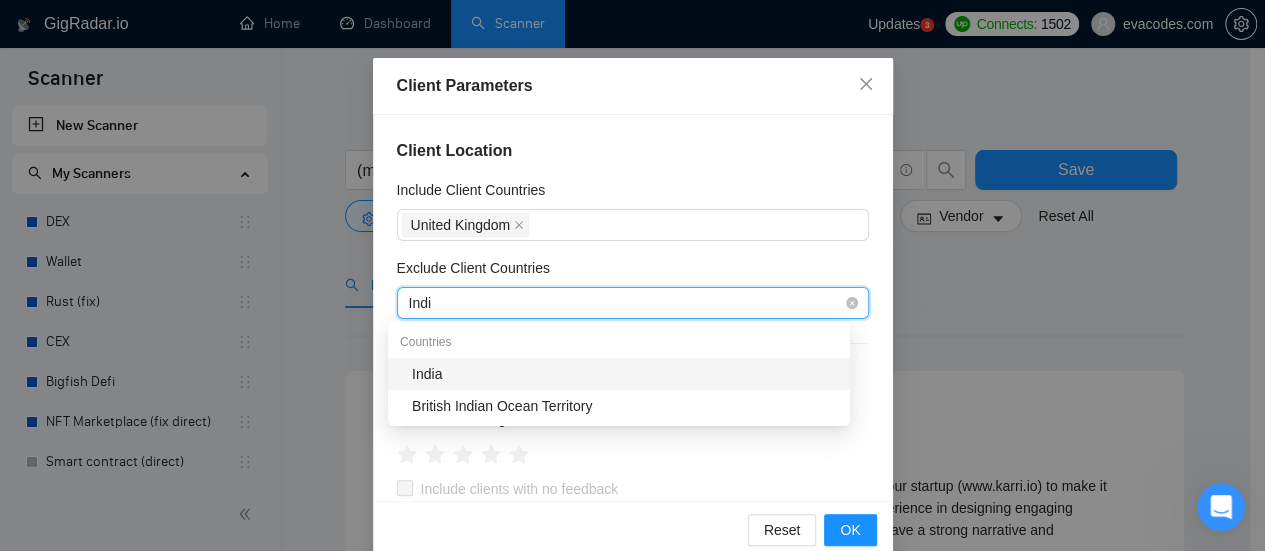 type on "India" 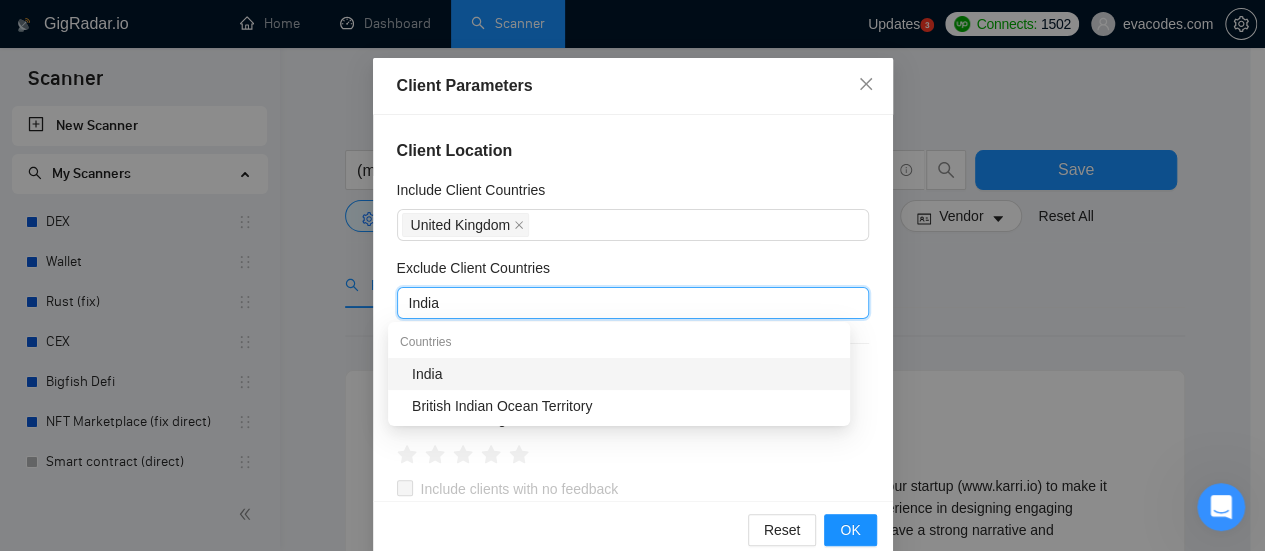 click on "India" at bounding box center (625, 374) 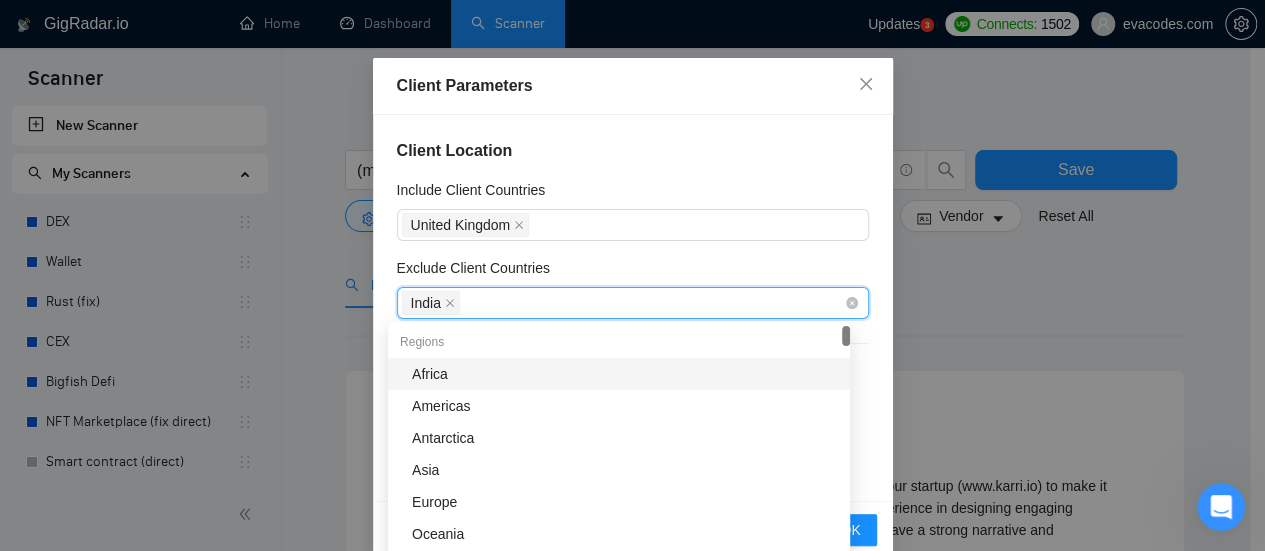 click on "India" at bounding box center [623, 303] 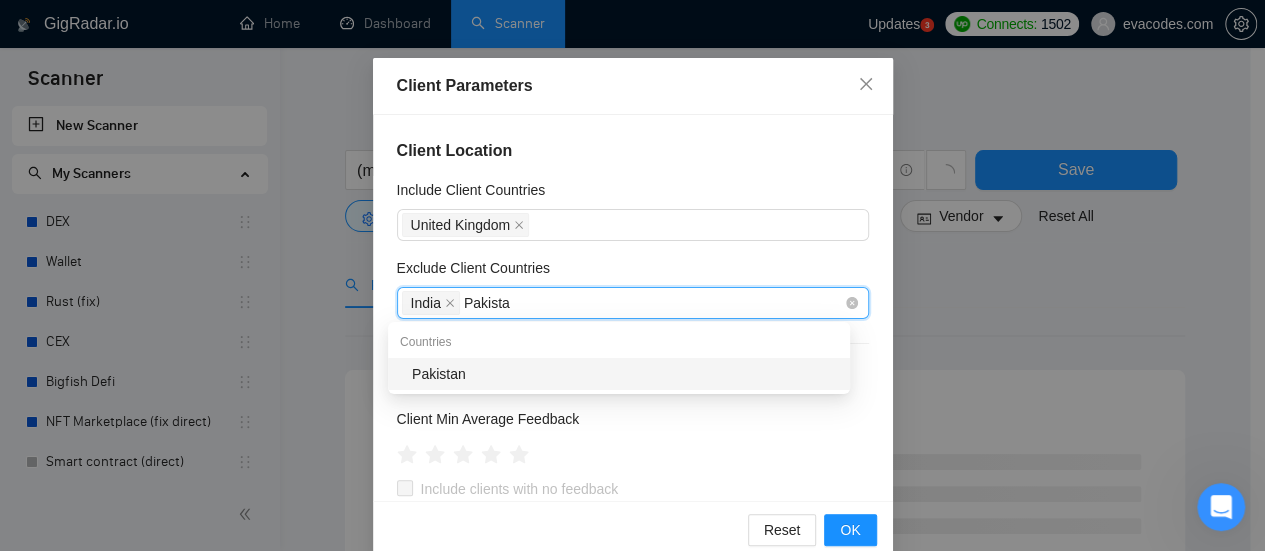 type on "Pakistan" 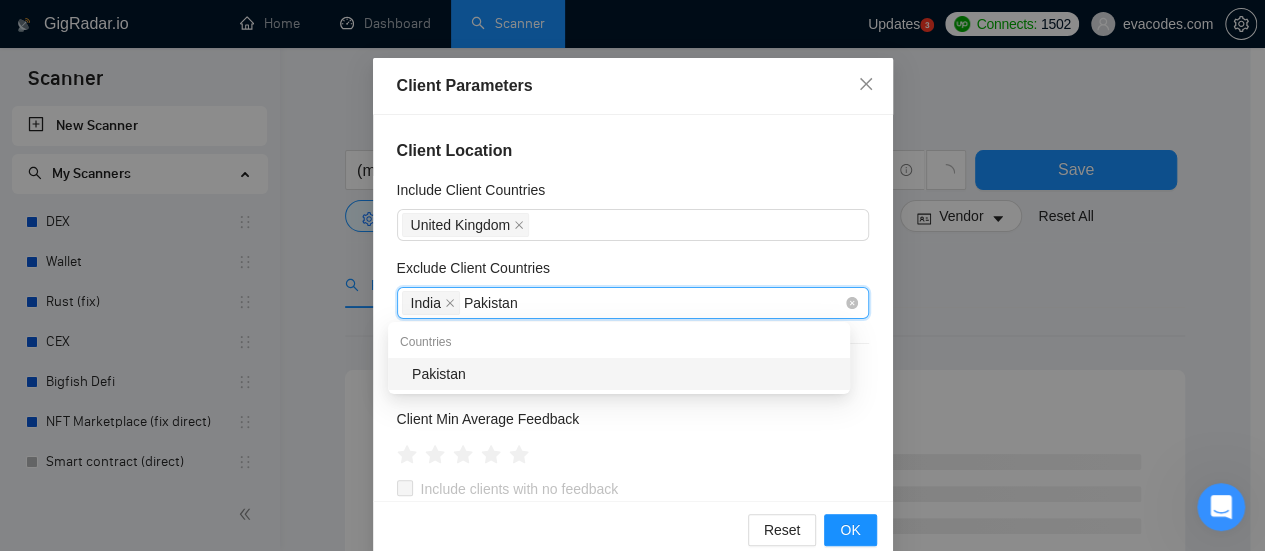 click on "Pakistan" at bounding box center [625, 374] 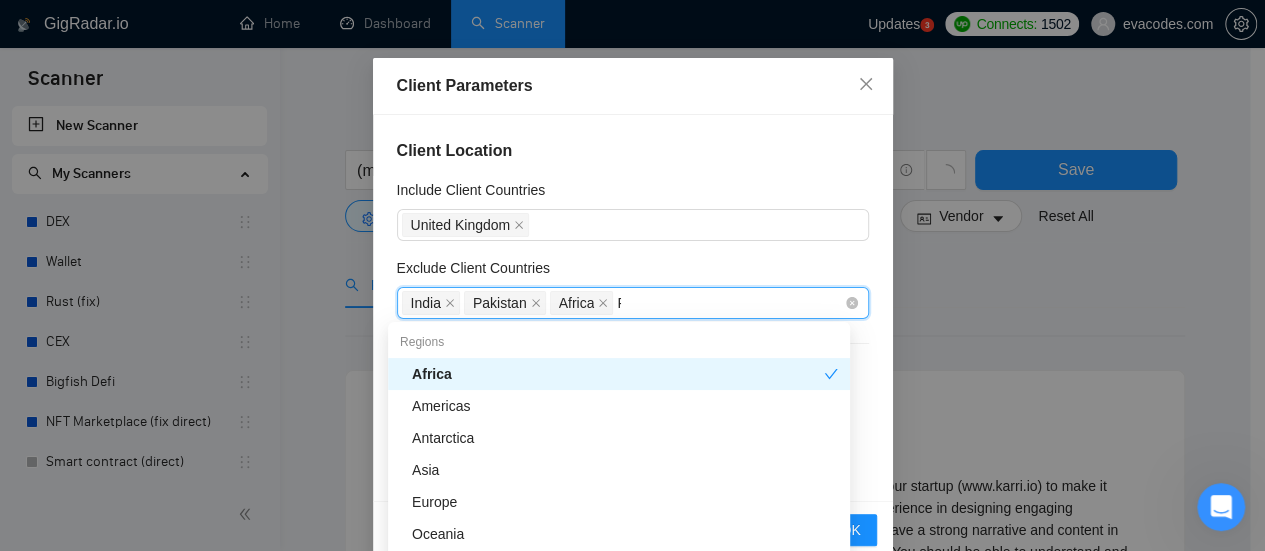type 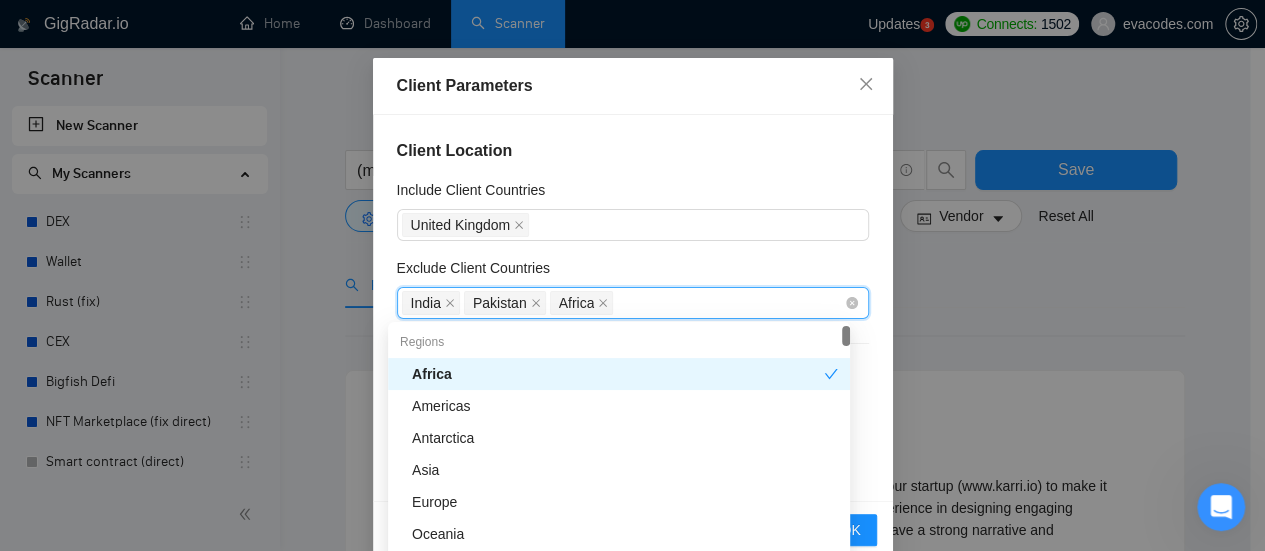 click on "Exclude Client Countries" at bounding box center (619, 303) 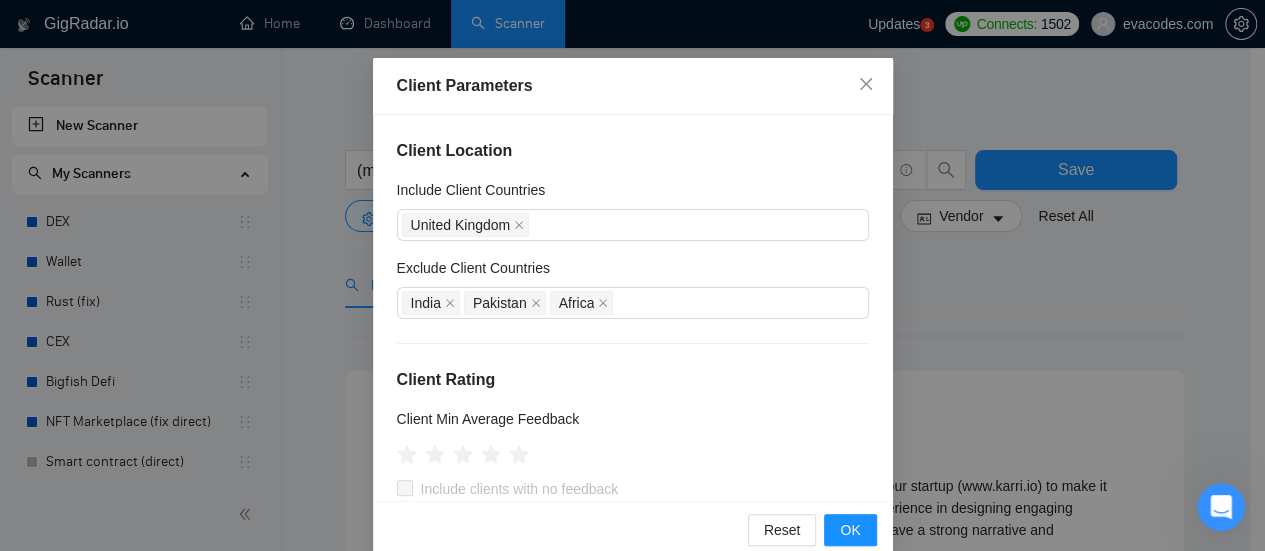 click on "Exclude Client Countries" at bounding box center (633, 272) 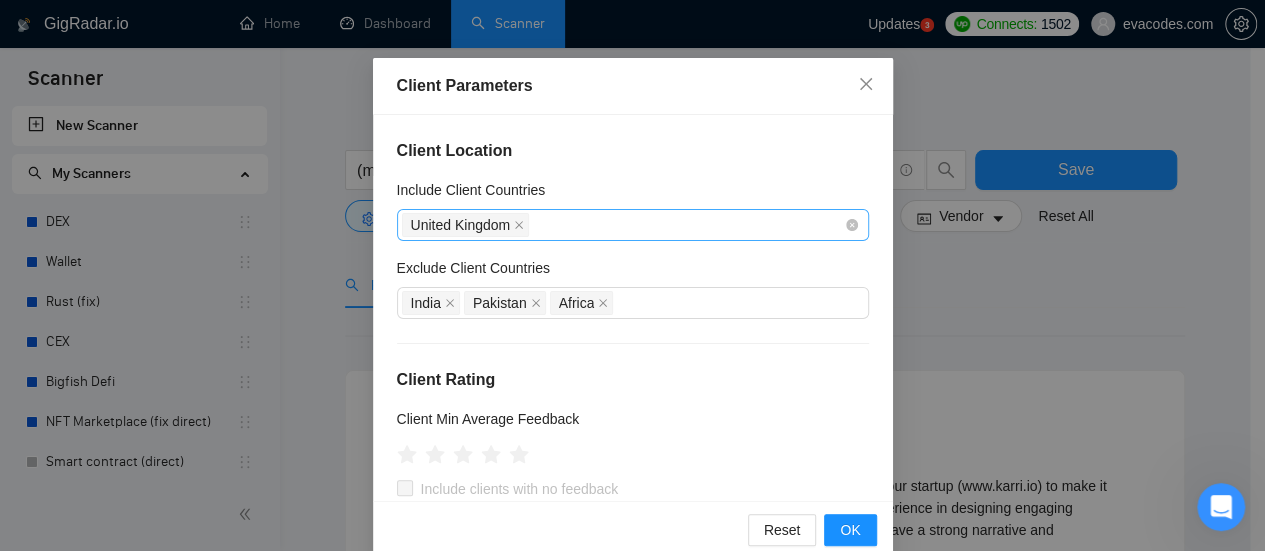 click on "United Kingdom" at bounding box center (623, 225) 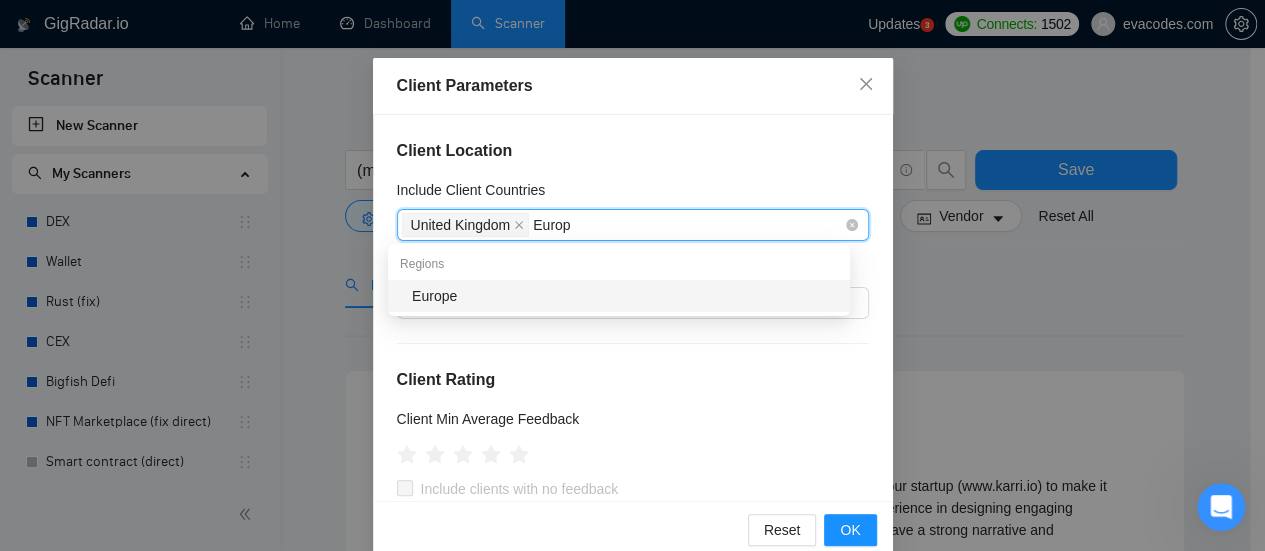 type on "Europe" 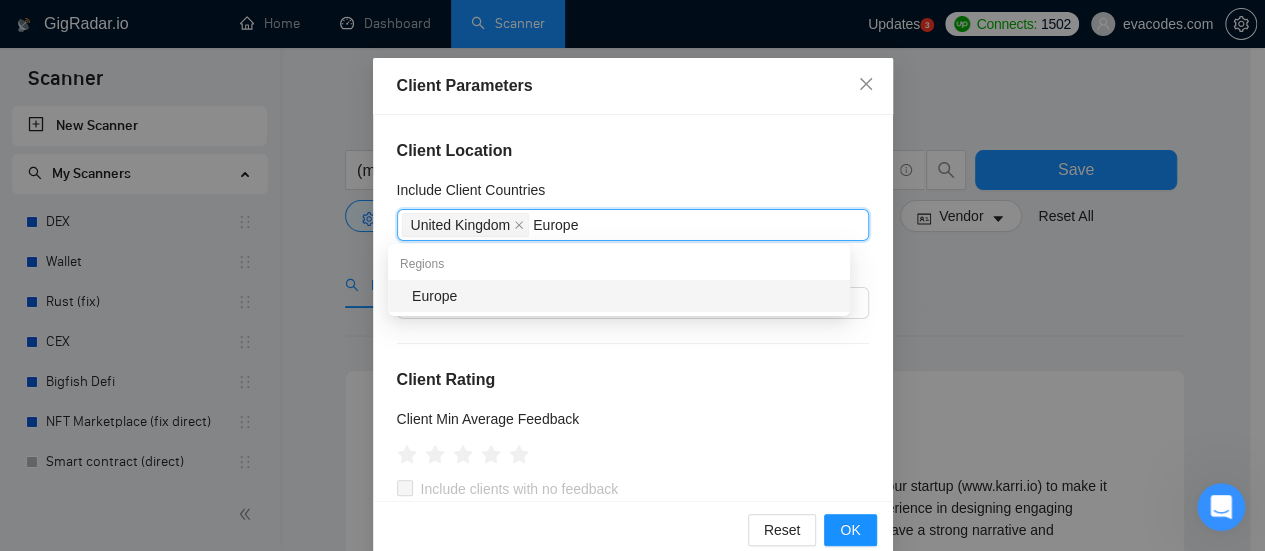 click on "Europe" at bounding box center (625, 296) 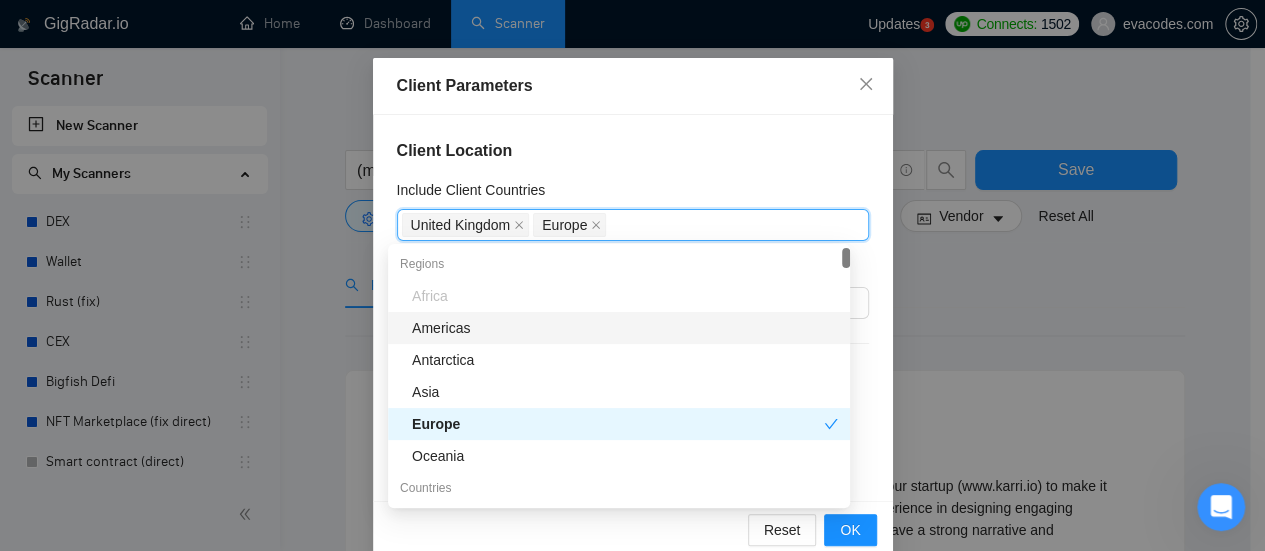 click on "Client Location" at bounding box center (633, 151) 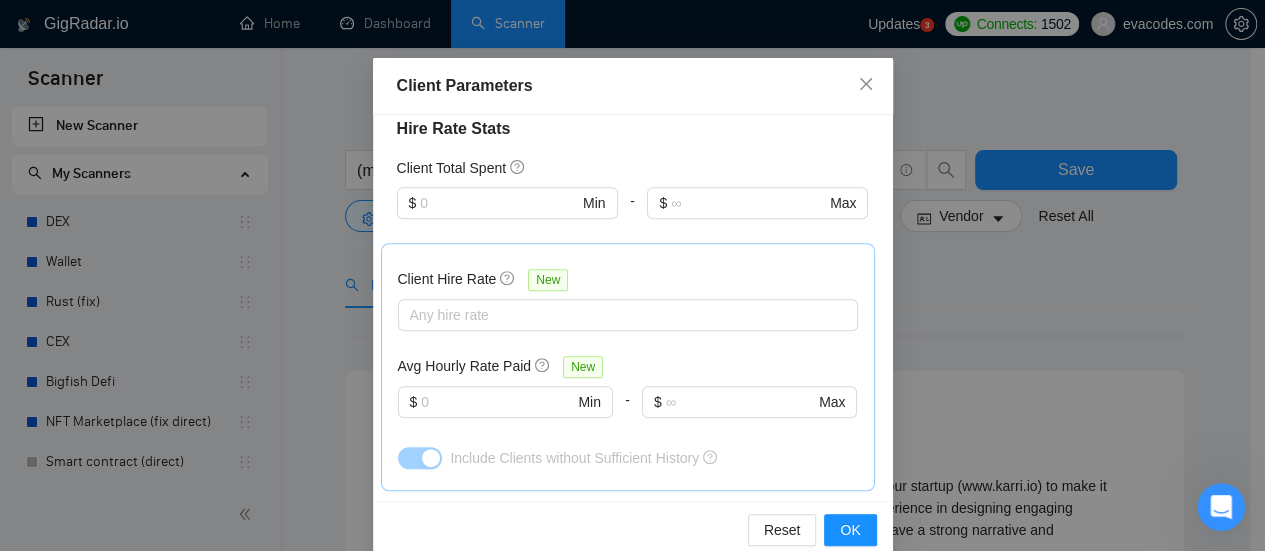 scroll, scrollTop: 600, scrollLeft: 0, axis: vertical 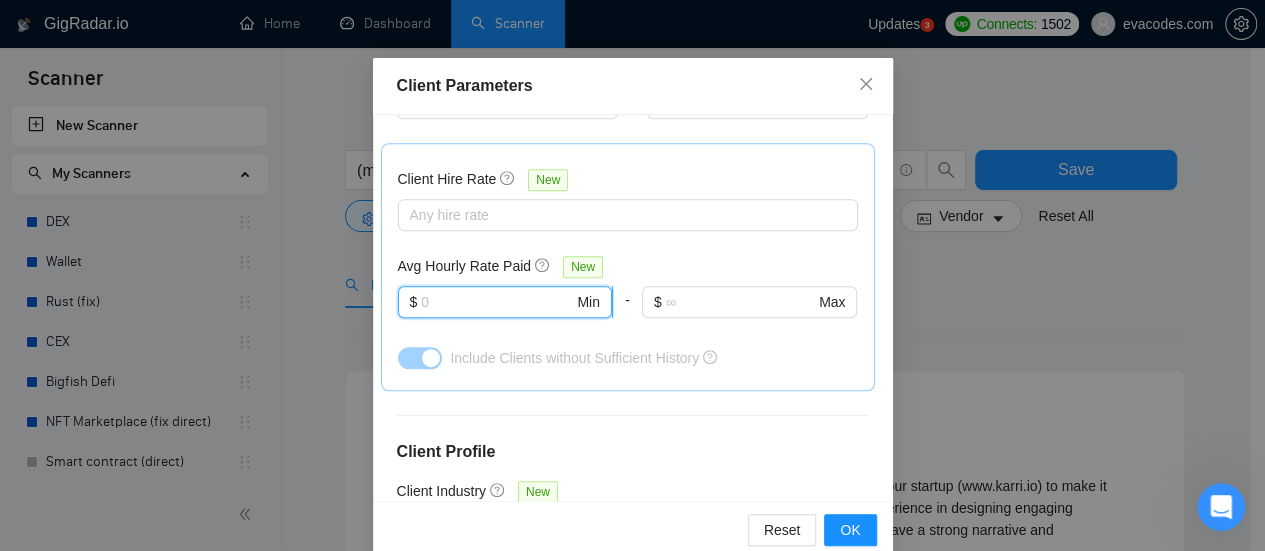 click at bounding box center (497, 302) 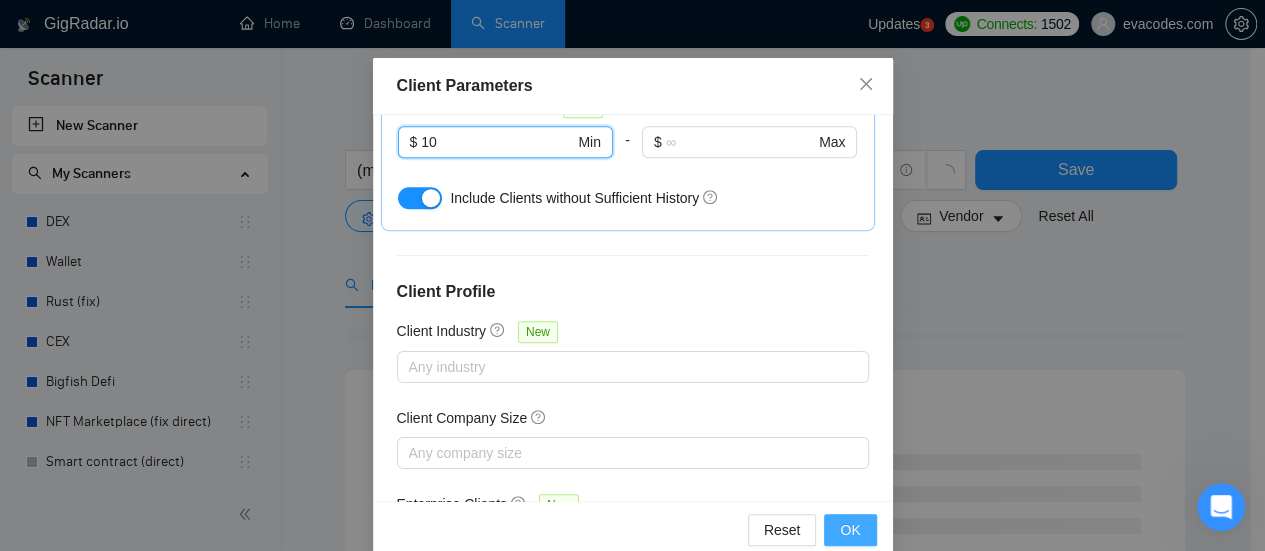 scroll, scrollTop: 800, scrollLeft: 0, axis: vertical 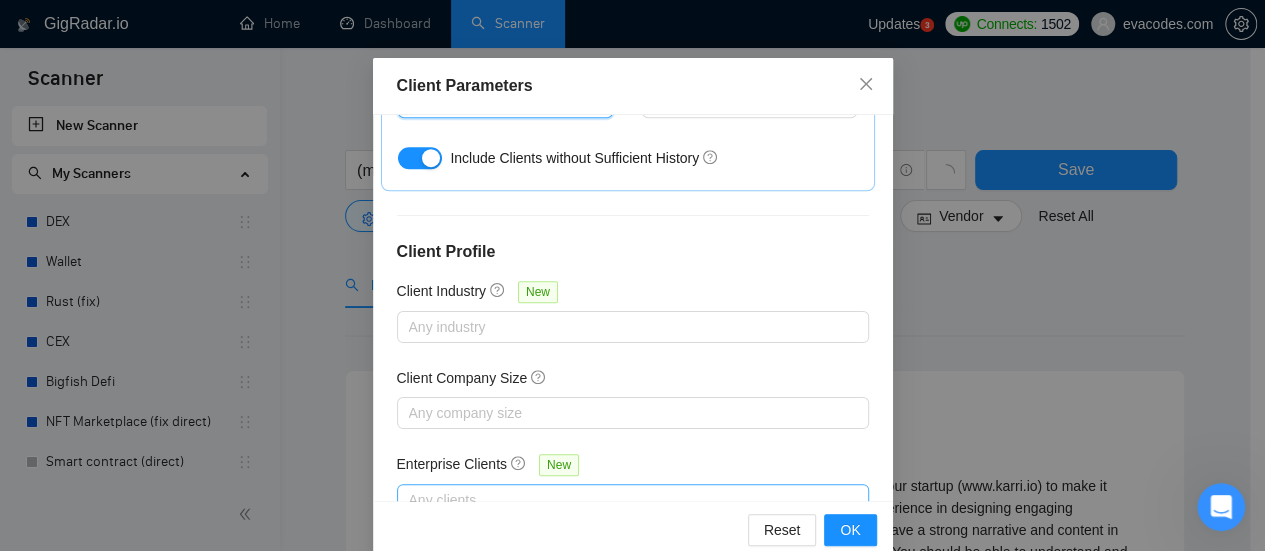 click on "Any clients" at bounding box center (633, 500) 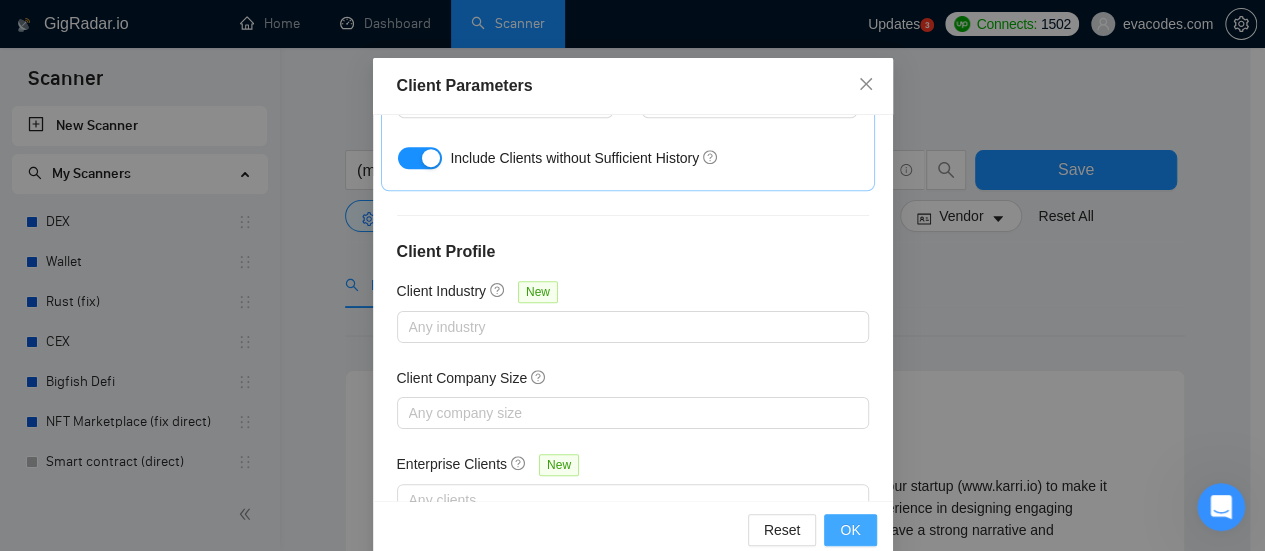 scroll, scrollTop: 806, scrollLeft: 0, axis: vertical 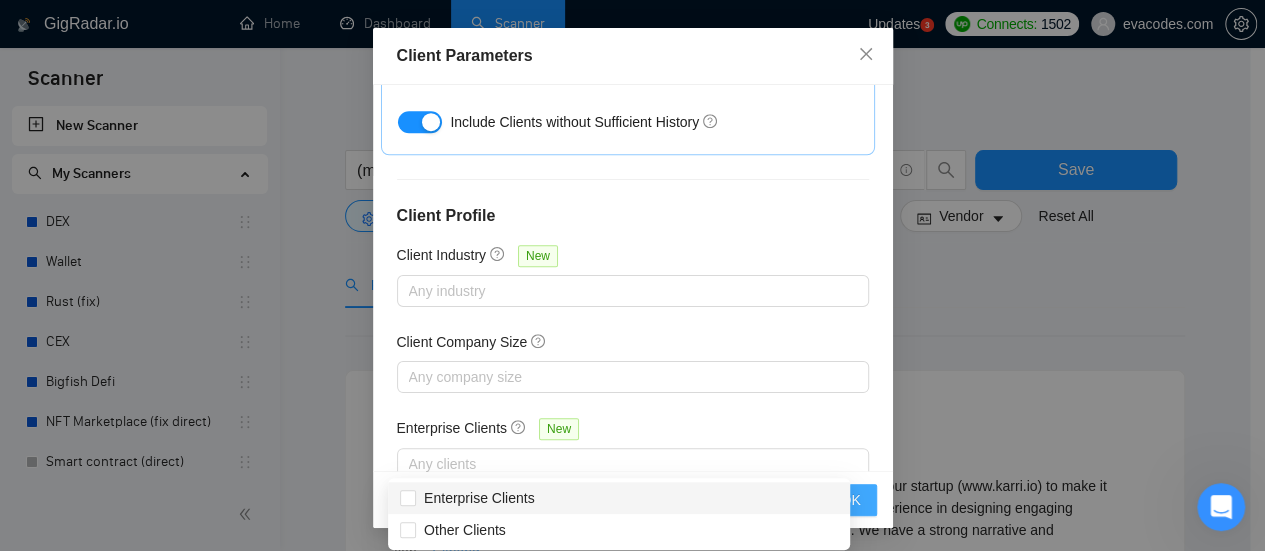 click on "OK" at bounding box center (850, 500) 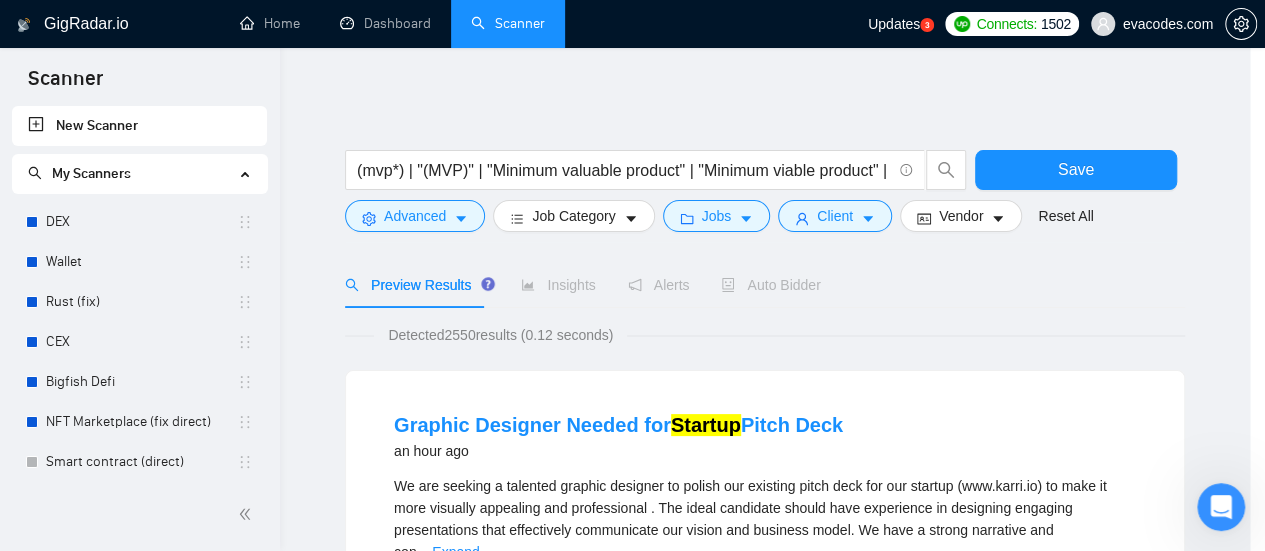 scroll, scrollTop: 0, scrollLeft: 0, axis: both 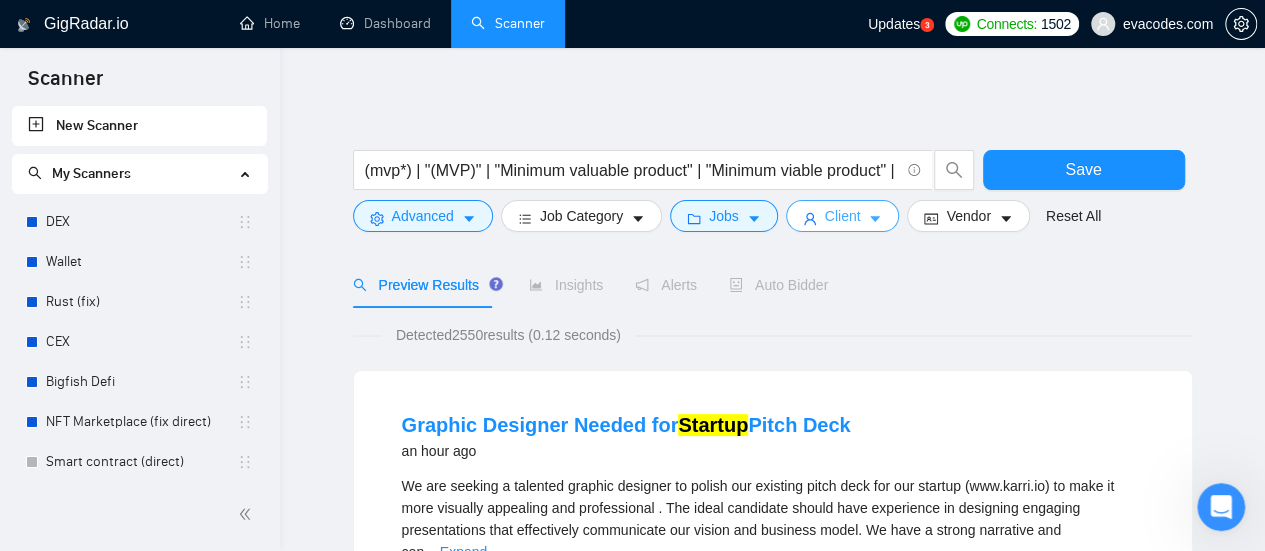 click on "Client" at bounding box center [843, 216] 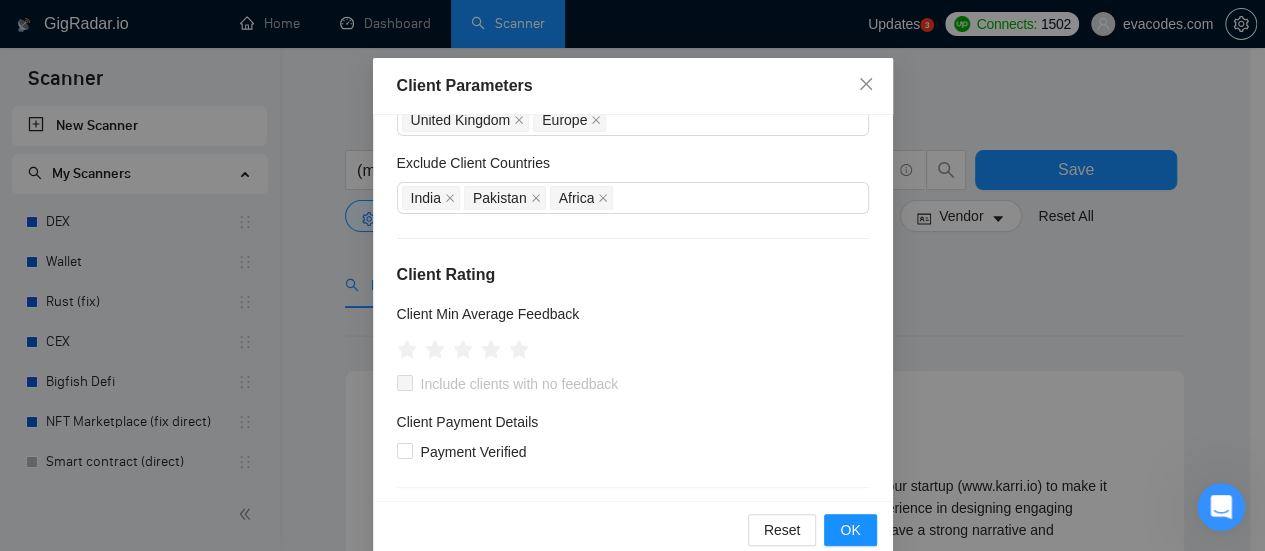 scroll, scrollTop: 0, scrollLeft: 0, axis: both 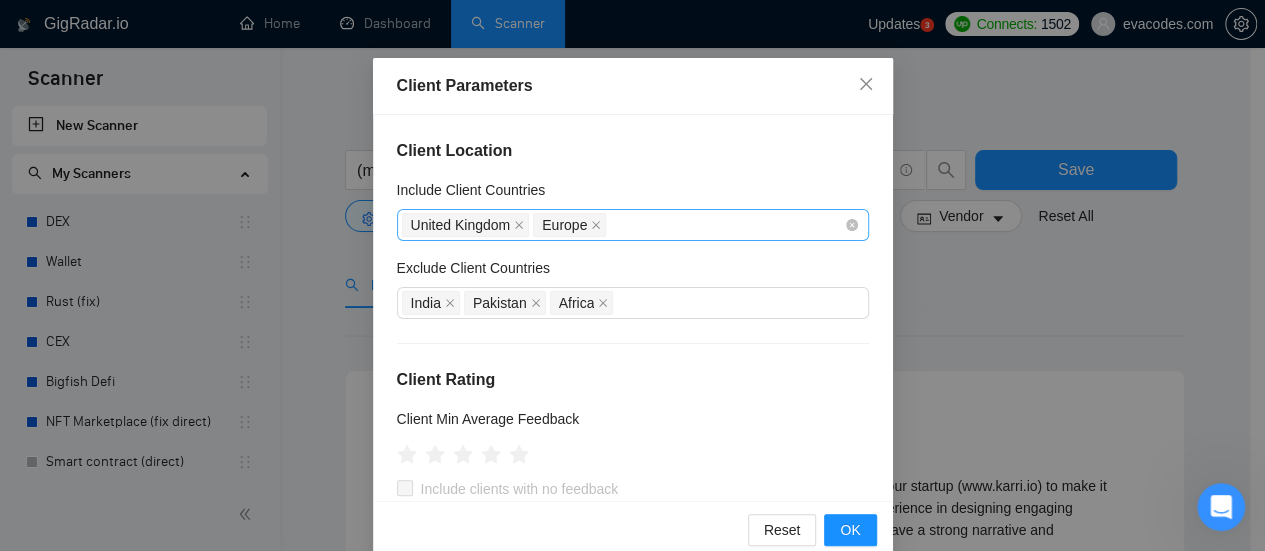 click on "[COUNTRY] [CONTINENT]" at bounding box center [623, 225] 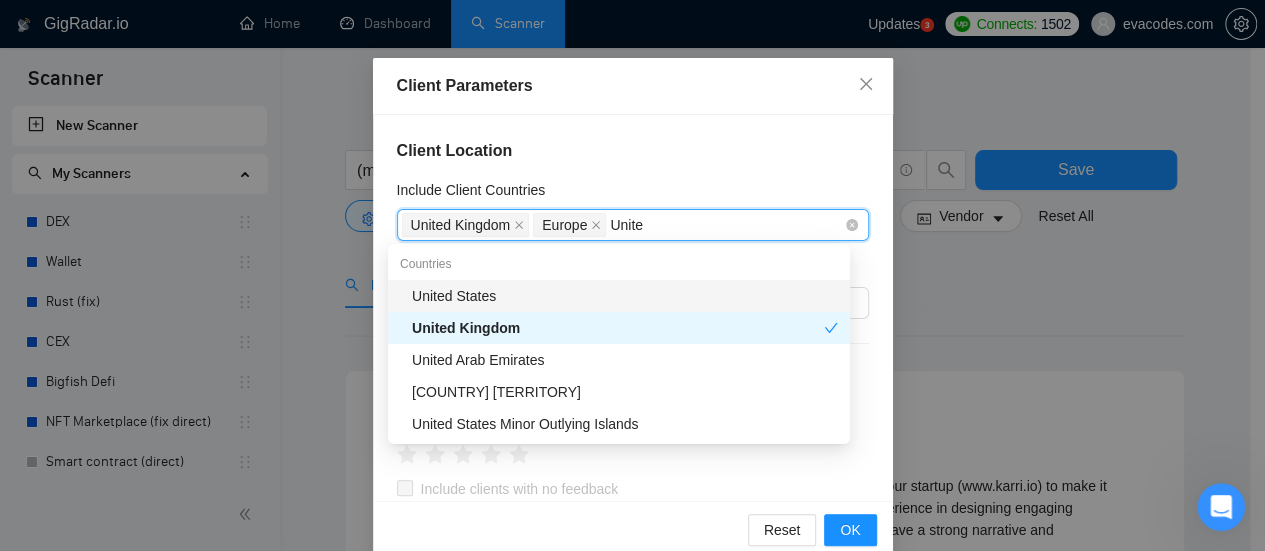 type on "United" 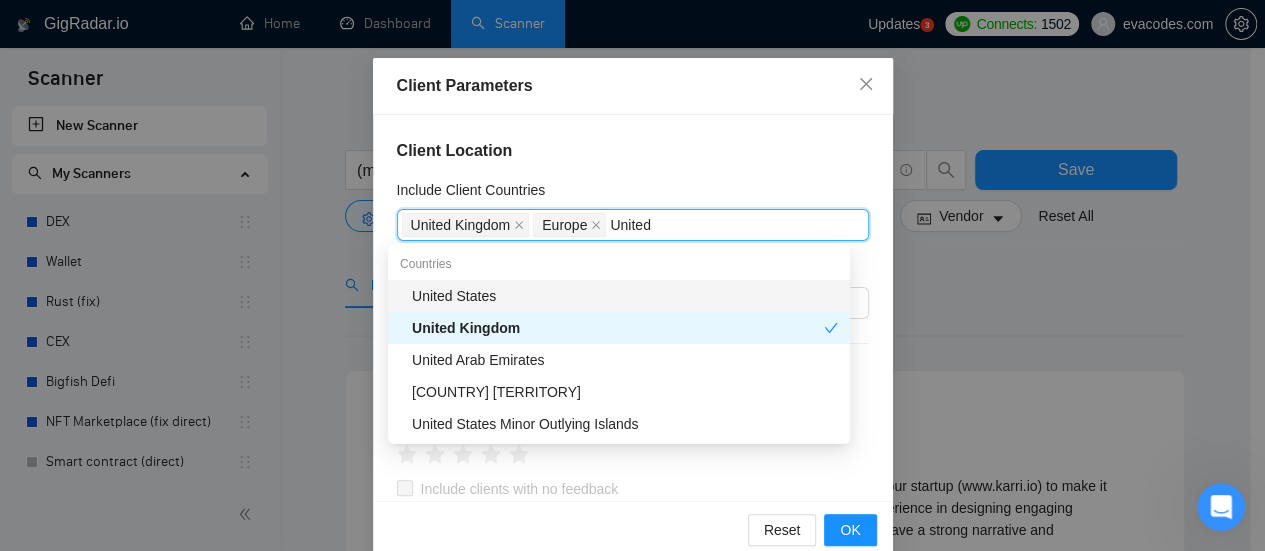 click on "United States" at bounding box center (625, 296) 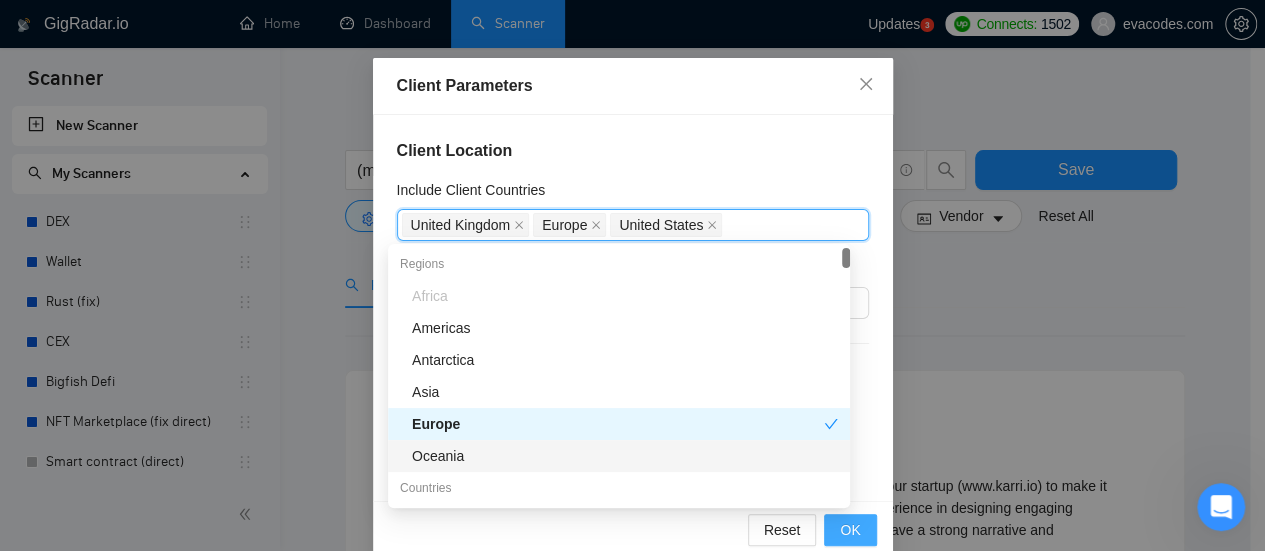 click on "OK" at bounding box center (850, 530) 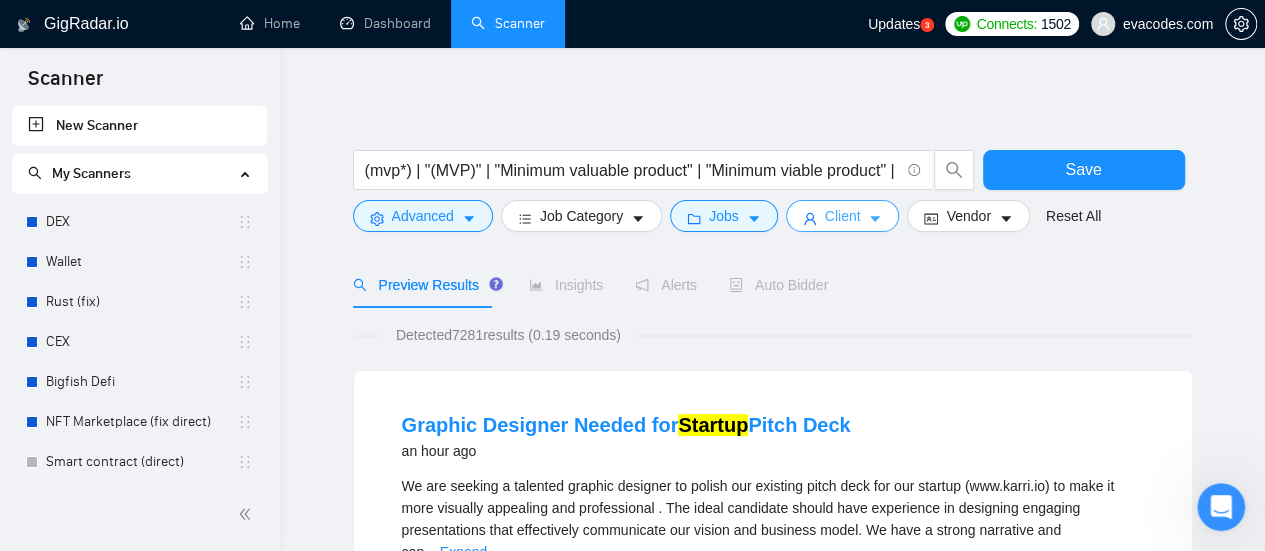 click on "Client" at bounding box center (843, 216) 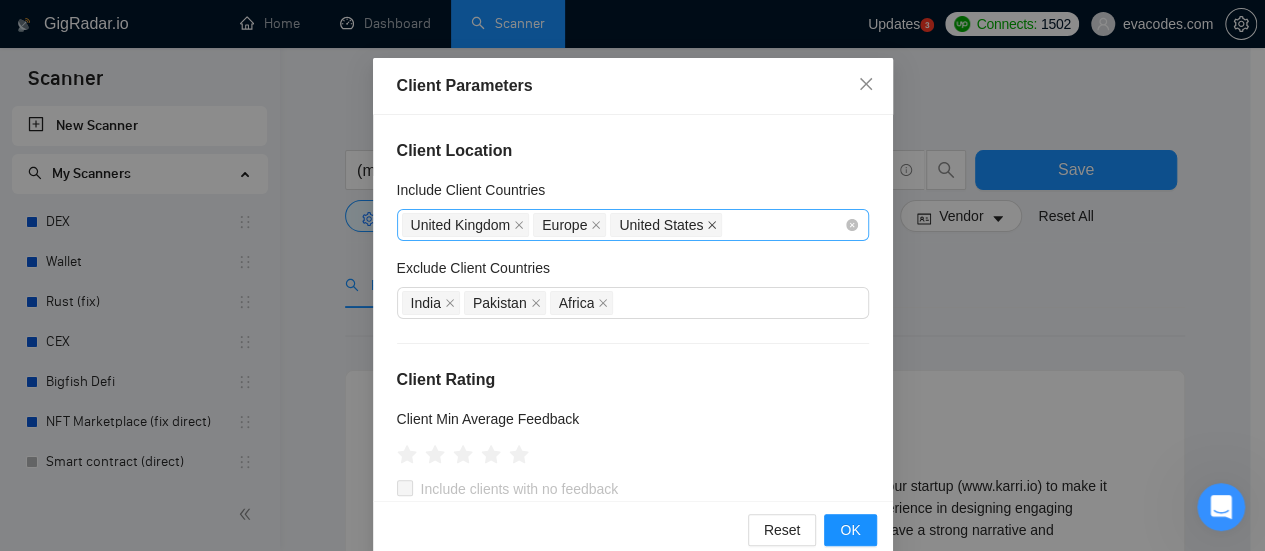 click 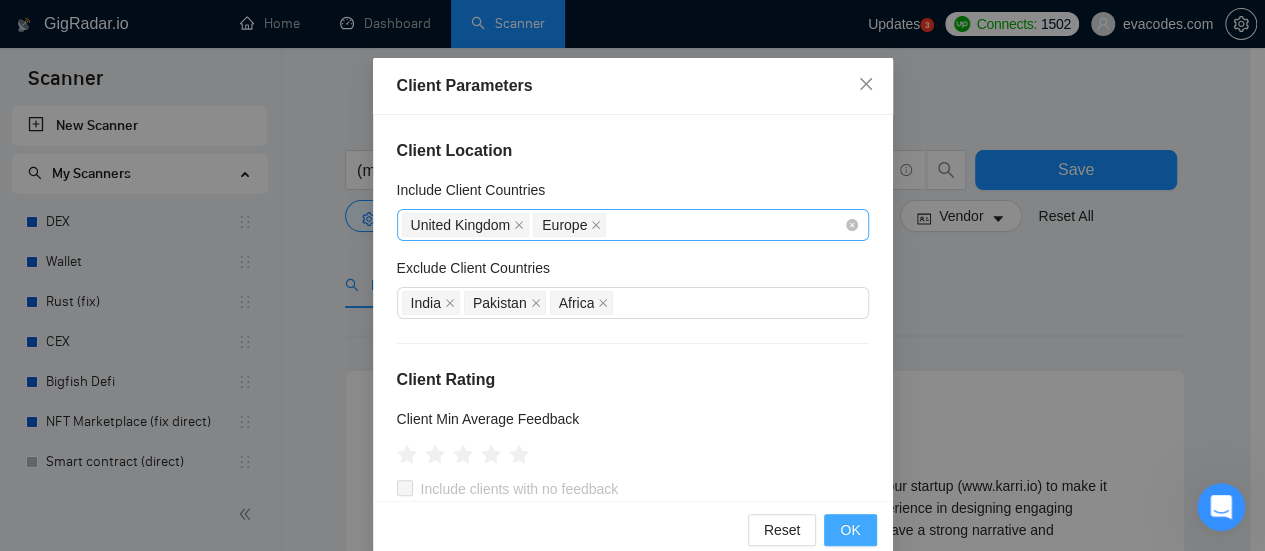 click on "OK" at bounding box center (850, 530) 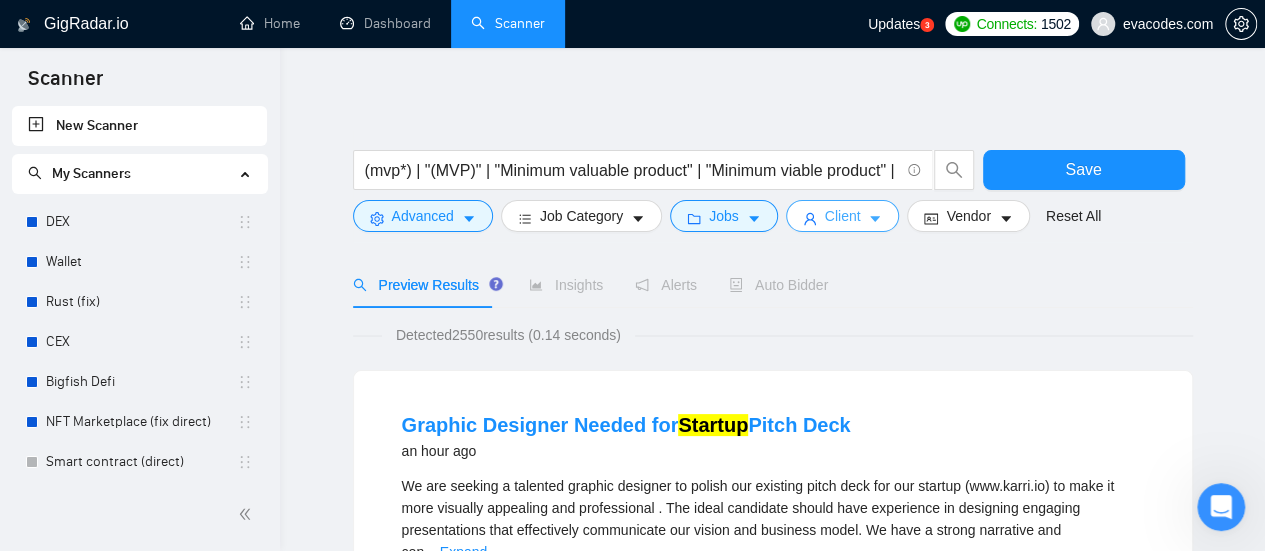 click on "Client" at bounding box center [843, 216] 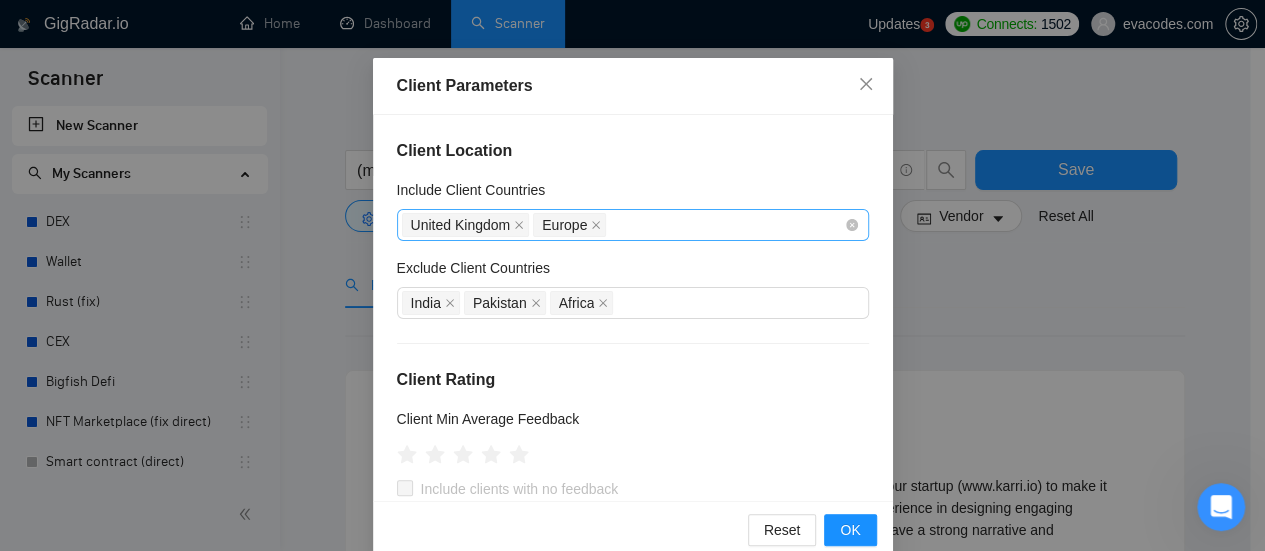 click on "[COUNTRY] [CONTINENT]" at bounding box center [623, 225] 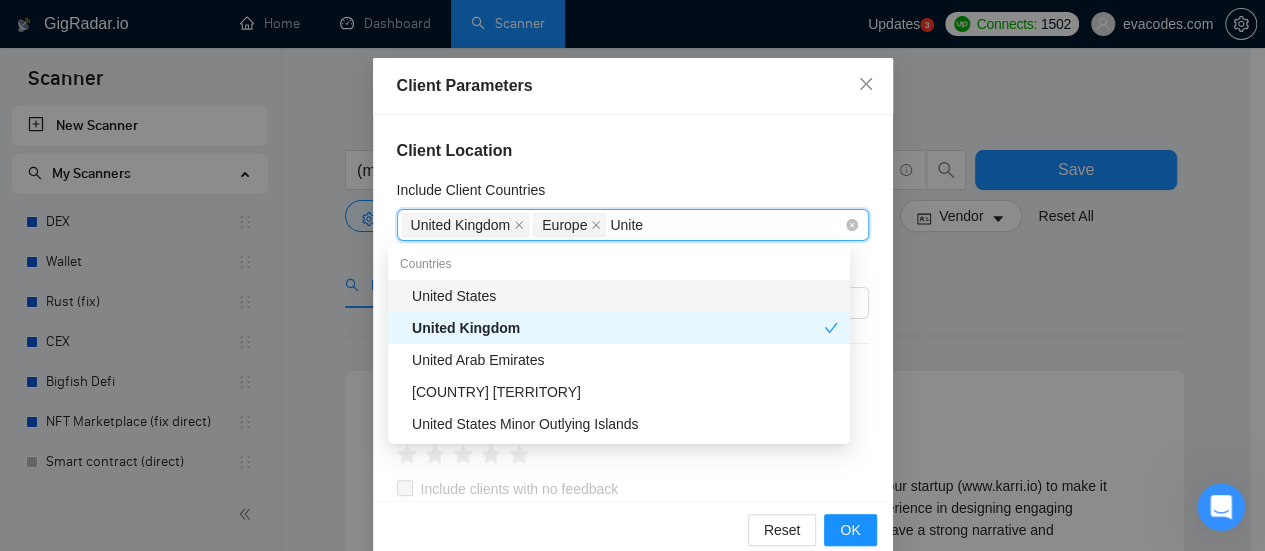 type on "United" 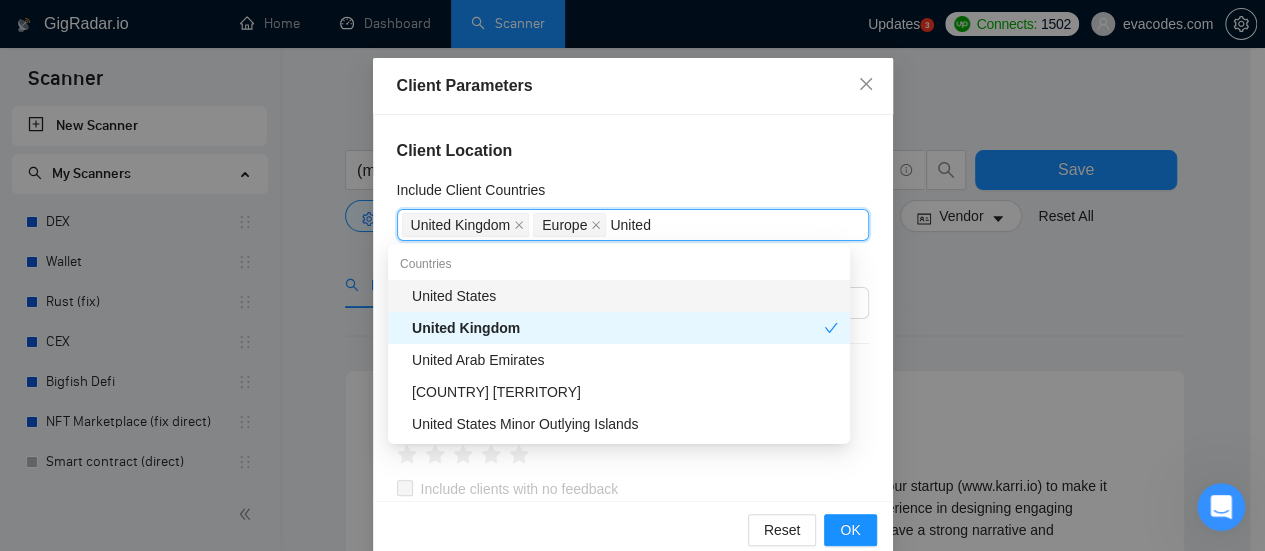 click on "United States" at bounding box center [625, 296] 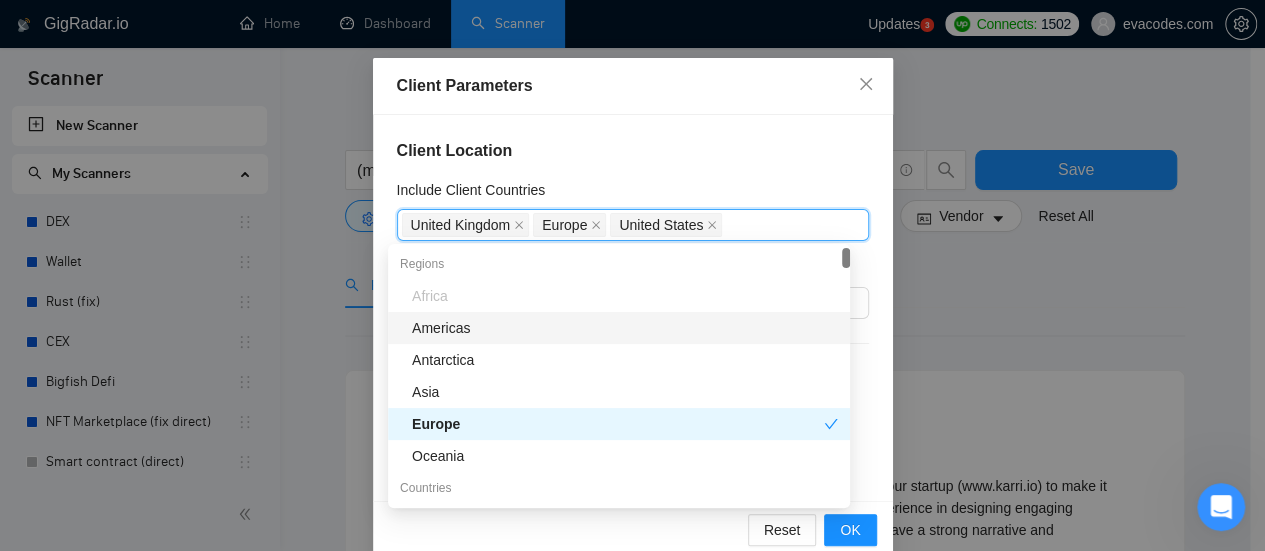 click on "Client Location" at bounding box center [633, 151] 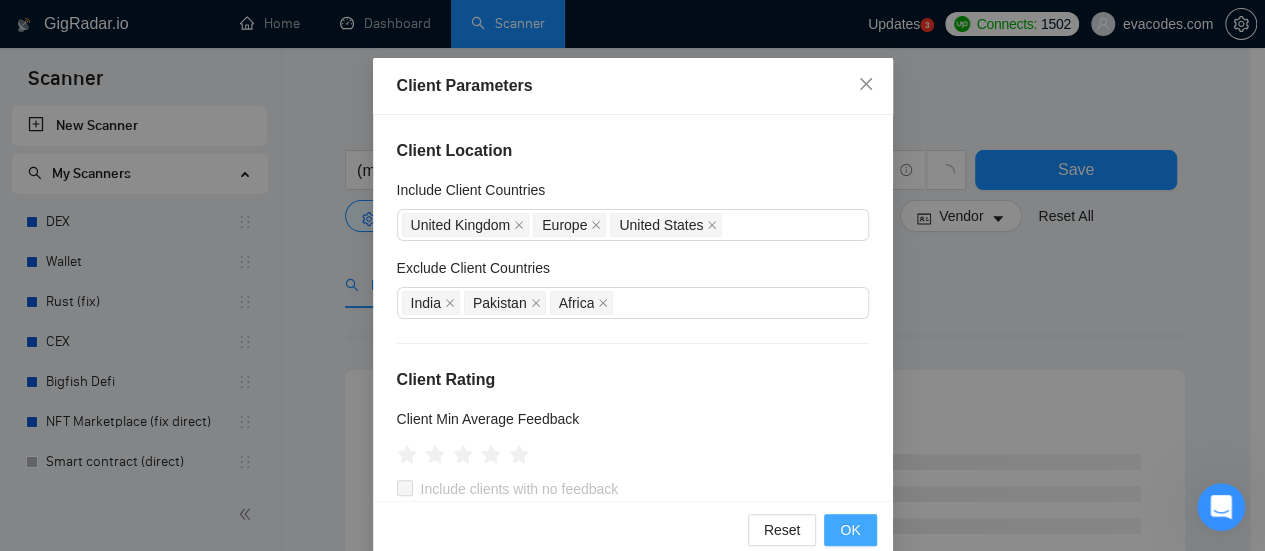 scroll, scrollTop: 100, scrollLeft: 0, axis: vertical 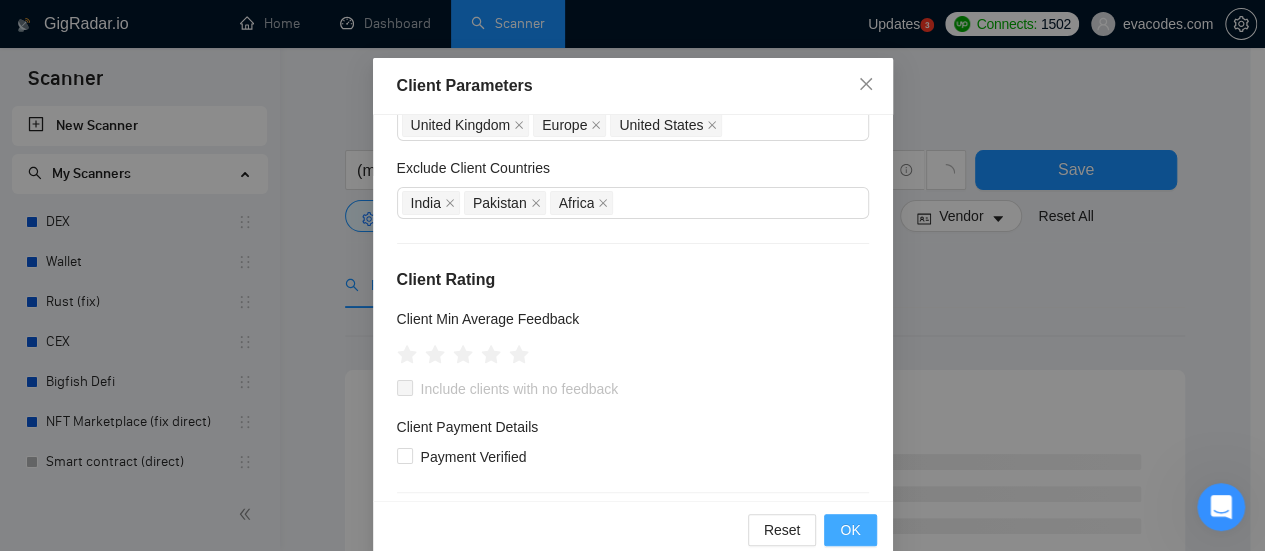 click on "OK" at bounding box center [850, 530] 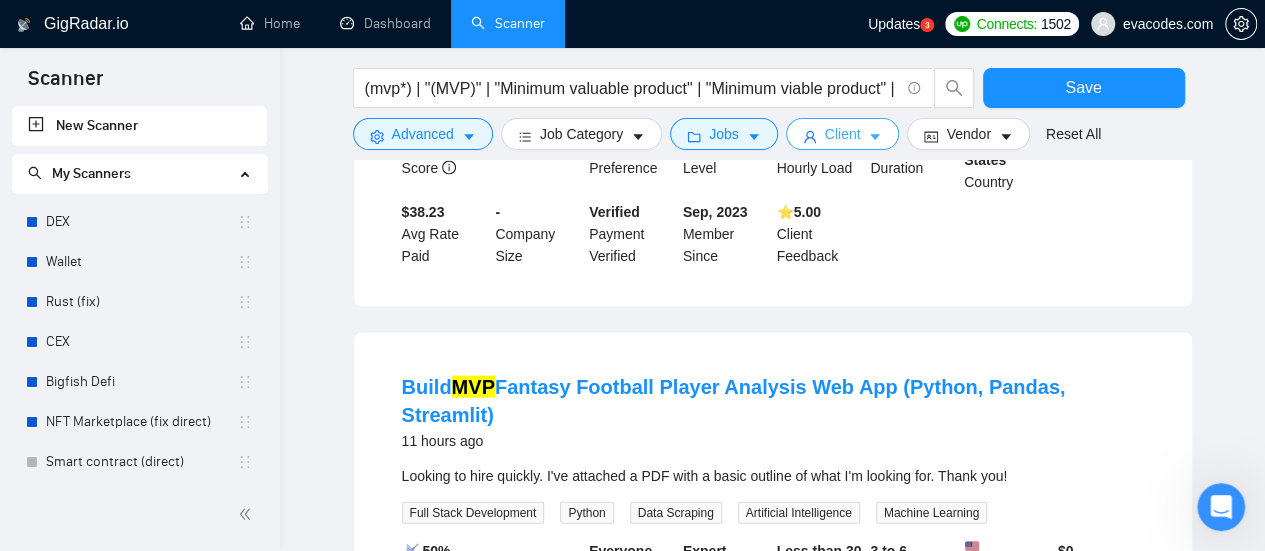 scroll, scrollTop: 1900, scrollLeft: 0, axis: vertical 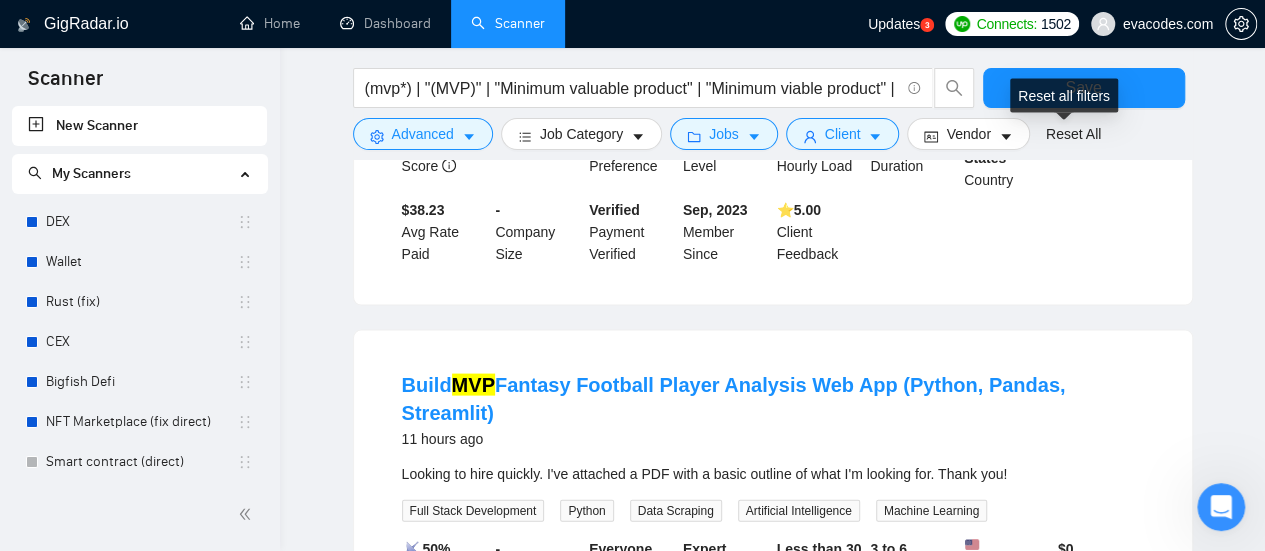 click on "Reset all filters" at bounding box center (1064, 96) 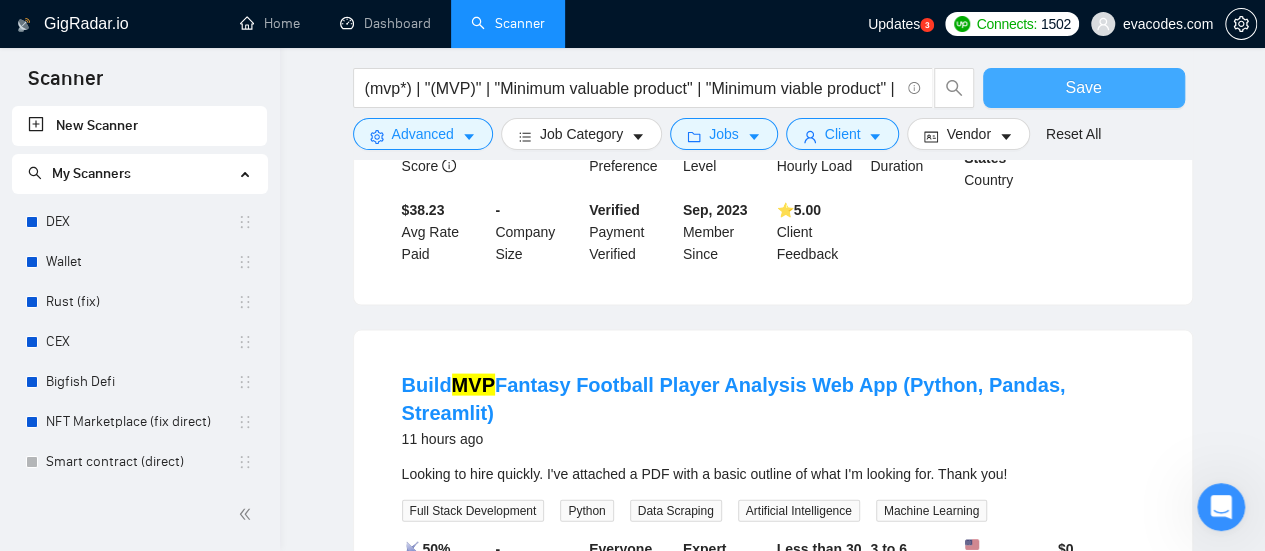 click on "Save" at bounding box center (1084, 88) 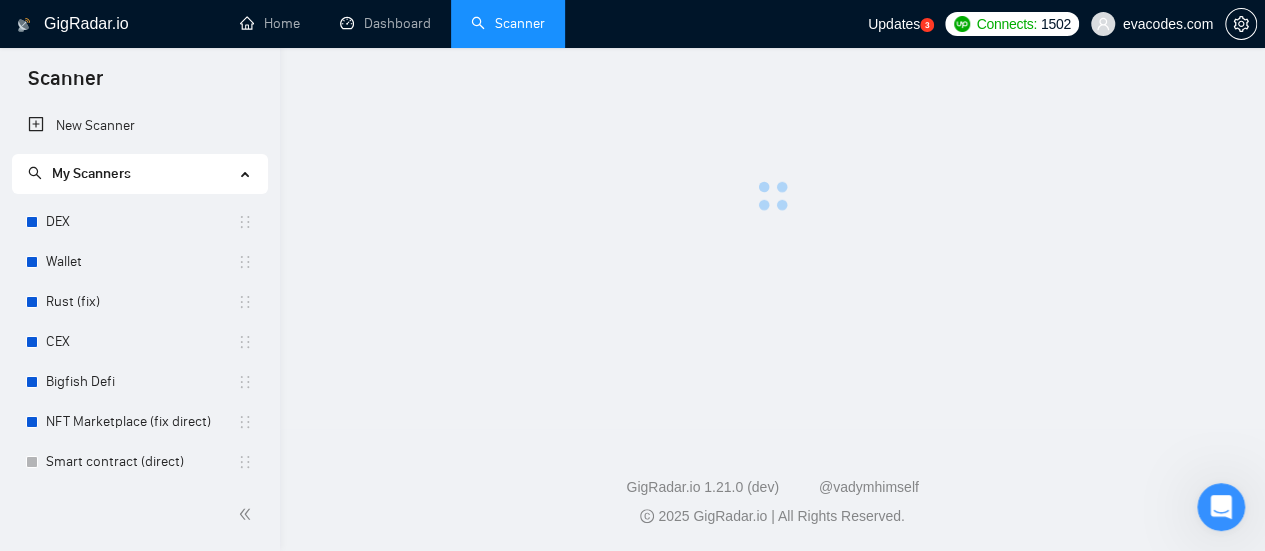 scroll, scrollTop: 0, scrollLeft: 0, axis: both 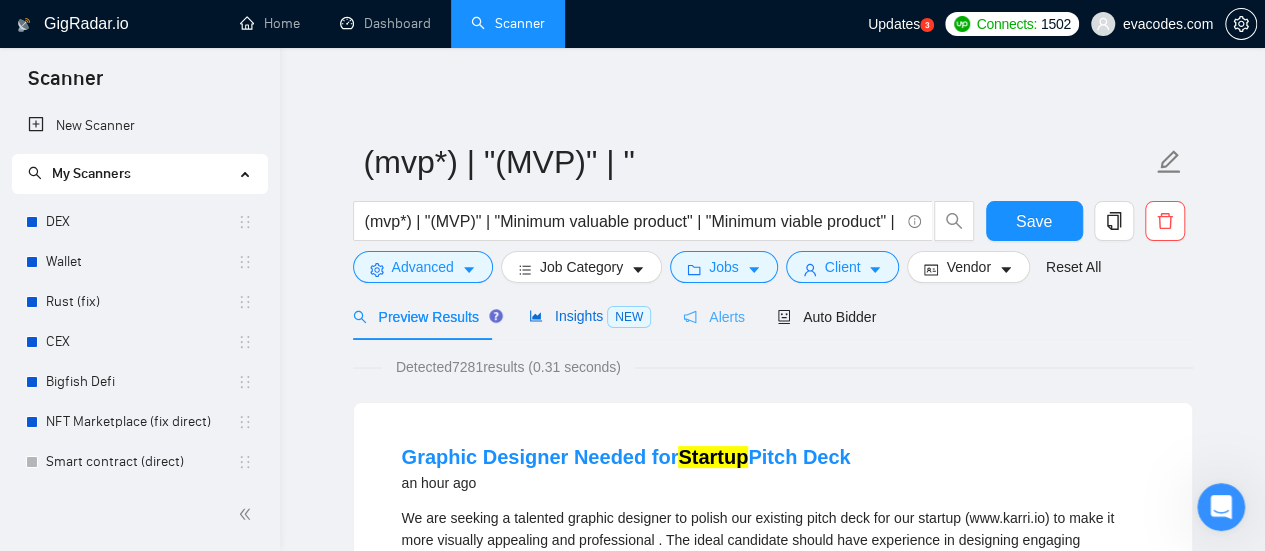 click on "Insights NEW" at bounding box center (590, 316) 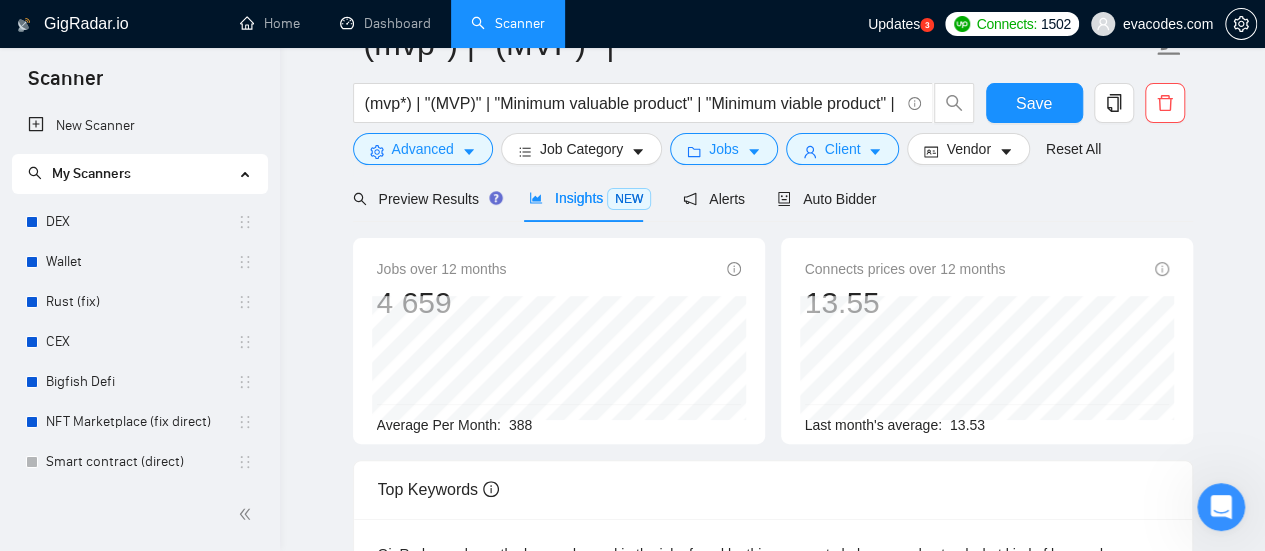 scroll, scrollTop: 0, scrollLeft: 0, axis: both 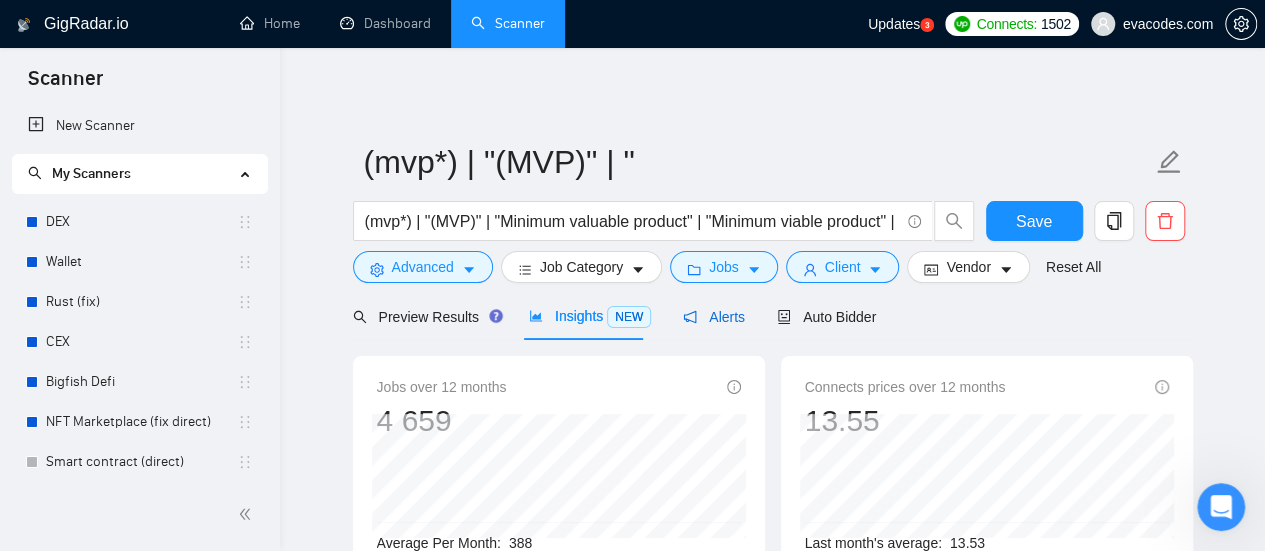 click on "Alerts" at bounding box center [714, 317] 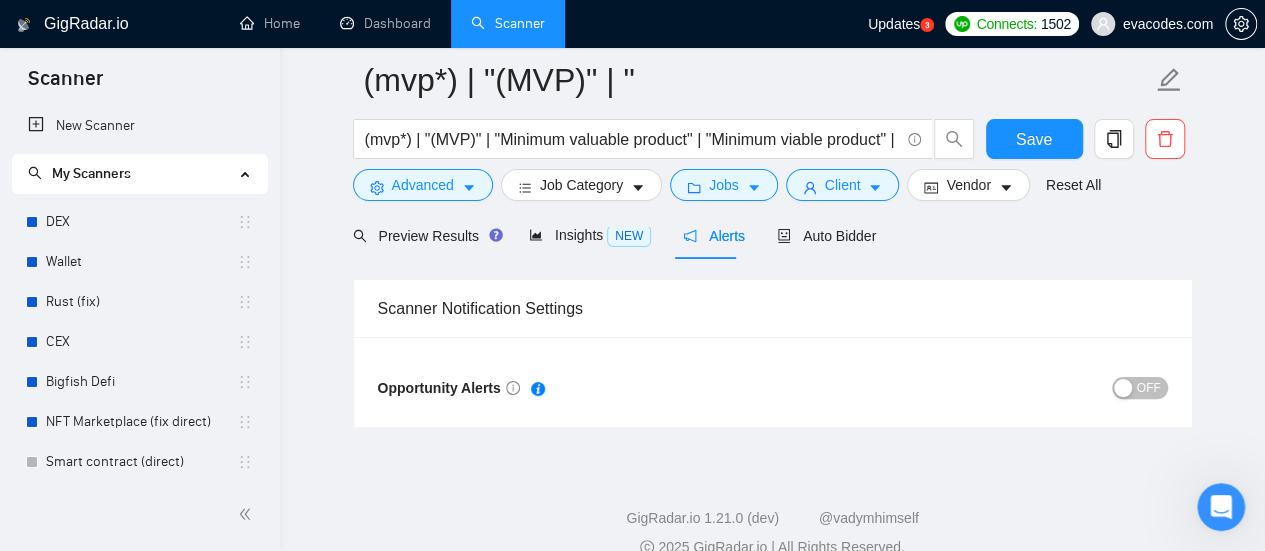 scroll, scrollTop: 100, scrollLeft: 0, axis: vertical 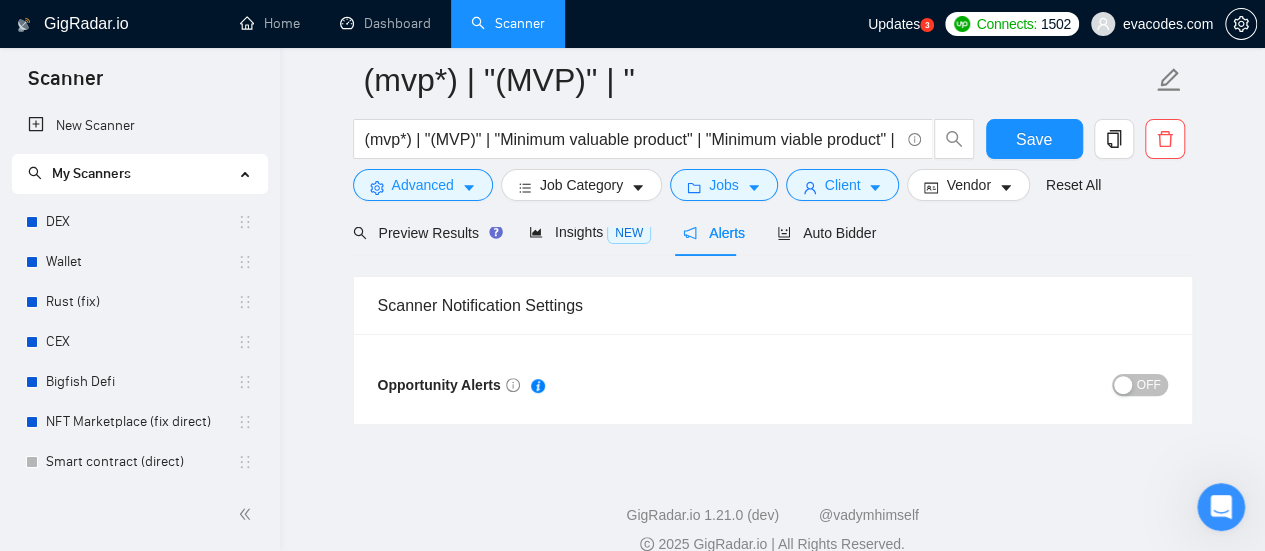 click on "OFF" at bounding box center (1140, 385) 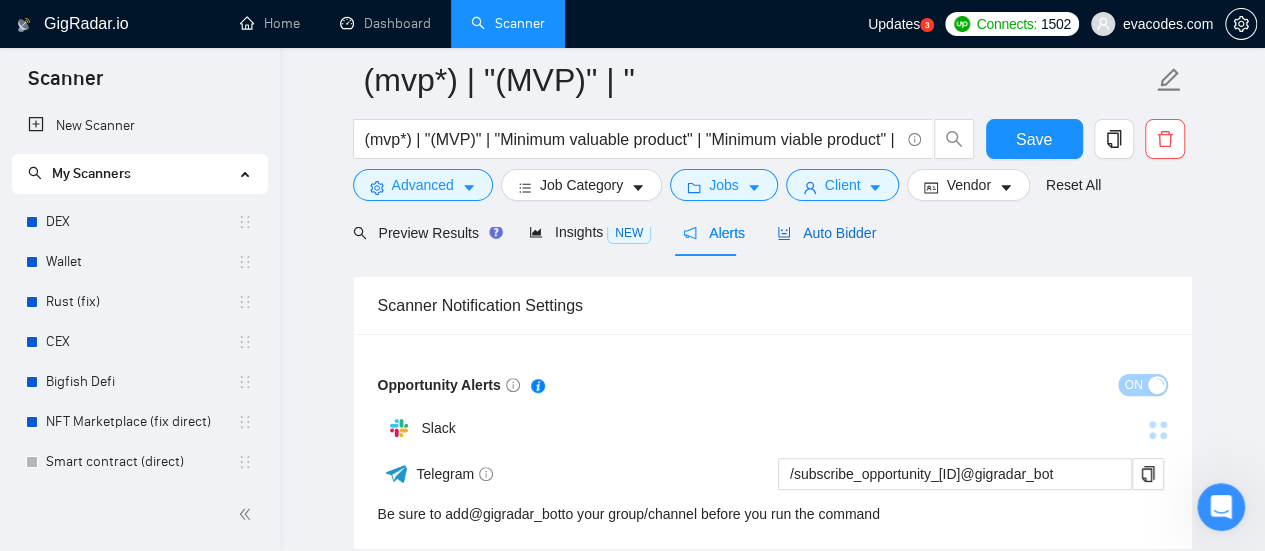click on "Auto Bidder" at bounding box center [826, 233] 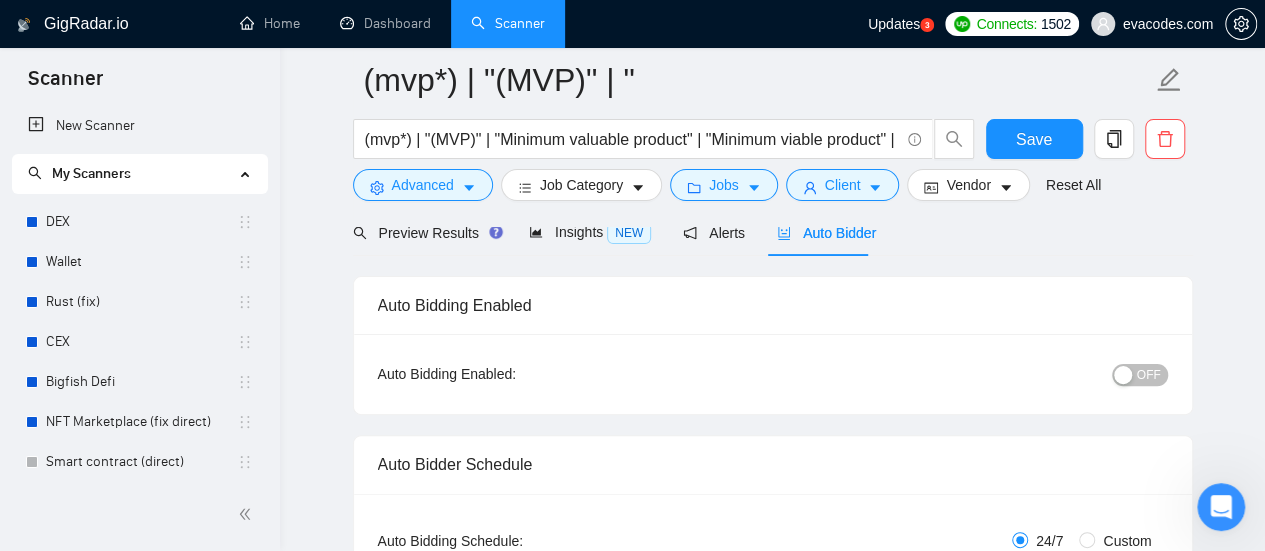 scroll, scrollTop: 200, scrollLeft: 0, axis: vertical 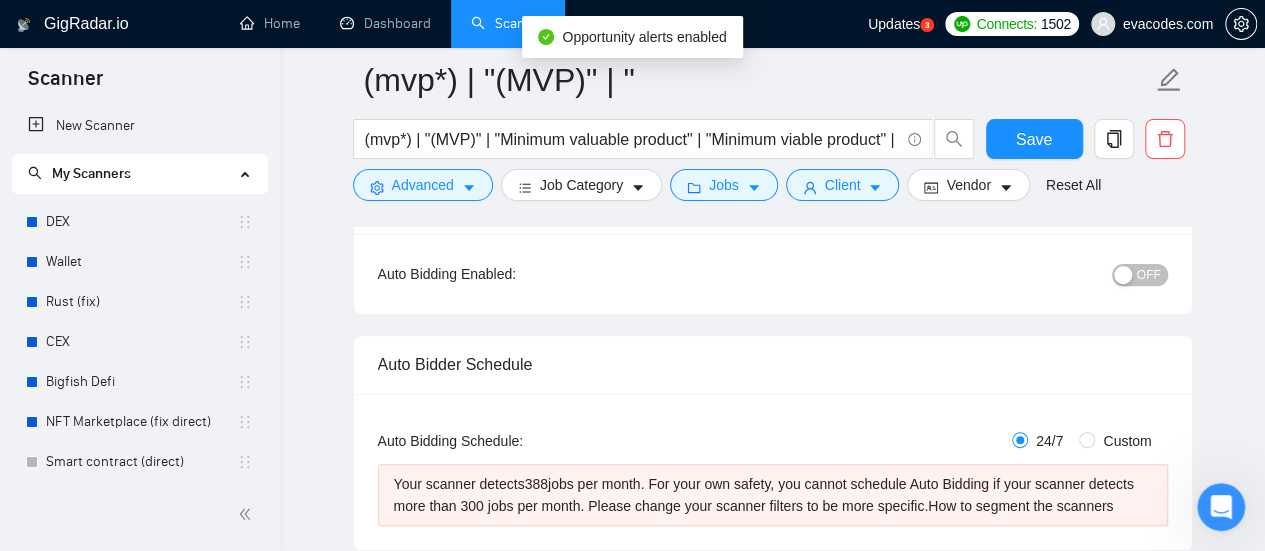type 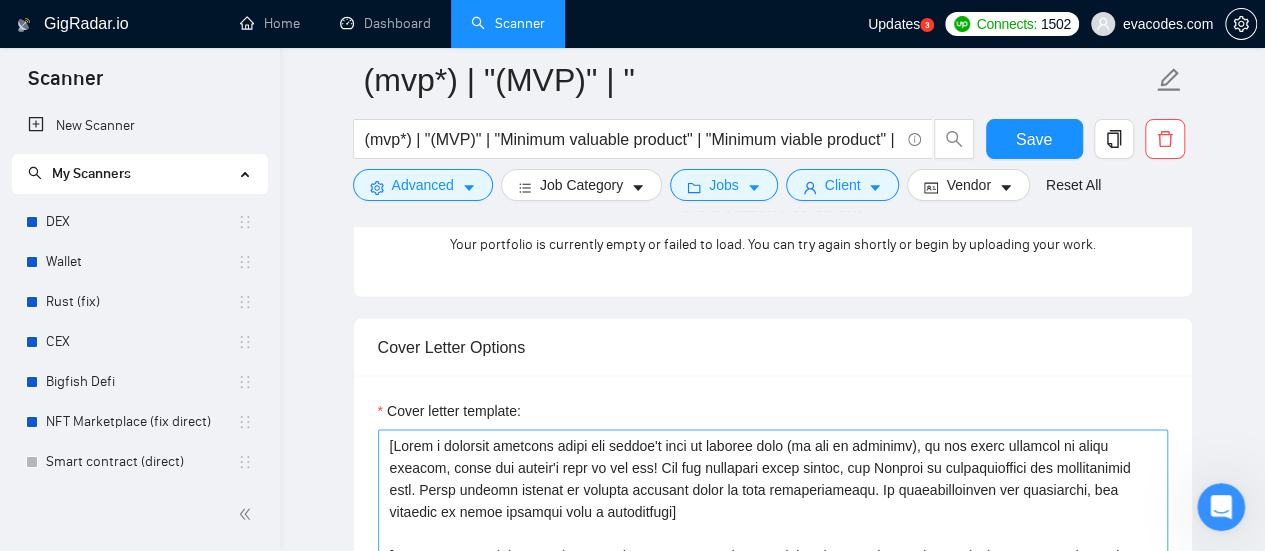 scroll, scrollTop: 1700, scrollLeft: 0, axis: vertical 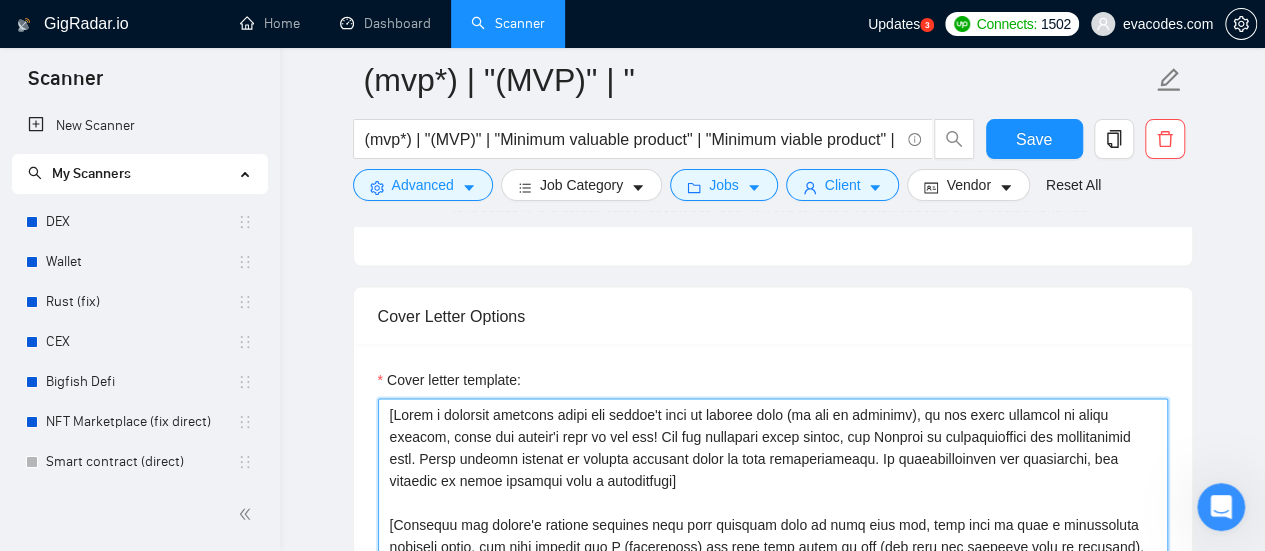 drag, startPoint x: 394, startPoint y: 409, endPoint x: 368, endPoint y: 415, distance: 26.683329 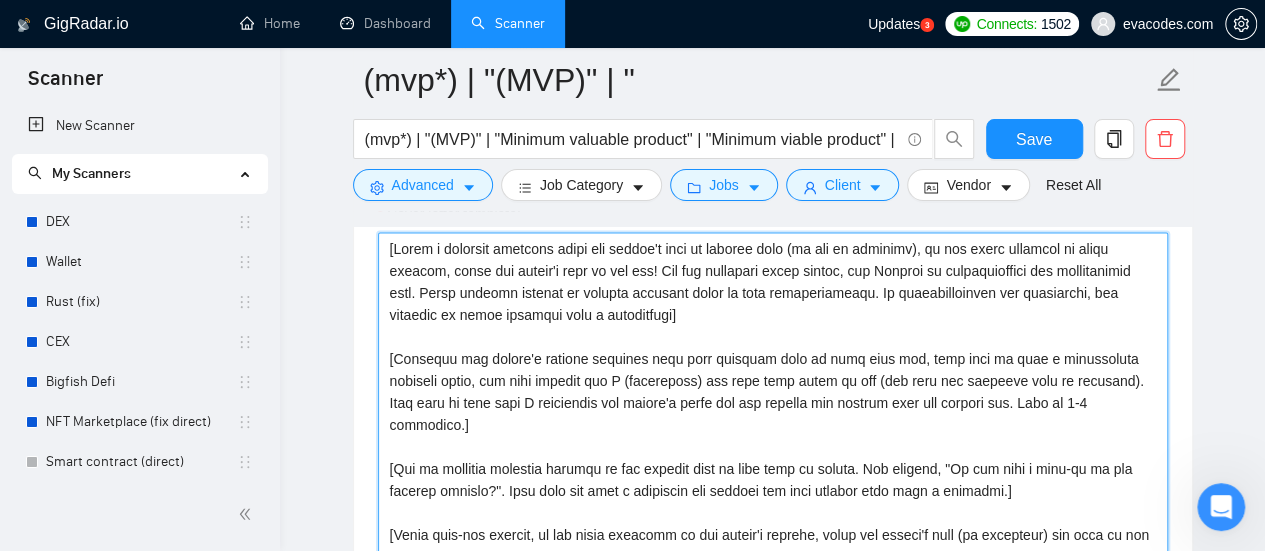 scroll, scrollTop: 1800, scrollLeft: 0, axis: vertical 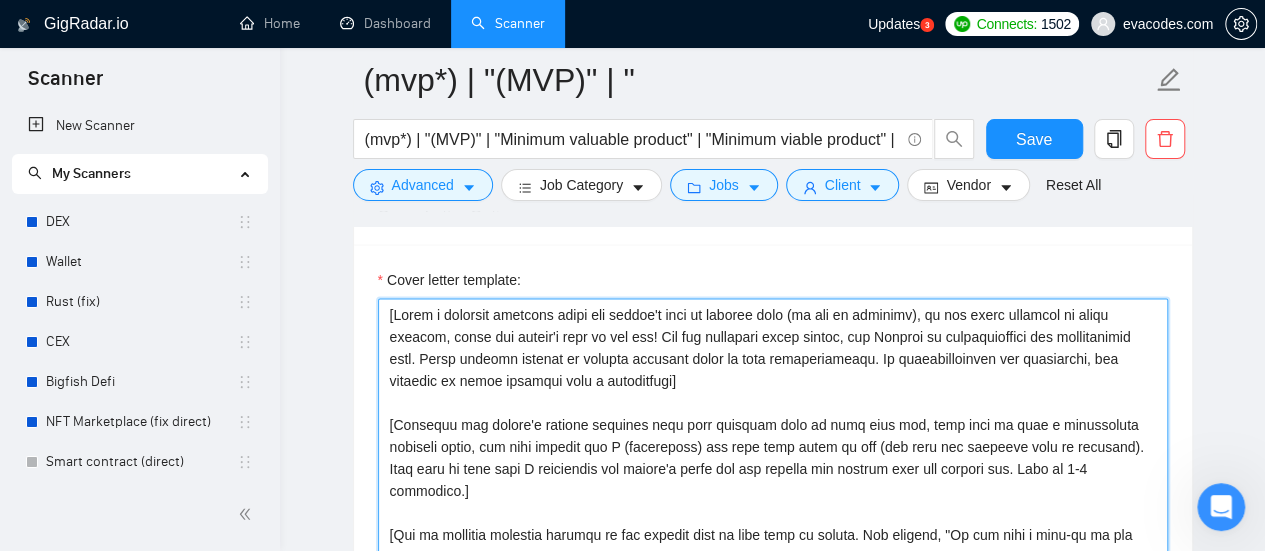 click on "Cover letter template:" at bounding box center (773, 523) 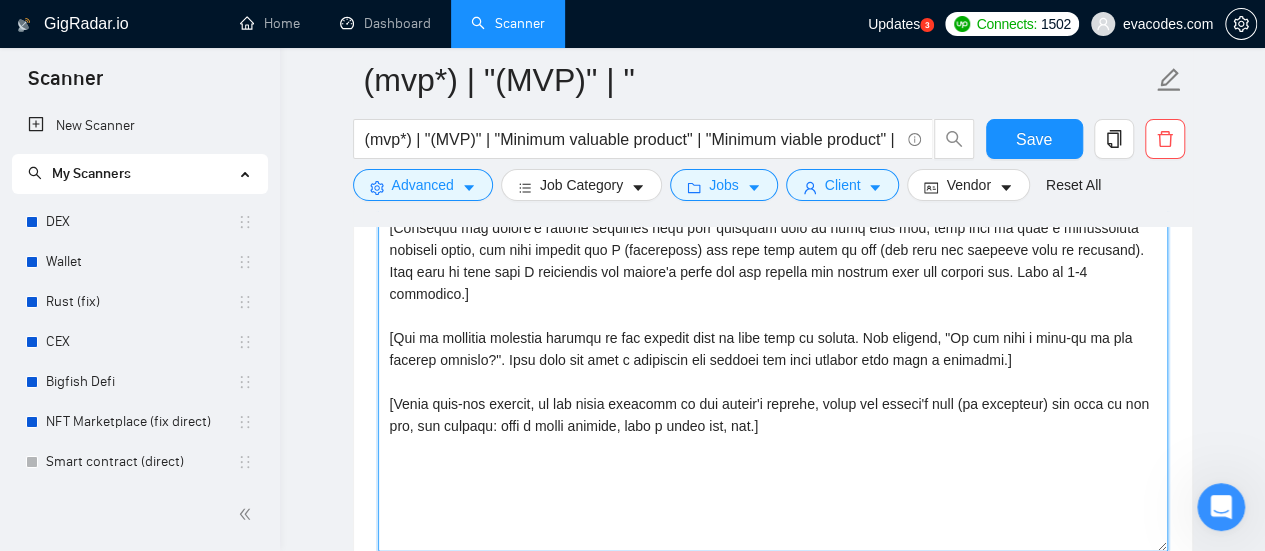 scroll, scrollTop: 2000, scrollLeft: 0, axis: vertical 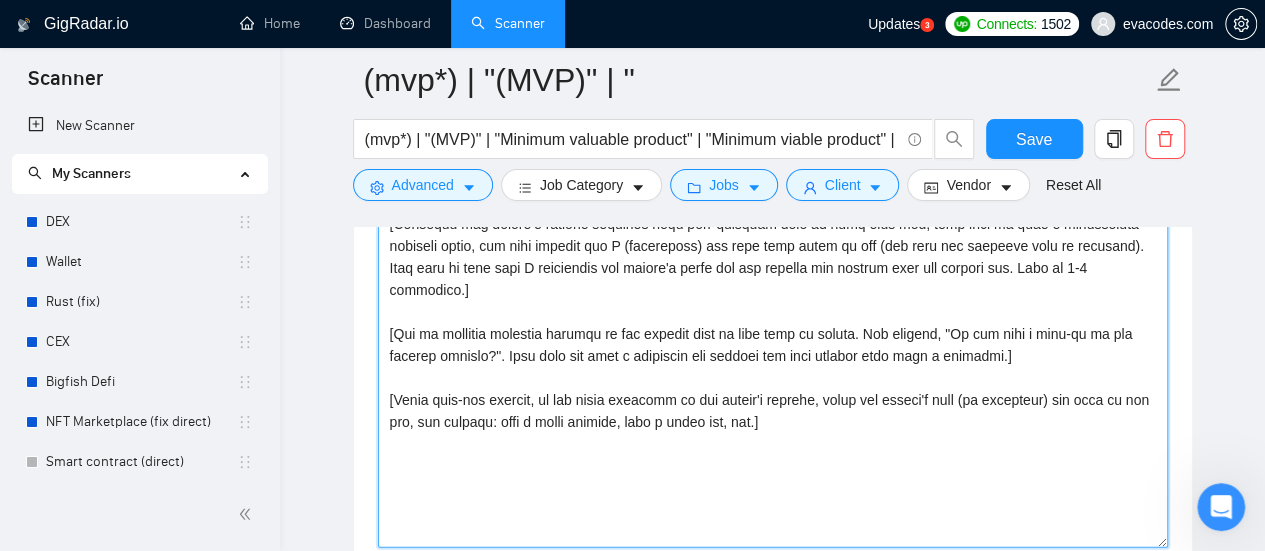 click on "Cover letter template:" at bounding box center (773, 323) 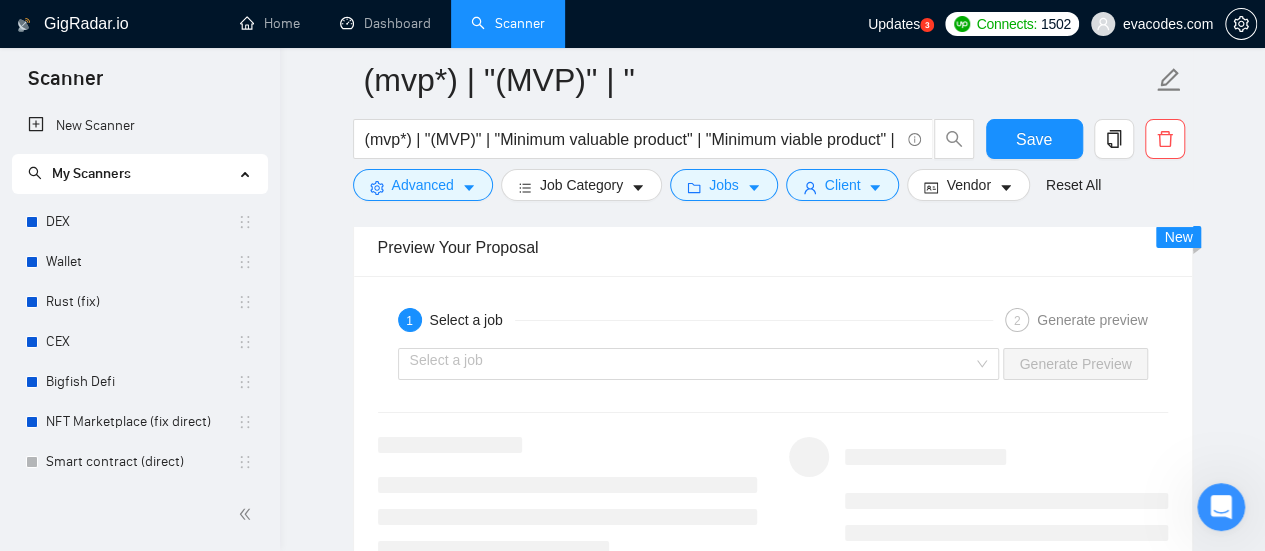 scroll, scrollTop: 3354, scrollLeft: 0, axis: vertical 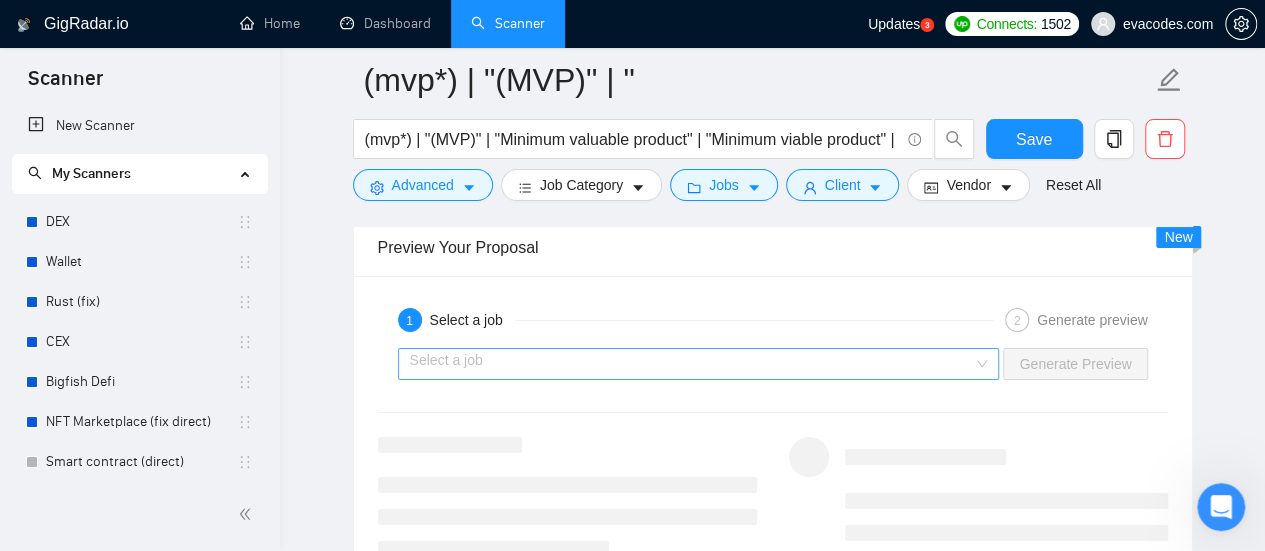 click at bounding box center [692, 364] 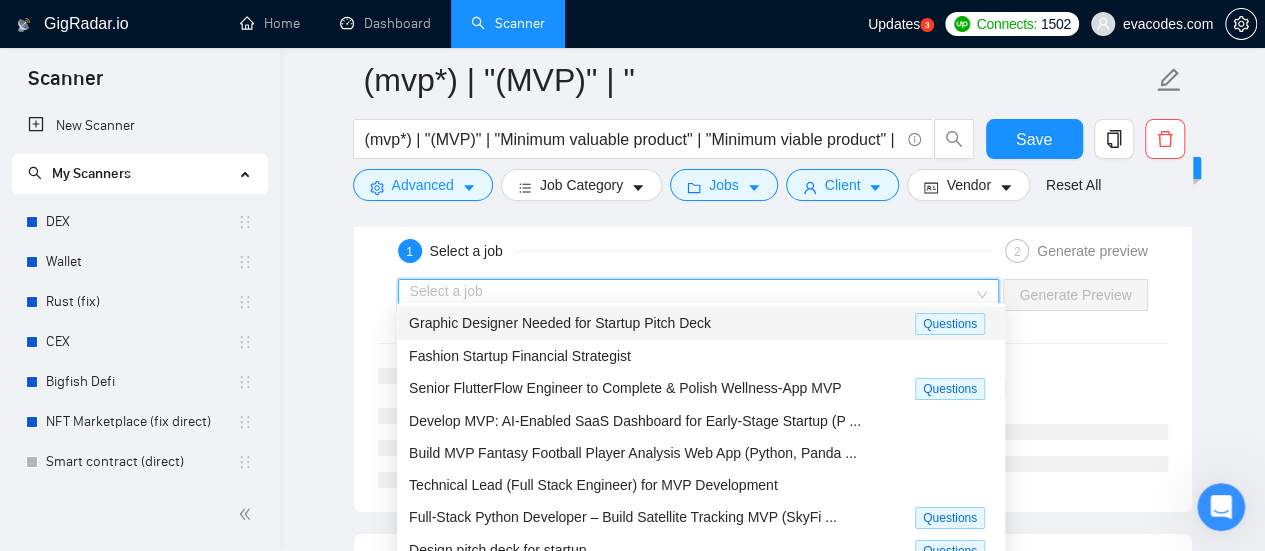 scroll, scrollTop: 3454, scrollLeft: 0, axis: vertical 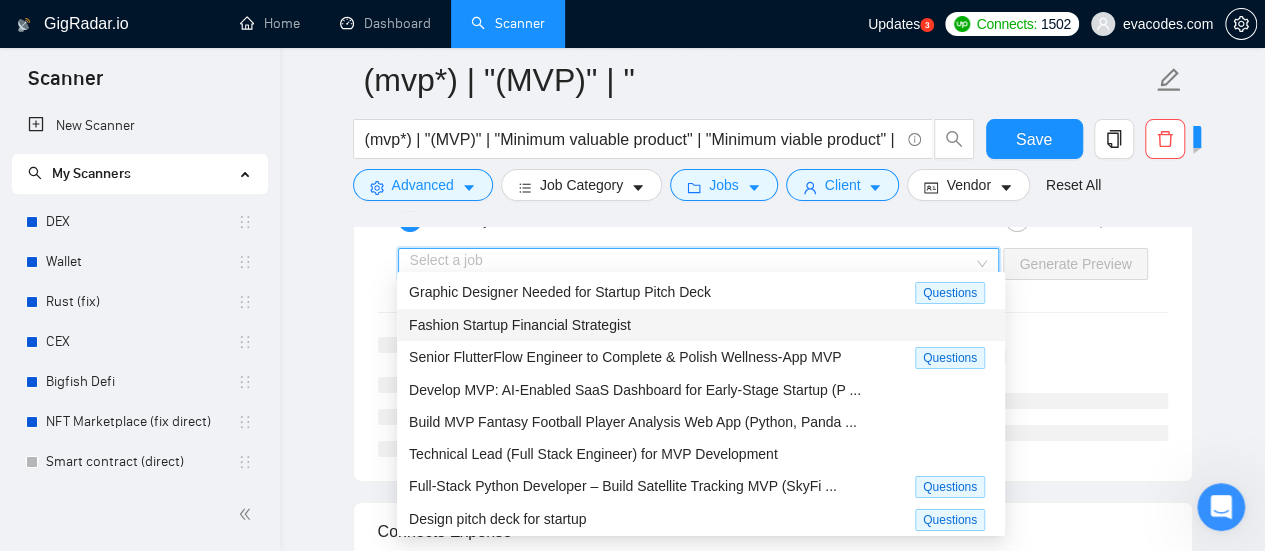 click on "Select a job Generate Preview" at bounding box center [773, 264] 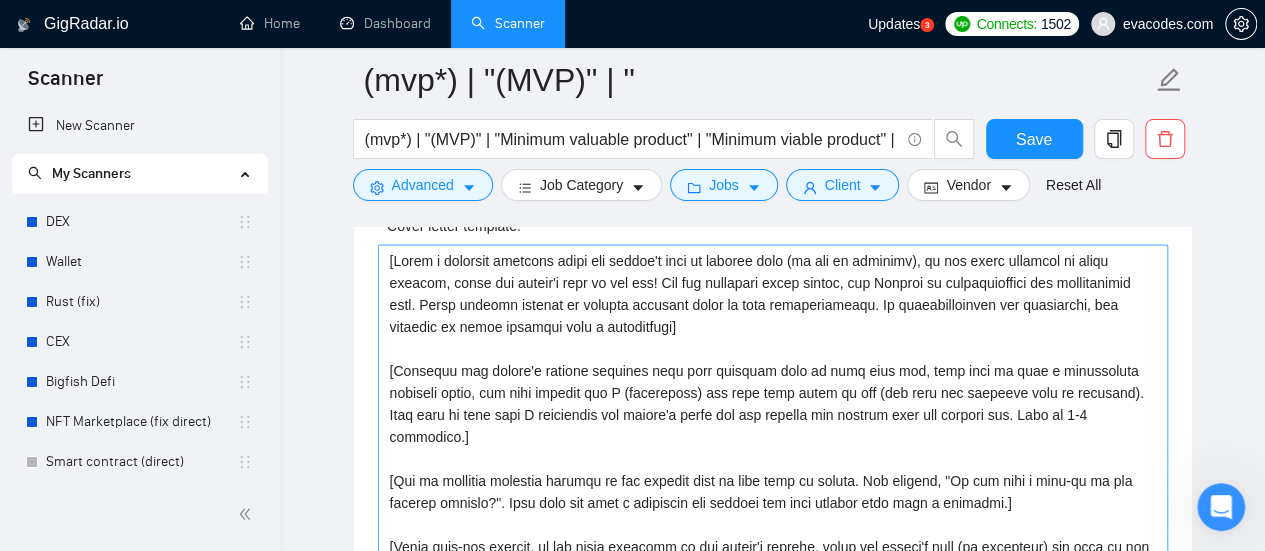 scroll, scrollTop: 2054, scrollLeft: 0, axis: vertical 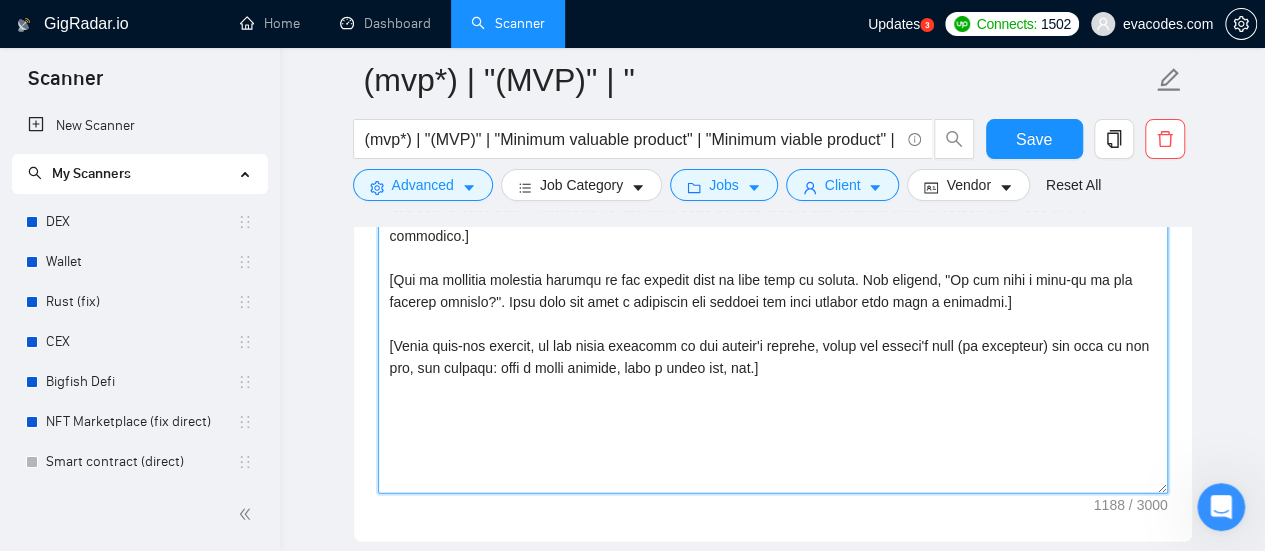 drag, startPoint x: 523, startPoint y: 371, endPoint x: 546, endPoint y: 358, distance: 26.41969 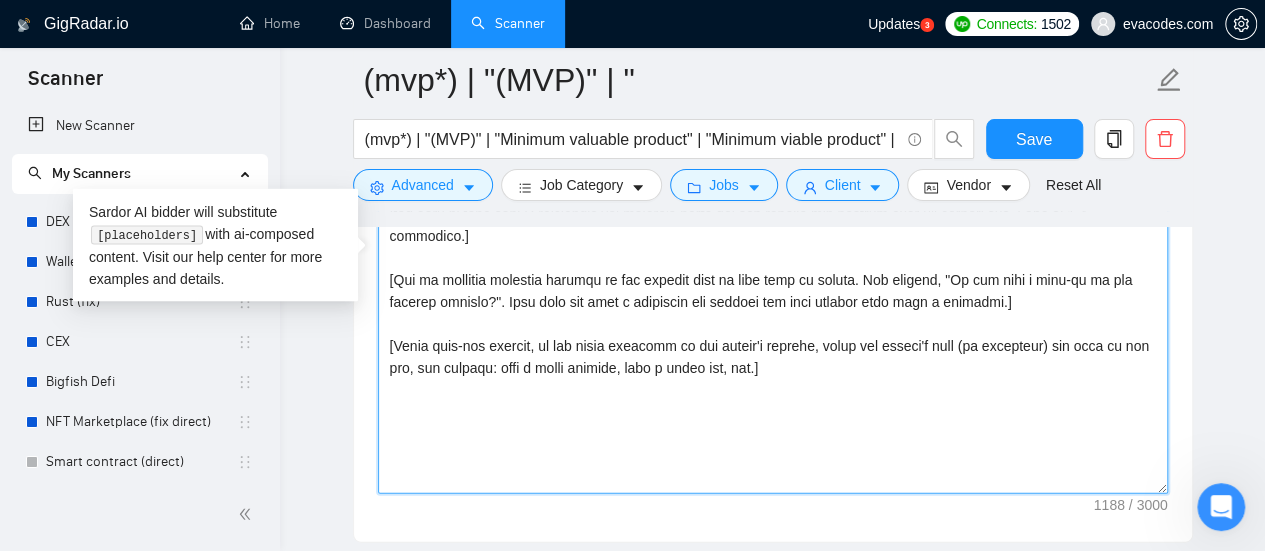 click on "Cover letter template:" at bounding box center [773, 269] 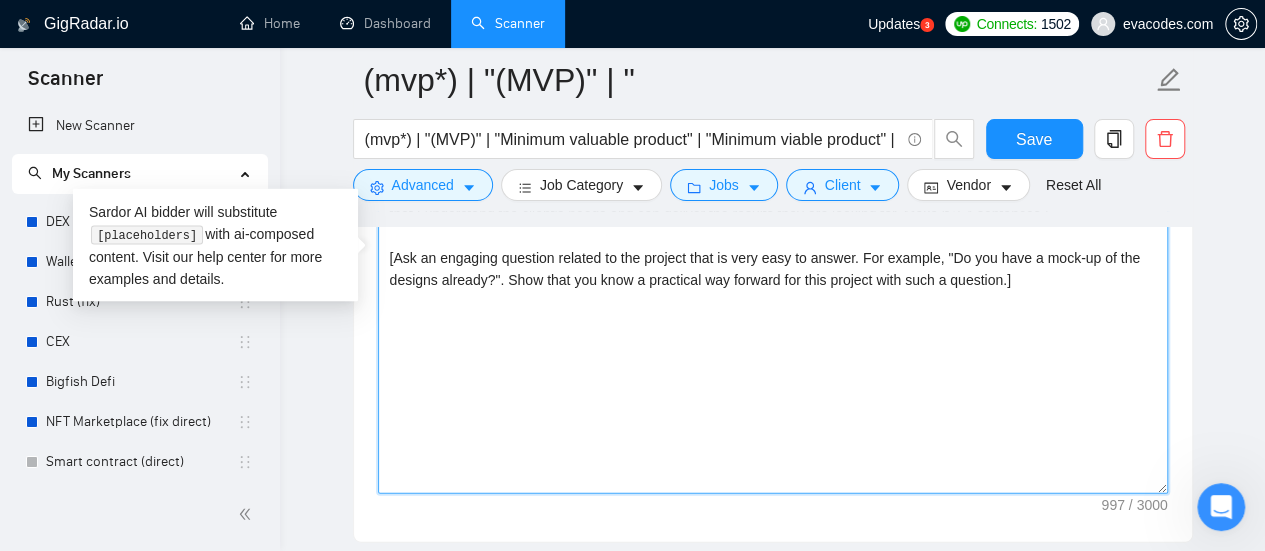 click on "[Write a personal greeting using the client's name or company name (if any is provided), in the local language of their country, using the client's time of the day! For the remaining cover letter, use English in conversational yet professional tone. Avoid generic phrases or cliches commonly found in such communications. Be straightforward and respectful, and remember to avoid sounding like a salesperson]
[Identify the client's biggest business pain that provoked them to post this job, hook into it with a provocative question first, and then explain how I (freelancer) can help them solve it too (not only the specific task in question). Make sure to show that I understand the client's needs and can deliver the results they are looking for. Make it 3-4 sentences.]
[Ask an engaging question related to the project that is very easy to answer. For example, "Do you have a mock-up of the designs already?". Show that you know a practical way forward for this project with such a question.]" at bounding box center (773, 269) 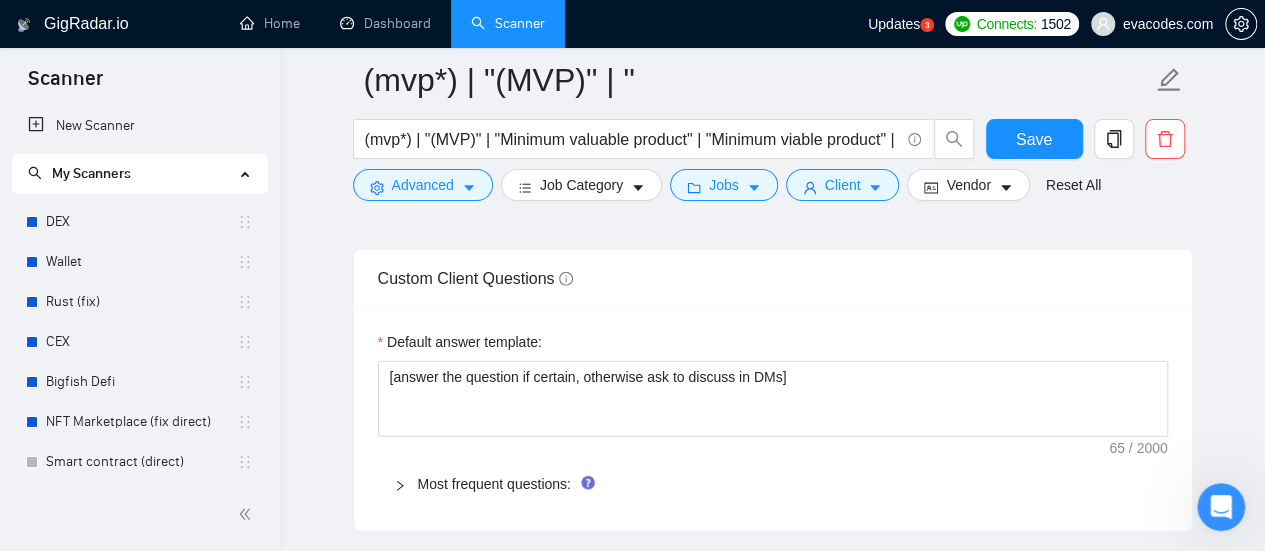 scroll, scrollTop: 2400, scrollLeft: 0, axis: vertical 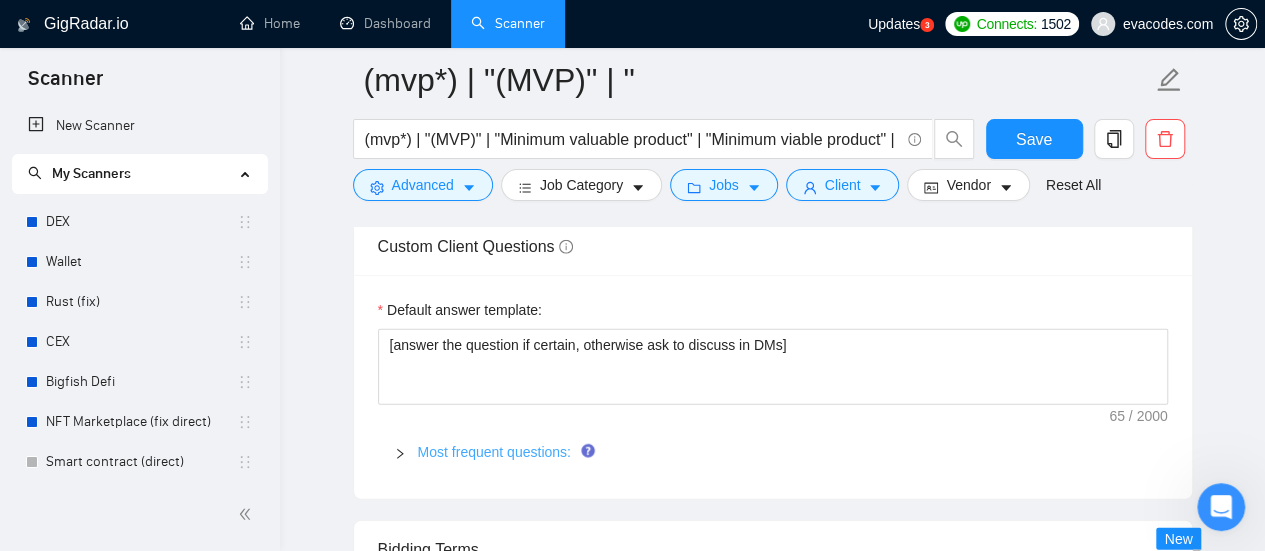 type on "[Write a personal greeting using the client's name or company name (if any is provided), in the local language of their country, using the client's time of the day! For the remaining cover letter, use English in conversational yet professional tone. Avoid generic phrases or cliches commonly found in such communications. Be straightforward and respectful, and remember to avoid sounding like a salesperson]
[Identify the client's biggest business pain that provoked them to post this job, hook into it with a provocative question first, and then explain how I (freelancer) can help them solve it too (not only the specific task in question). Make sure to show that I understand the client's needs and can deliver the results they are looking for. Make it 3-4 sentences.]
[Ask an engaging question related to the project that is very easy to answer. For example, "Do you have a mock-up of the designs already?". Show that you know a practical way forward for this project with such a question.]" 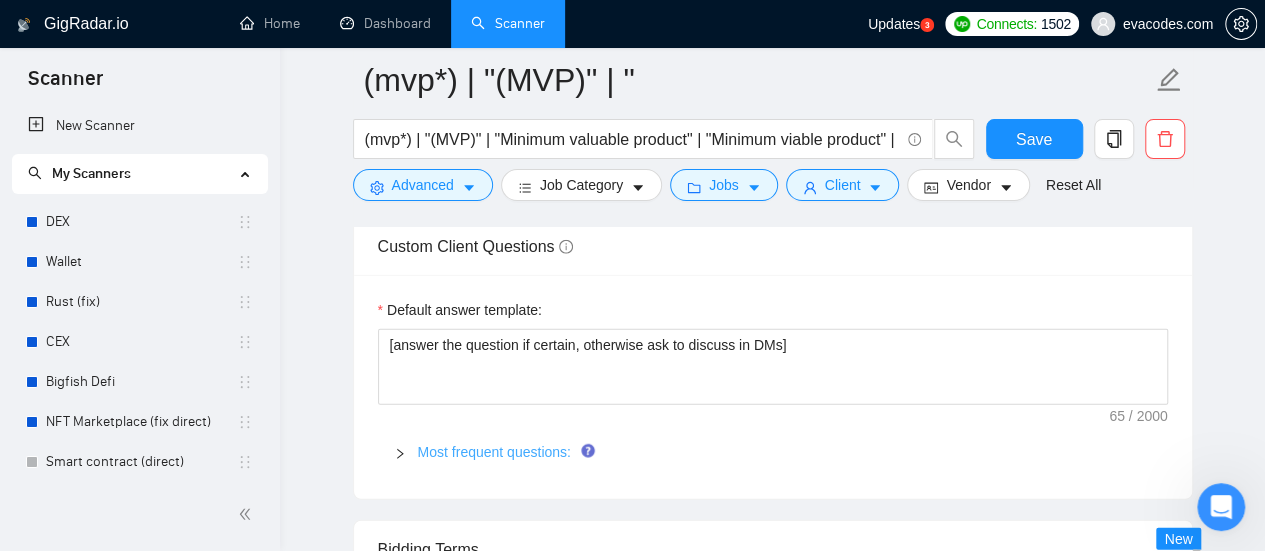 click on "Most frequent questions:" at bounding box center (494, 452) 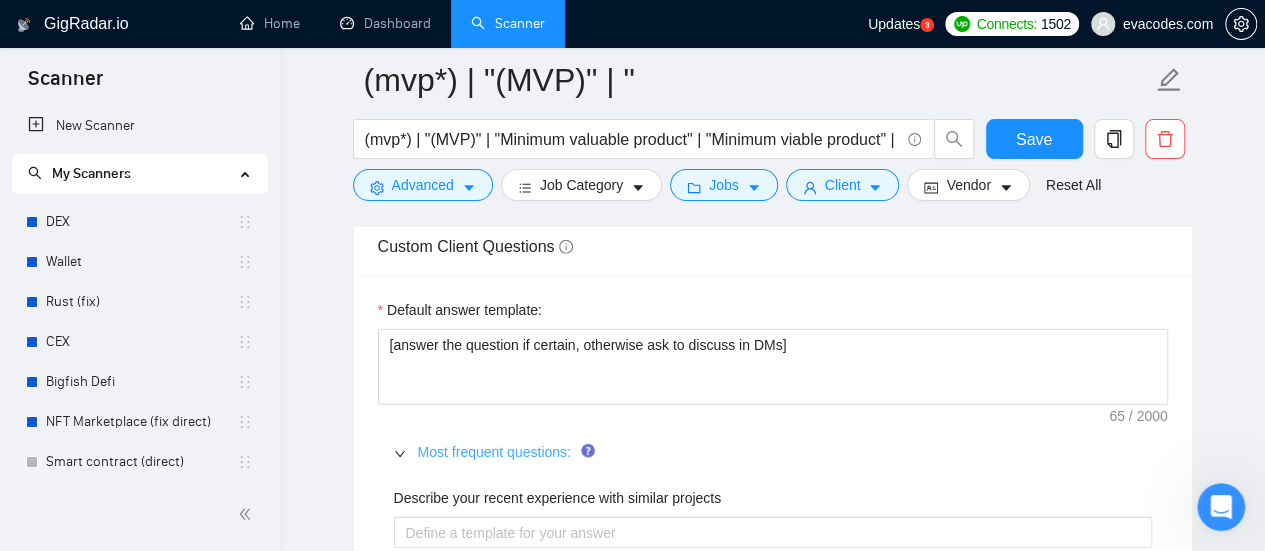 click on "Most frequent questions:" at bounding box center [494, 452] 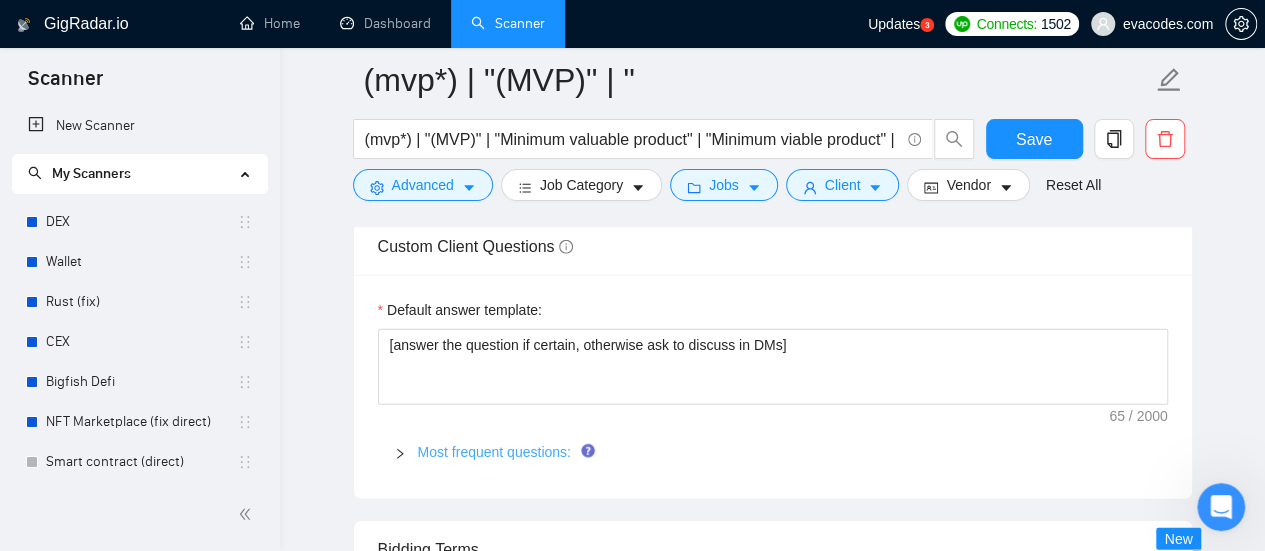 click on "Most frequent questions:" at bounding box center (494, 452) 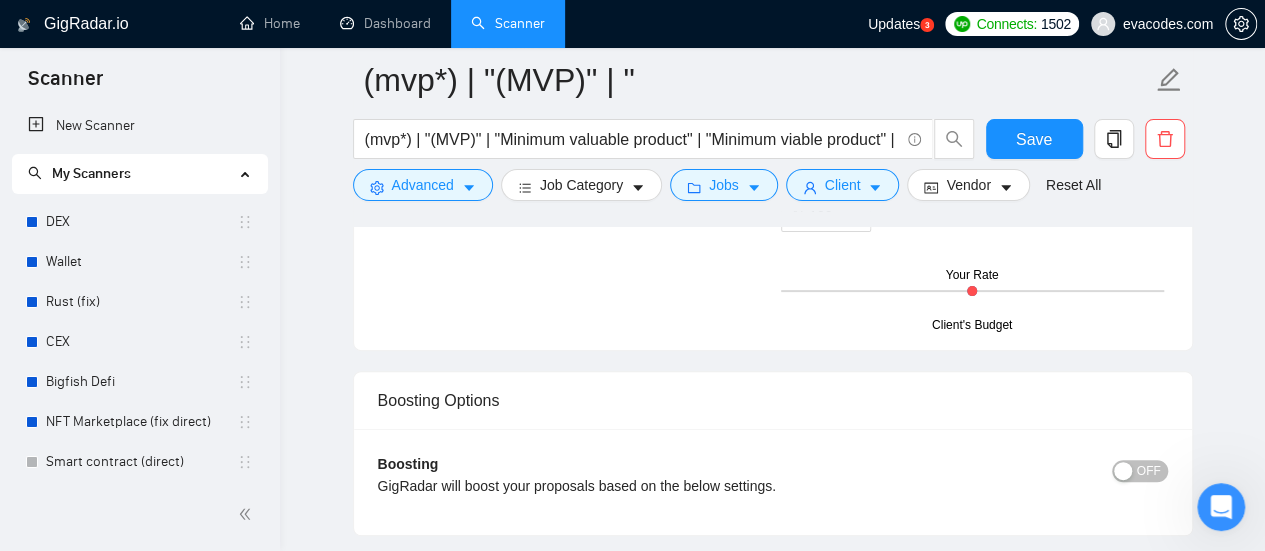 scroll, scrollTop: 4300, scrollLeft: 0, axis: vertical 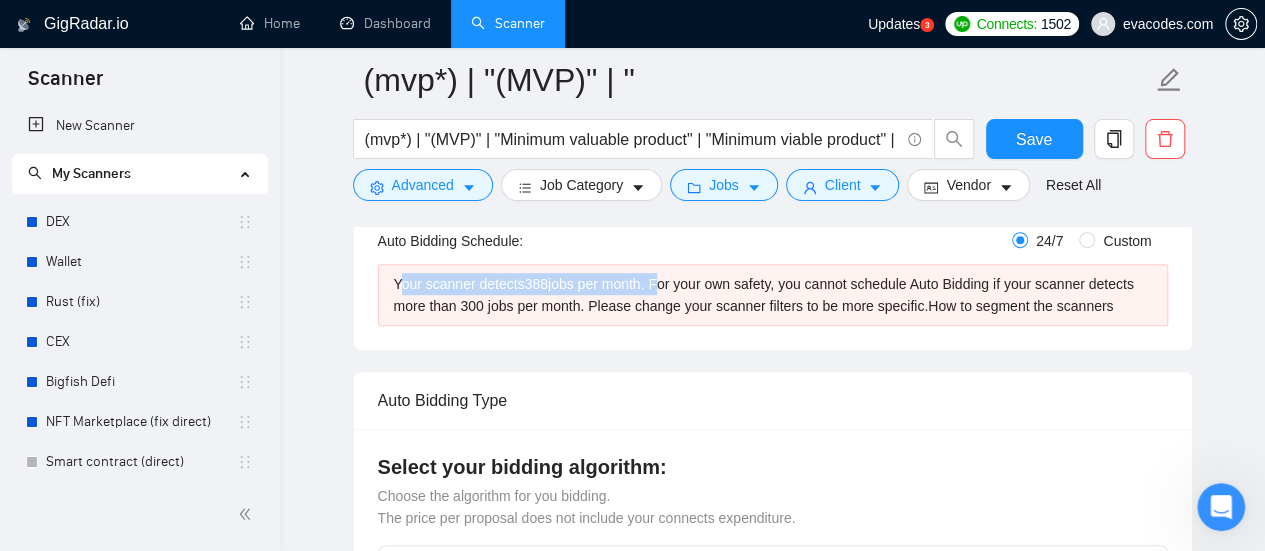 drag, startPoint x: 396, startPoint y: 281, endPoint x: 652, endPoint y: 289, distance: 256.12497 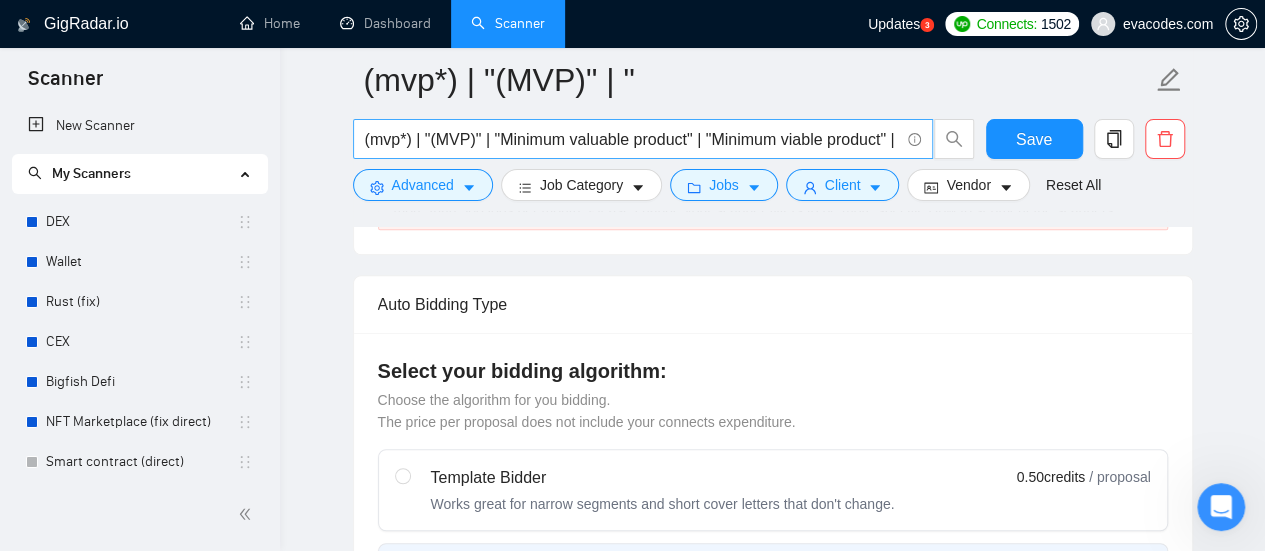 scroll, scrollTop: 500, scrollLeft: 0, axis: vertical 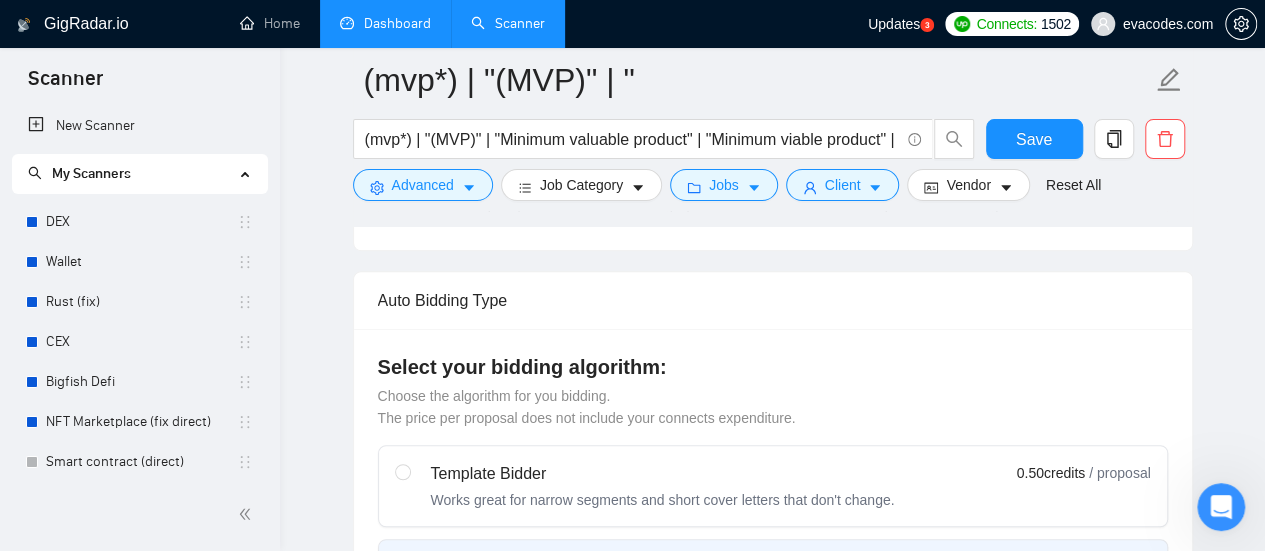 click on "Dashboard" at bounding box center [385, 23] 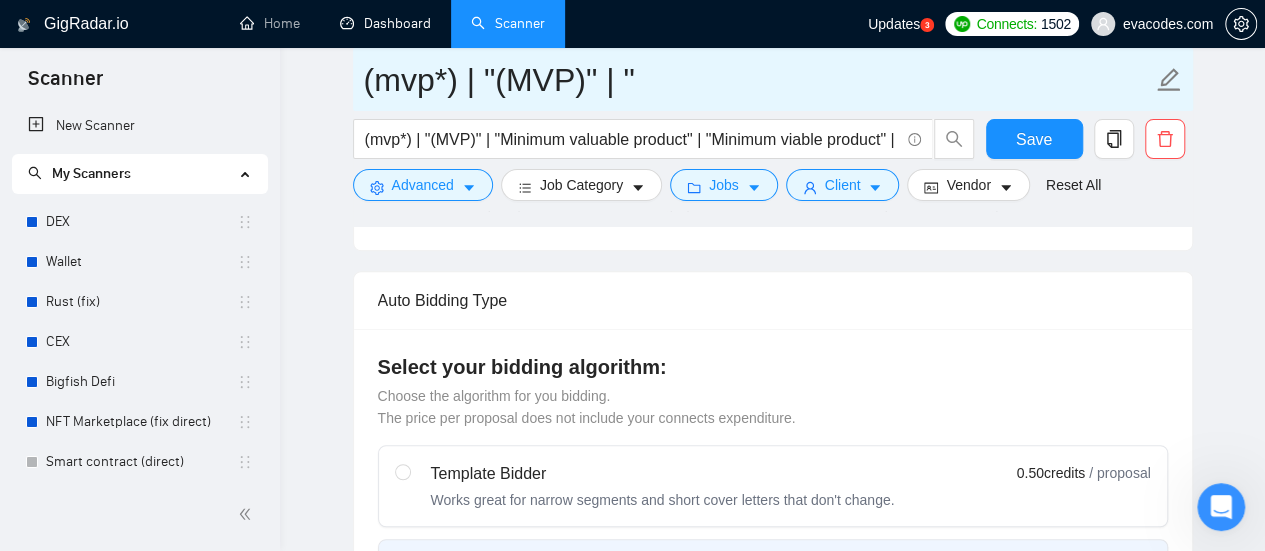 scroll, scrollTop: 0, scrollLeft: 0, axis: both 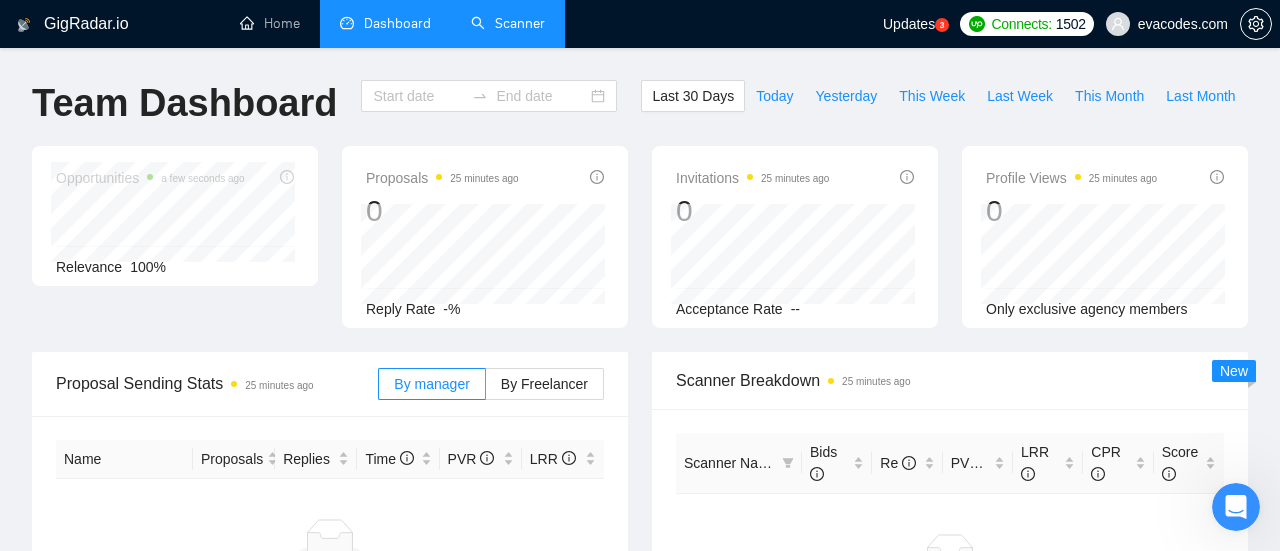 type on "2025-06-11" 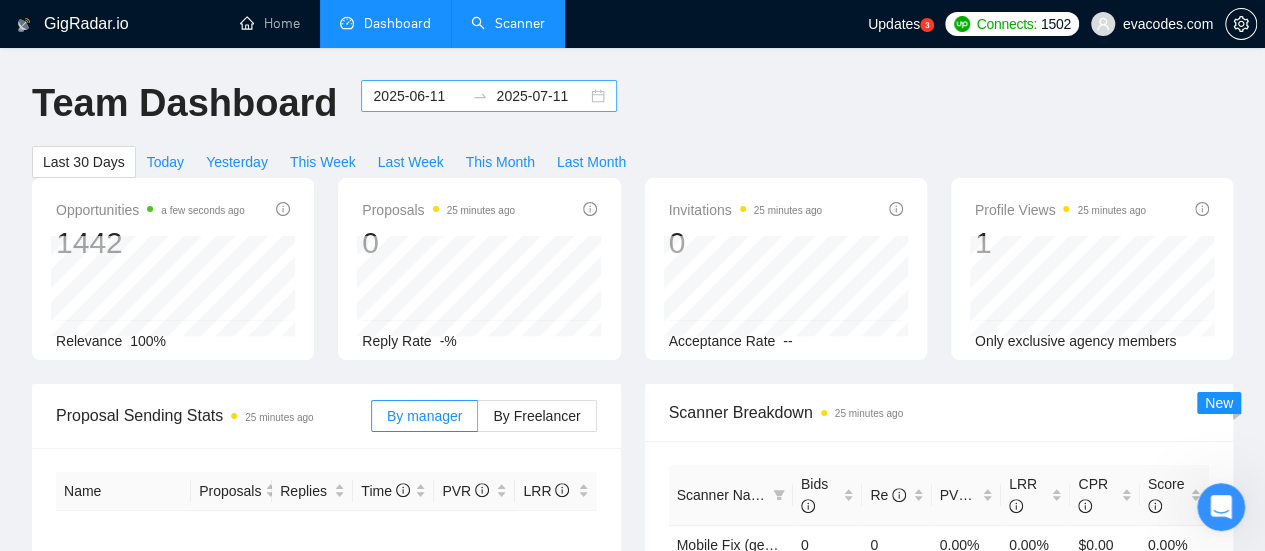 click on "2025-06-11" at bounding box center (418, 96) 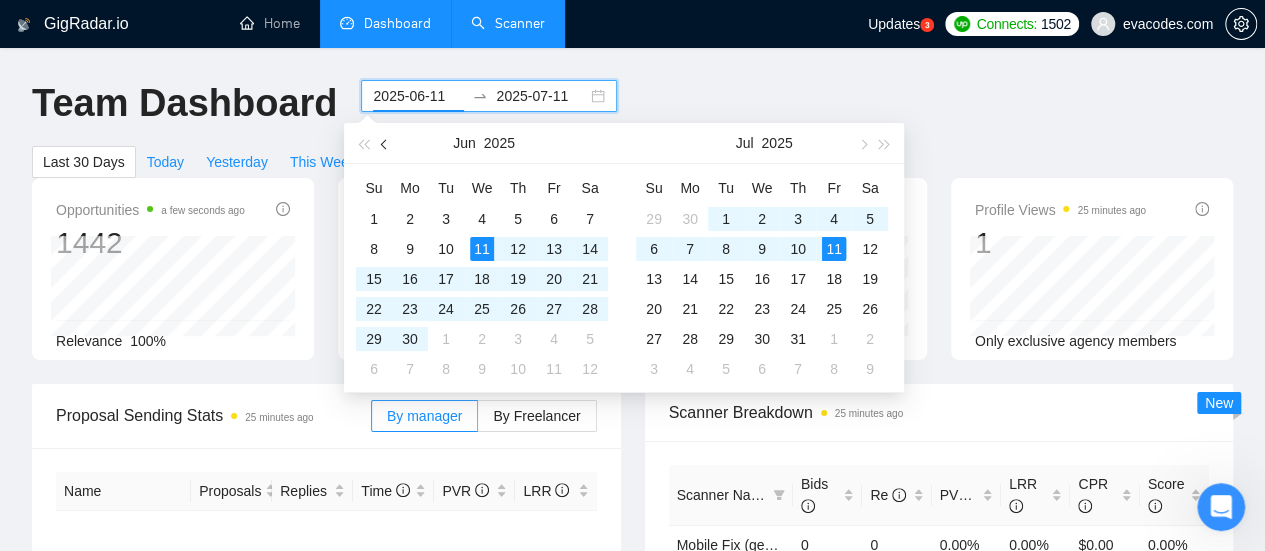 click at bounding box center (385, 143) 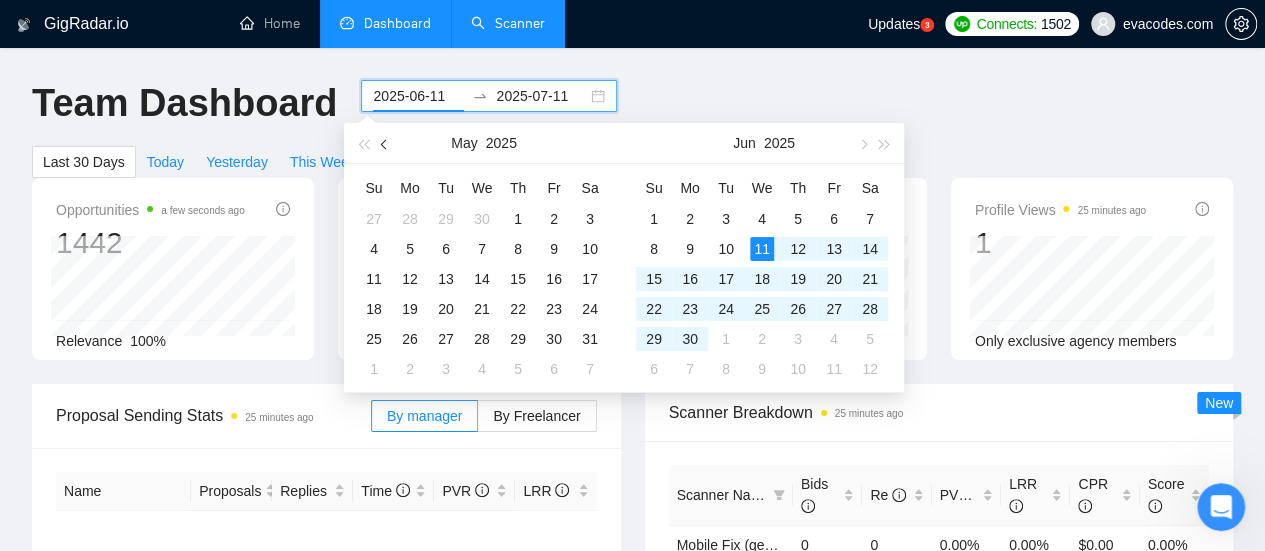 click at bounding box center [385, 143] 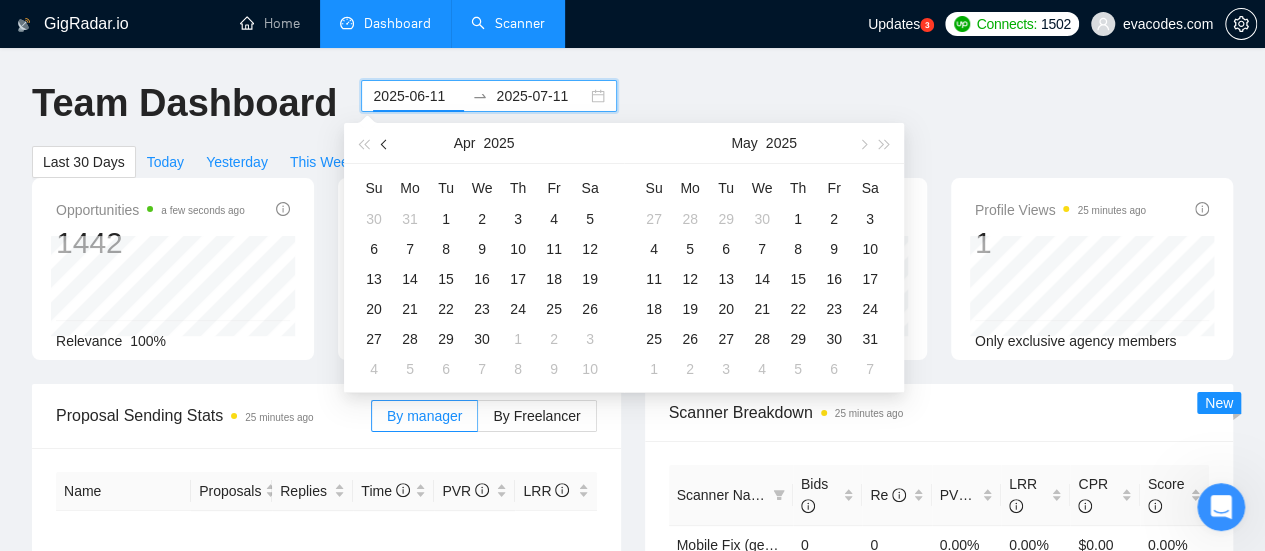 click at bounding box center (385, 143) 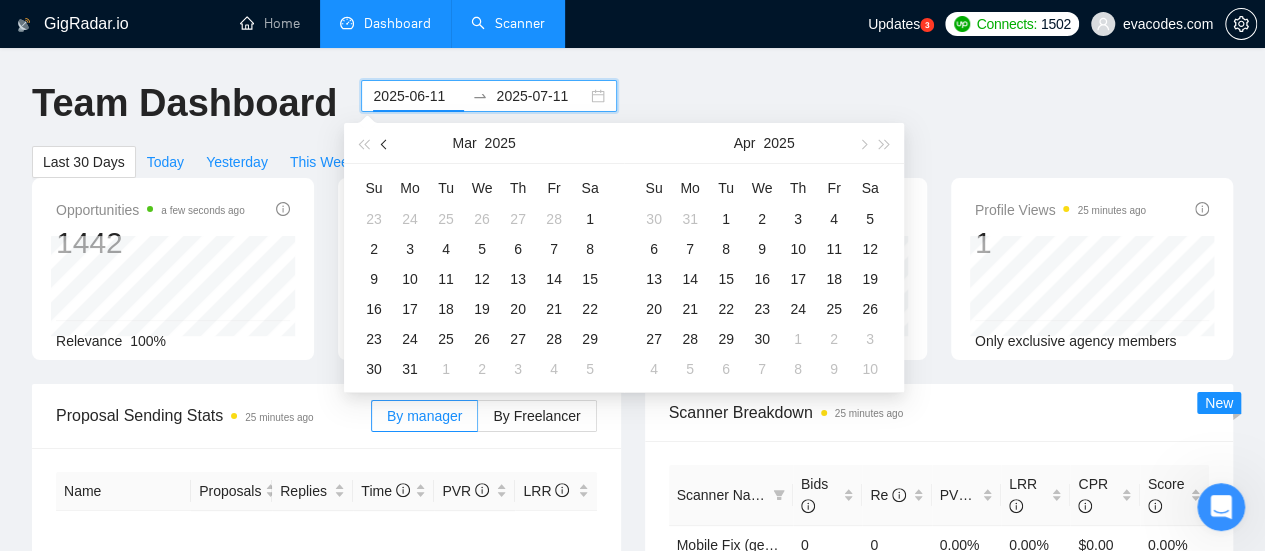 click at bounding box center [385, 143] 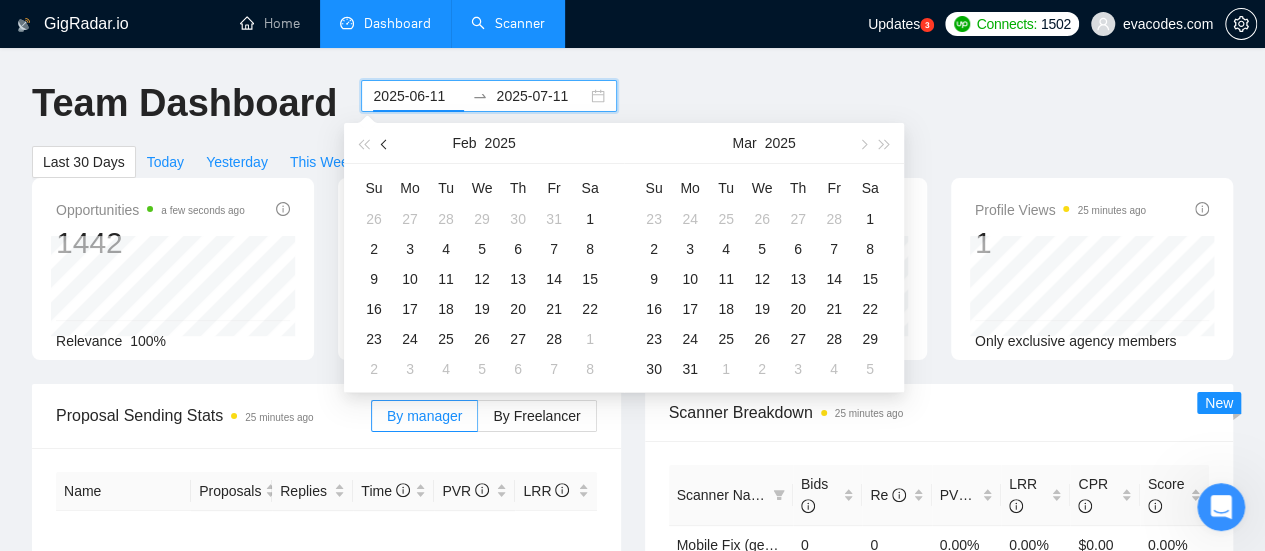 click at bounding box center (386, 144) 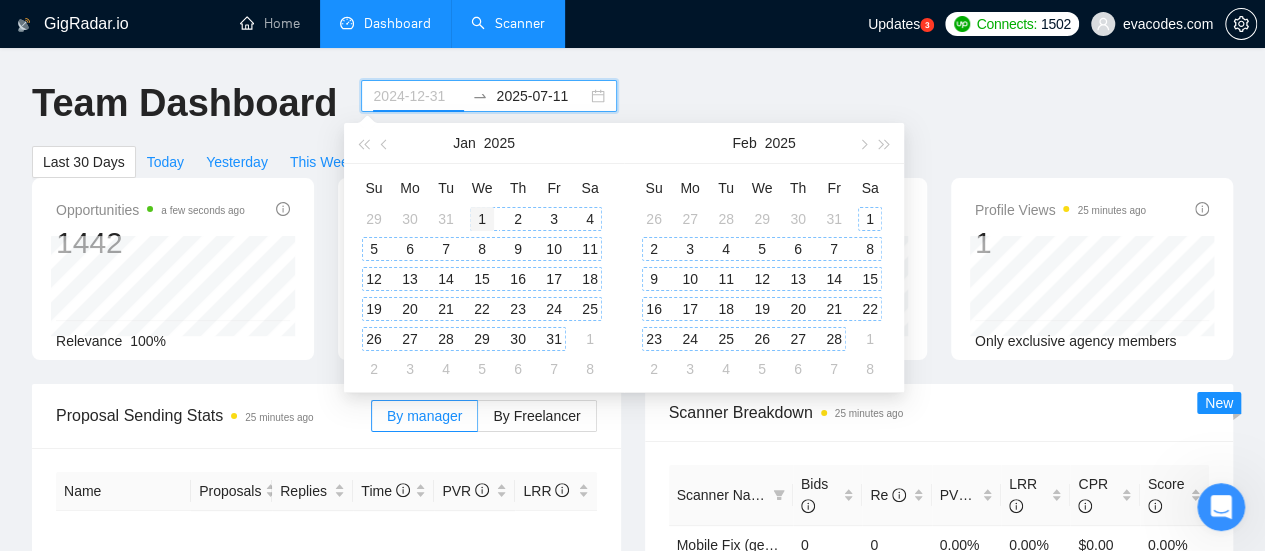 type on "[YEAR]-[MONTH]-[DAY]" 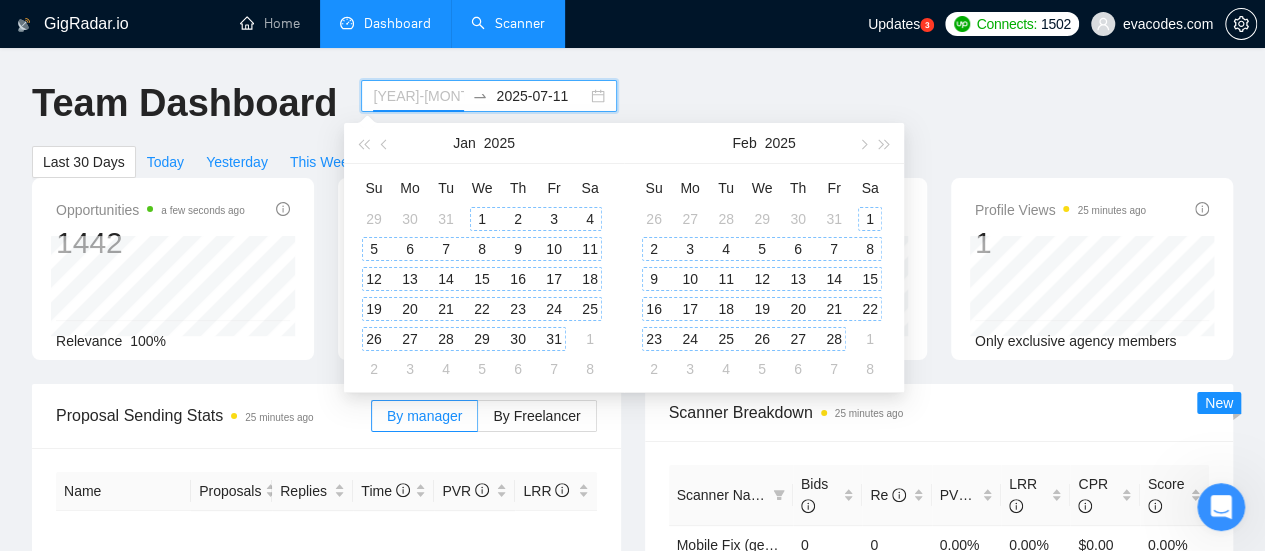click on "1" at bounding box center (482, 219) 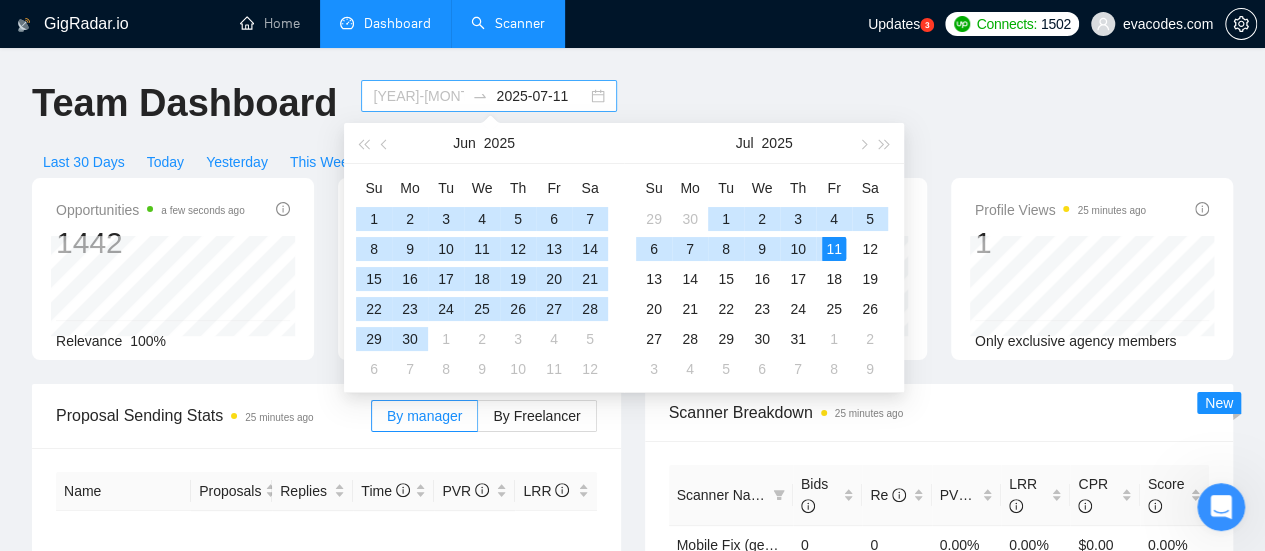 click on "2025-07-11" at bounding box center (541, 96) 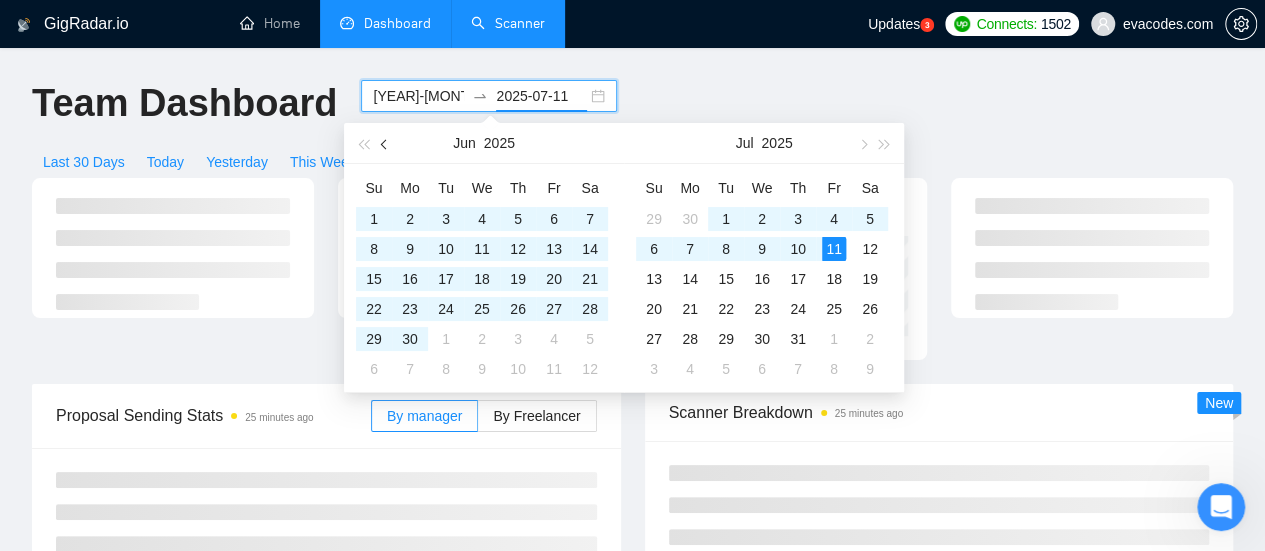 click at bounding box center [385, 143] 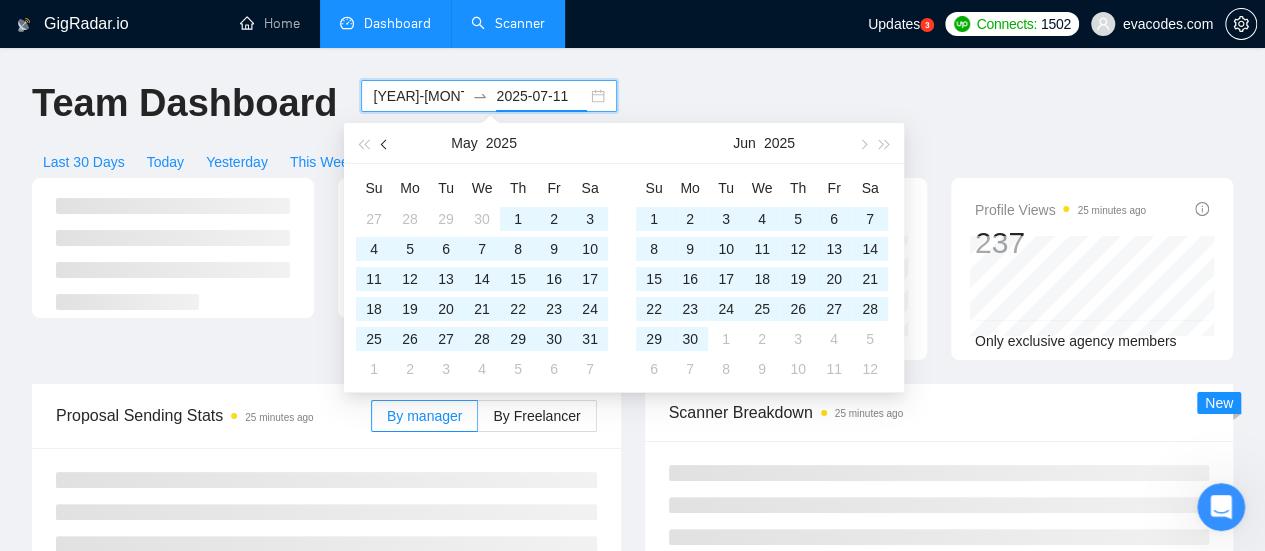 click at bounding box center (385, 143) 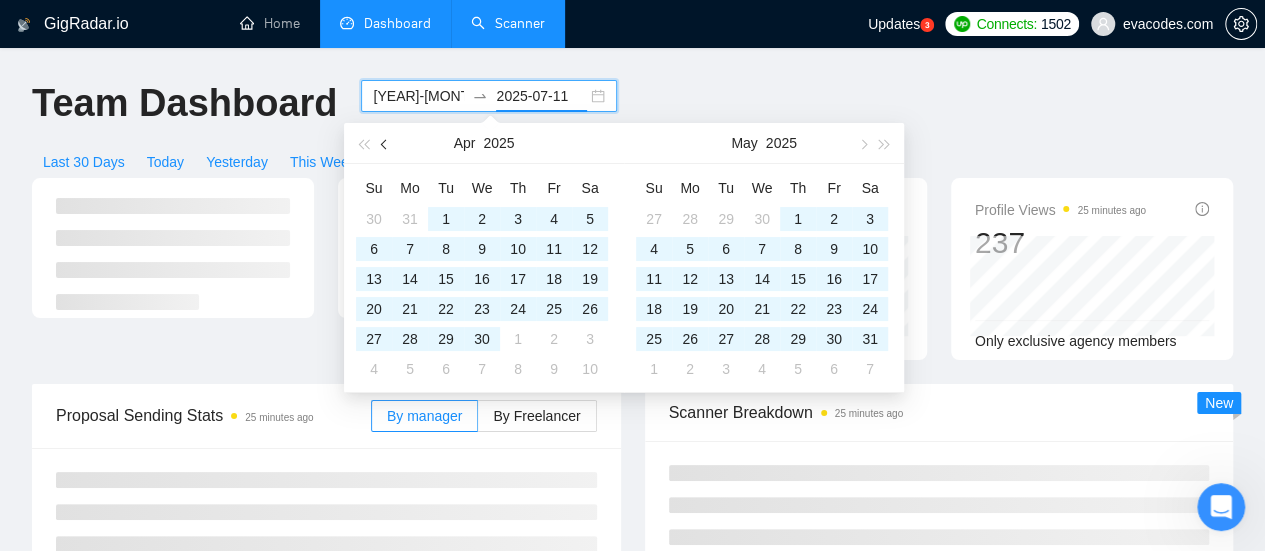 click at bounding box center [385, 143] 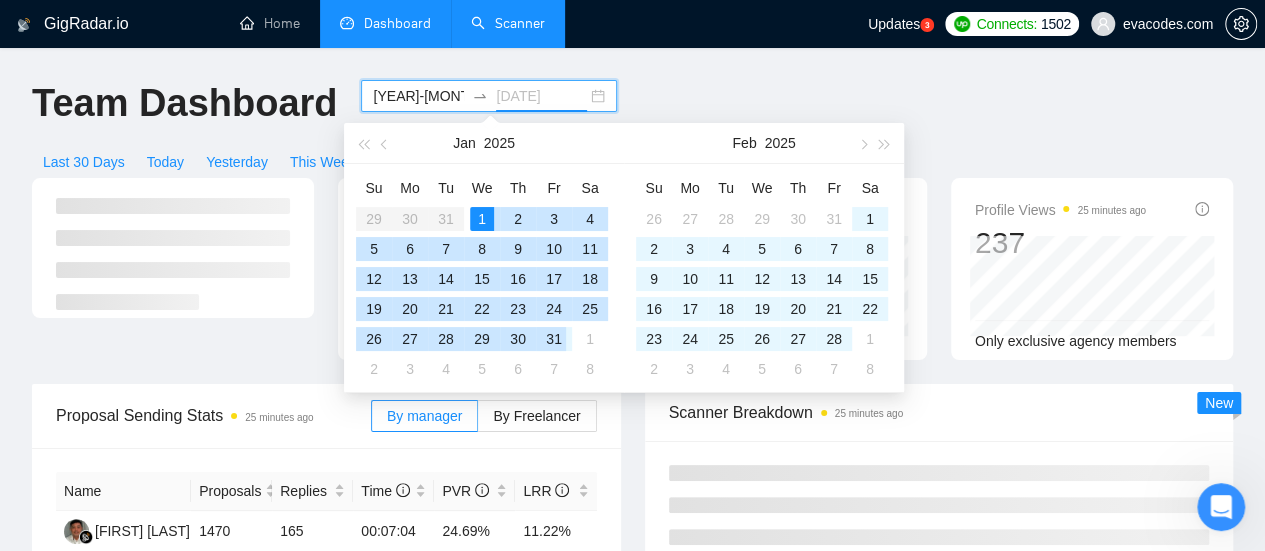 type on "[DATE]" 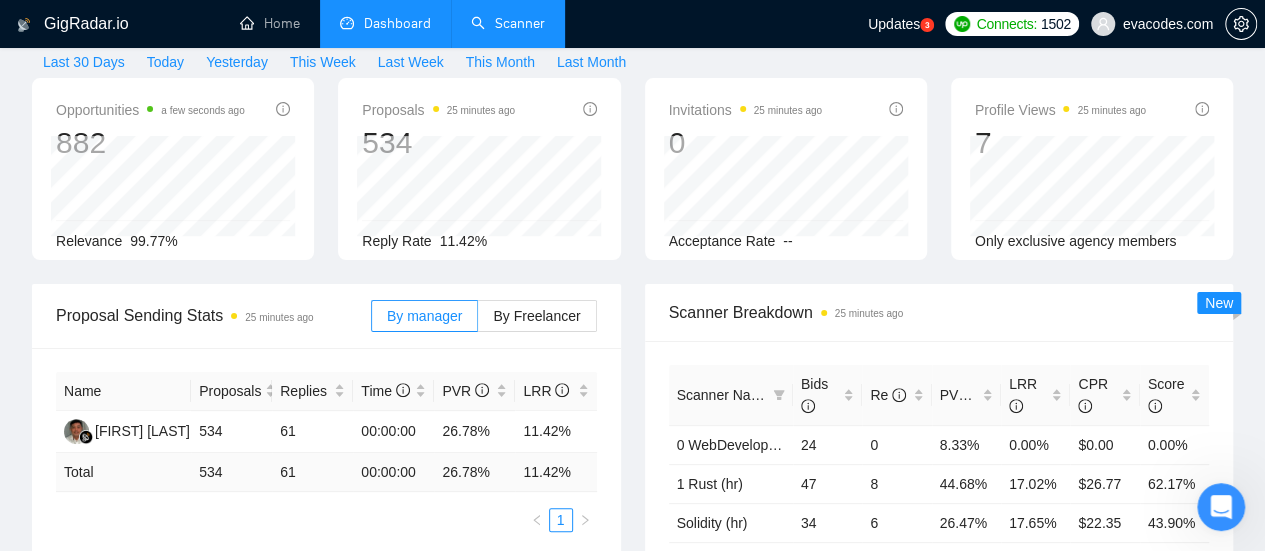 scroll, scrollTop: 200, scrollLeft: 0, axis: vertical 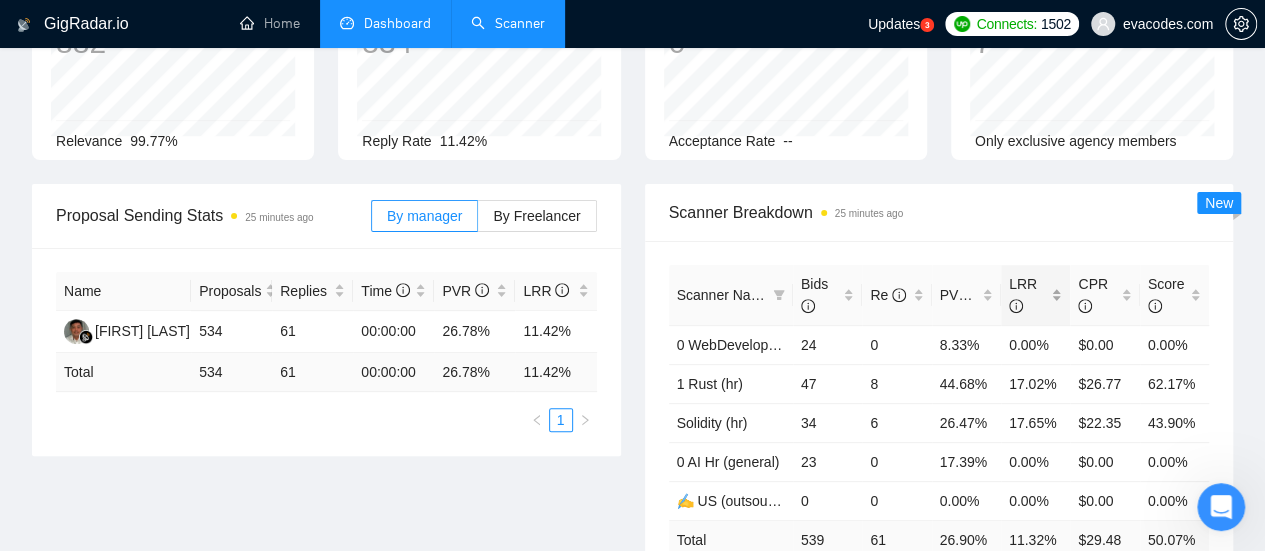 click on "LRR" at bounding box center [1035, 295] 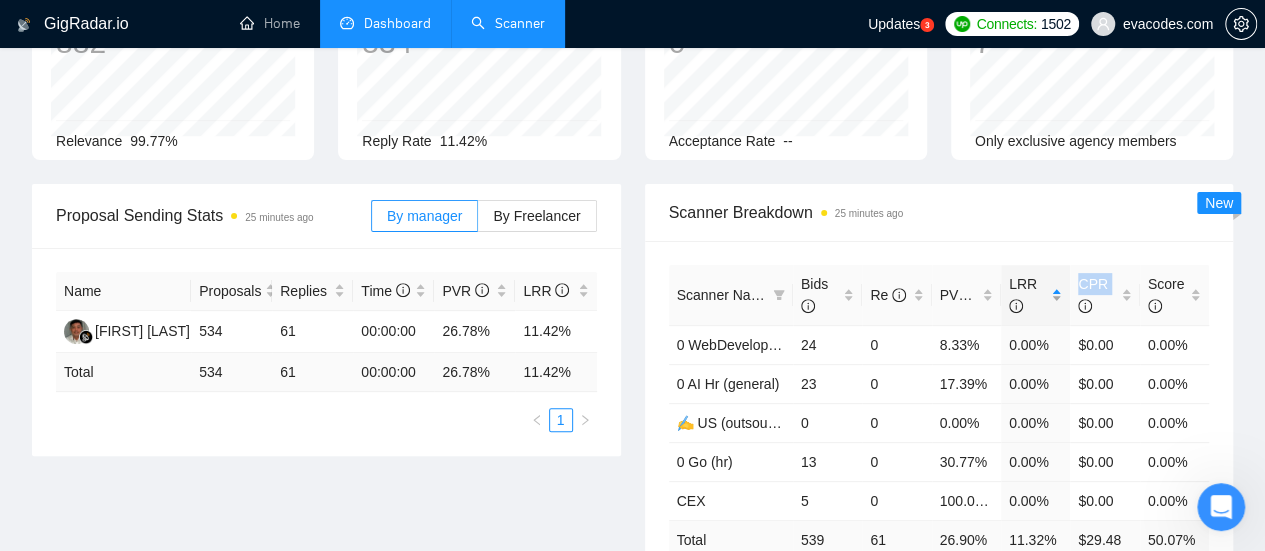 click on "LRR" at bounding box center [1035, 295] 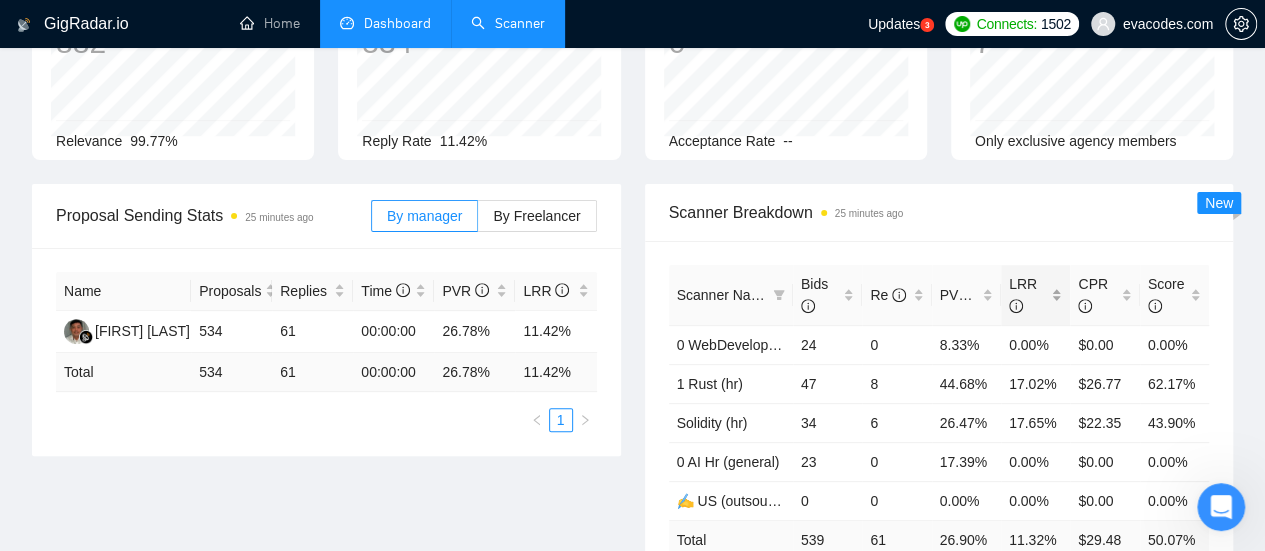 click on "LRR" at bounding box center [1035, 295] 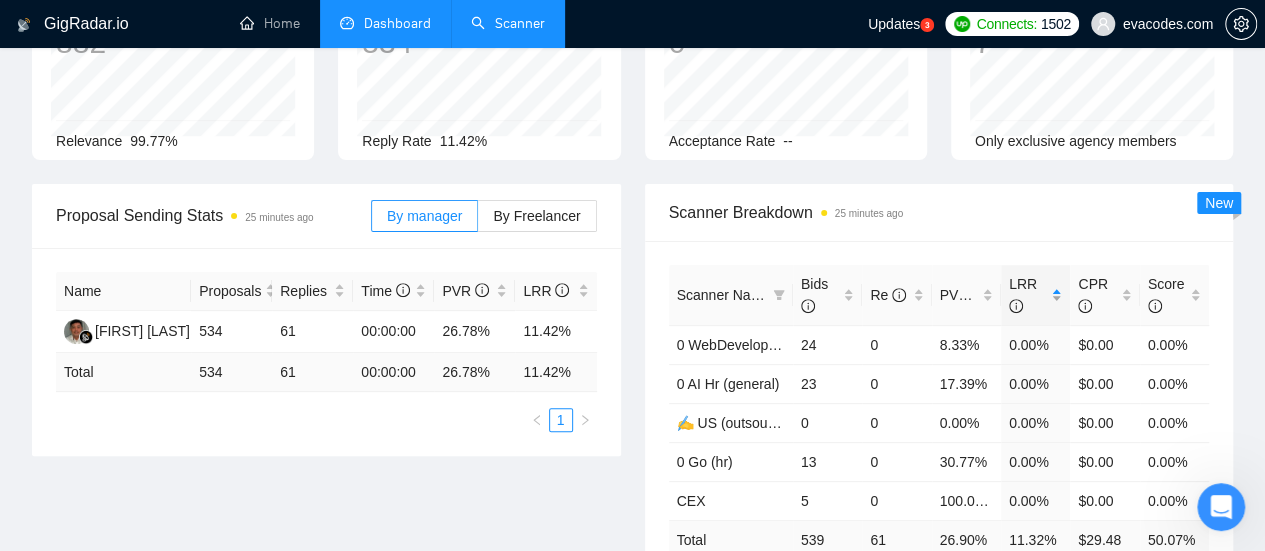 click on "LRR" at bounding box center (1035, 295) 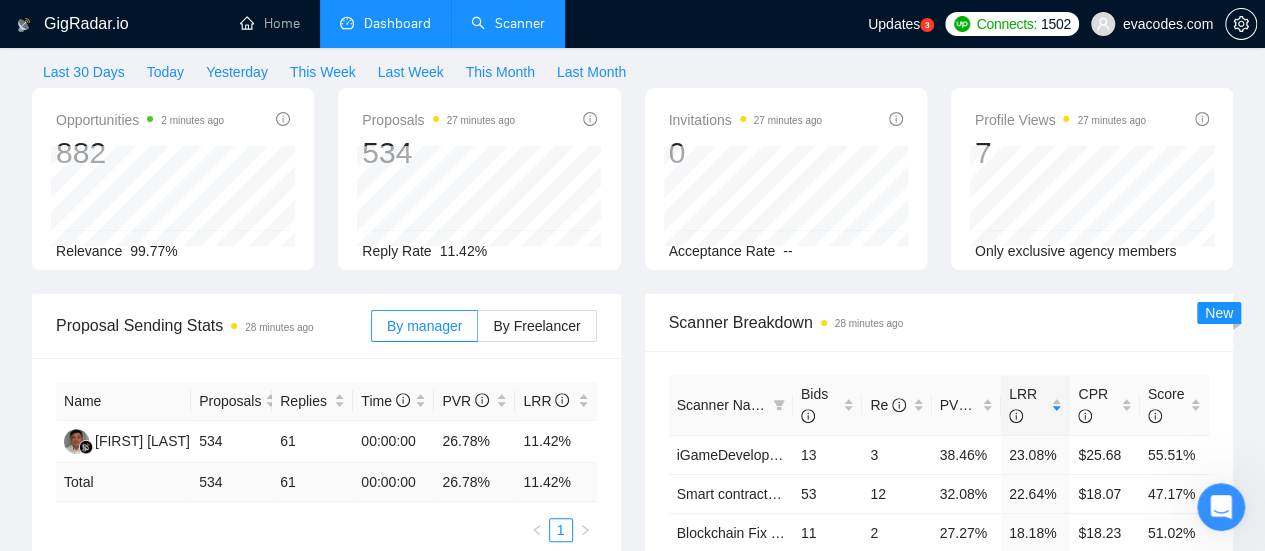 scroll, scrollTop: 100, scrollLeft: 0, axis: vertical 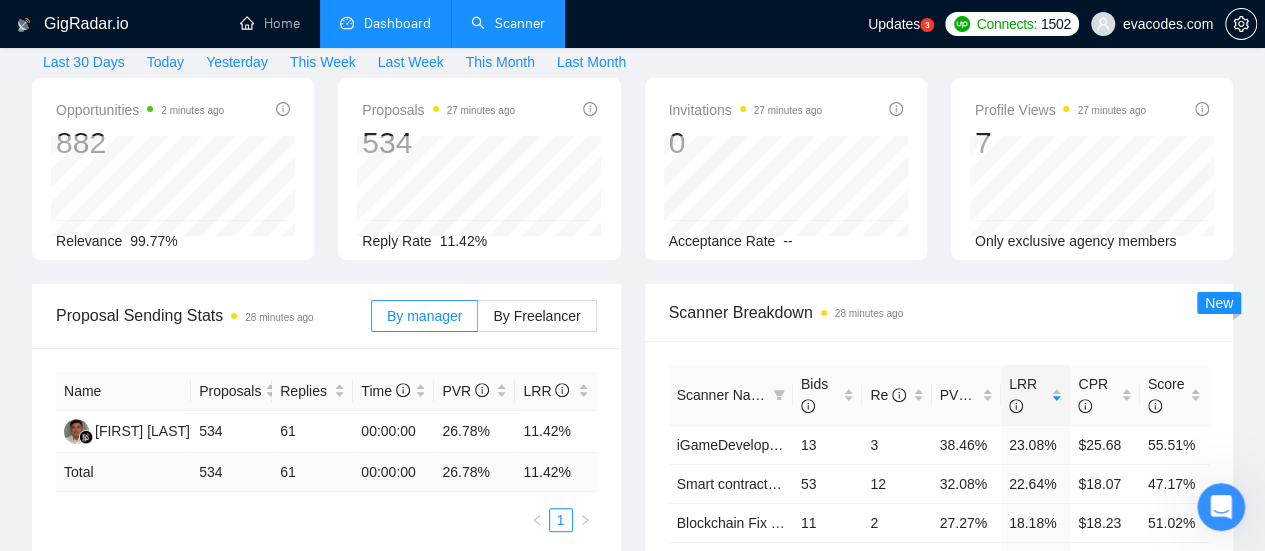 drag, startPoint x: 1221, startPoint y: 492, endPoint x: 1211, endPoint y: 484, distance: 12.806249 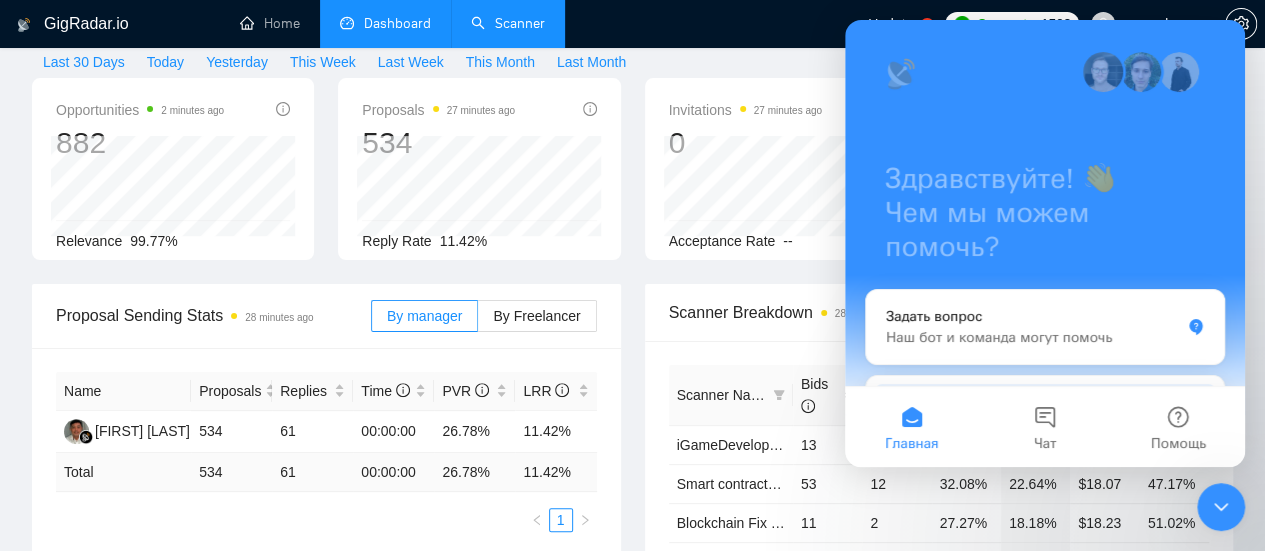 scroll, scrollTop: 253, scrollLeft: 0, axis: vertical 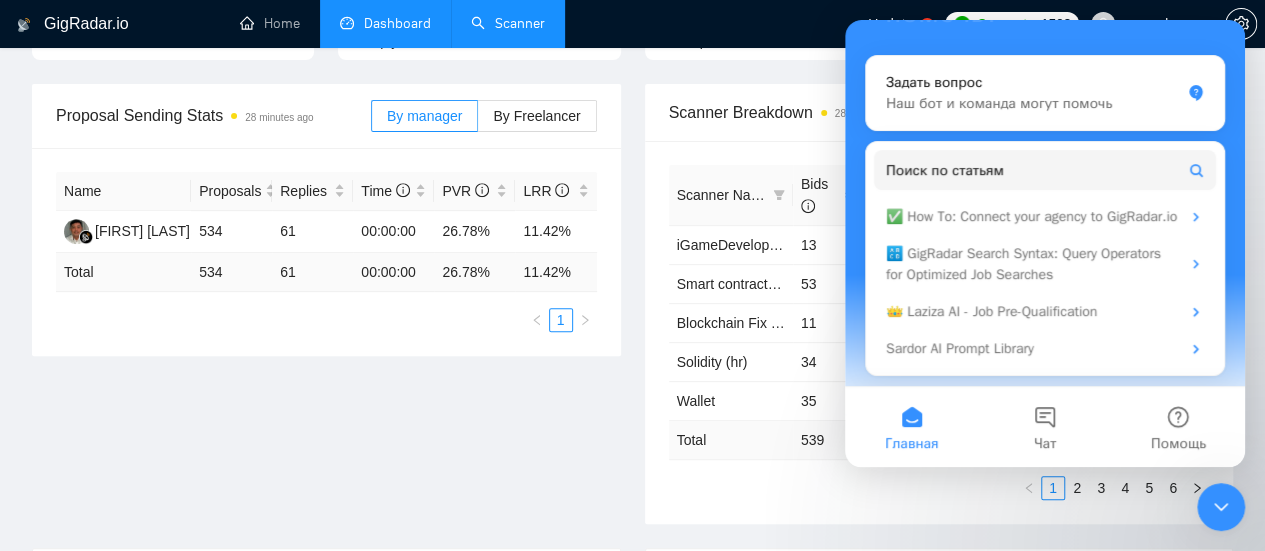 click 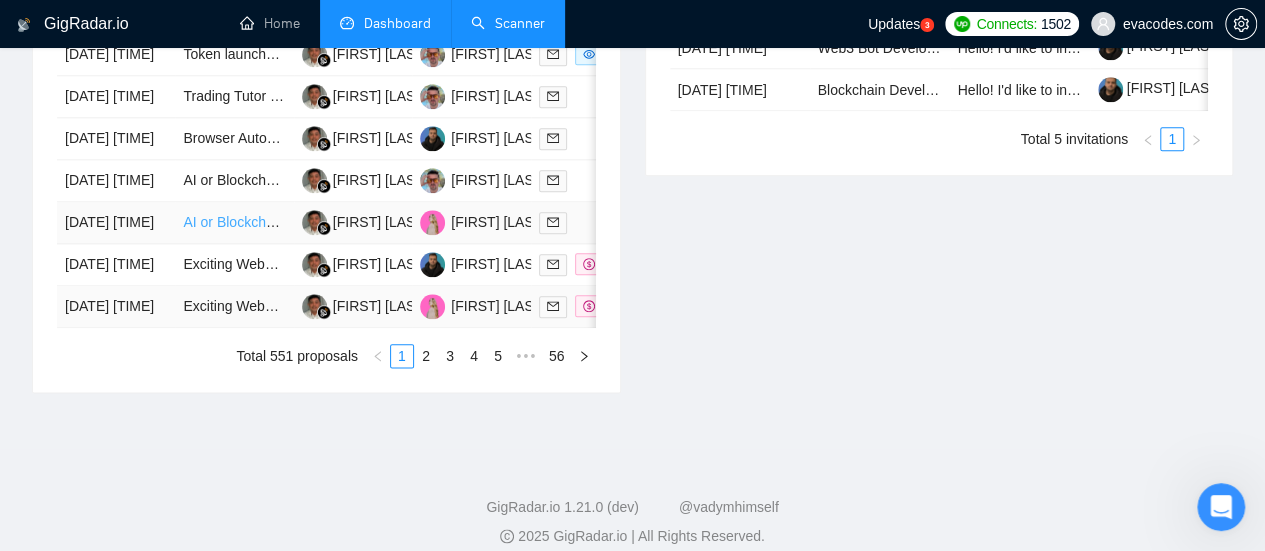 scroll, scrollTop: 1100, scrollLeft: 0, axis: vertical 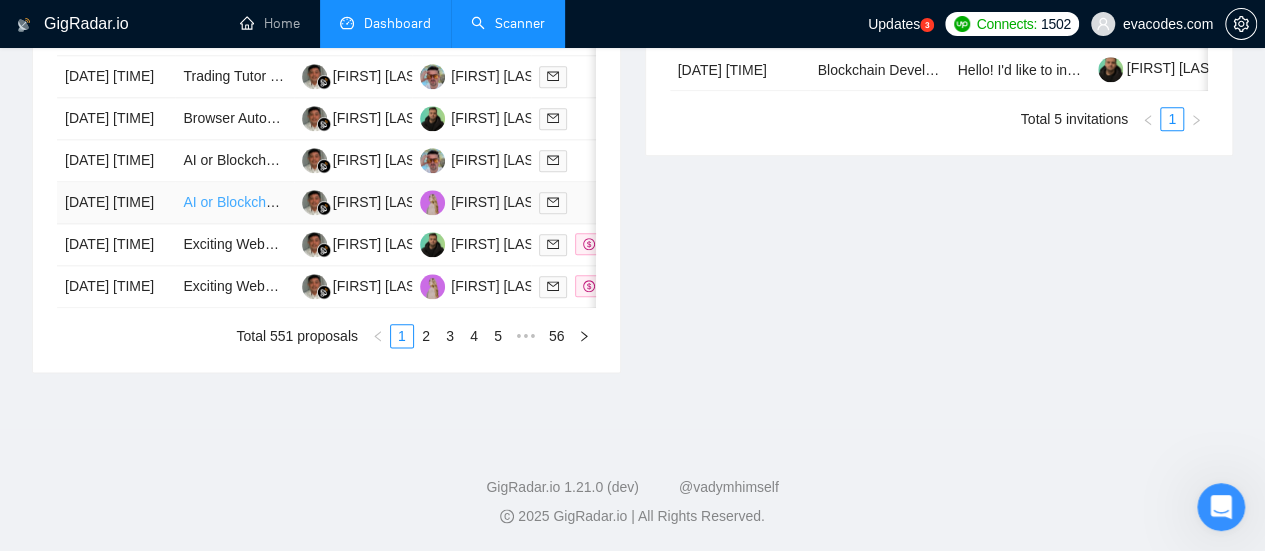 click on "AI or Blockchain Specialist" at bounding box center (265, 202) 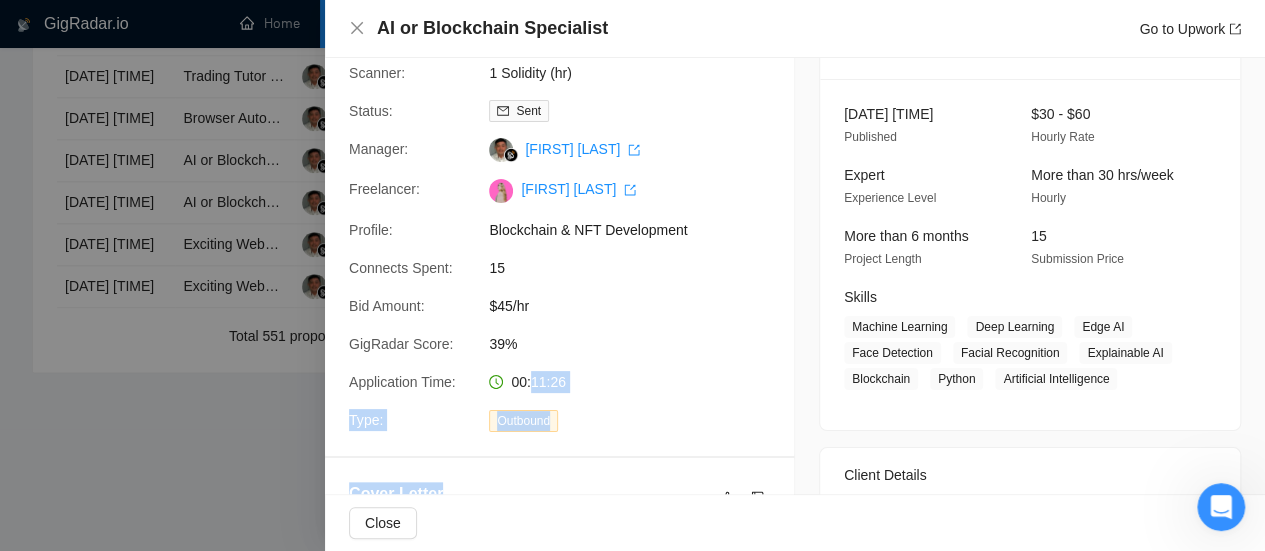 scroll, scrollTop: 121, scrollLeft: 0, axis: vertical 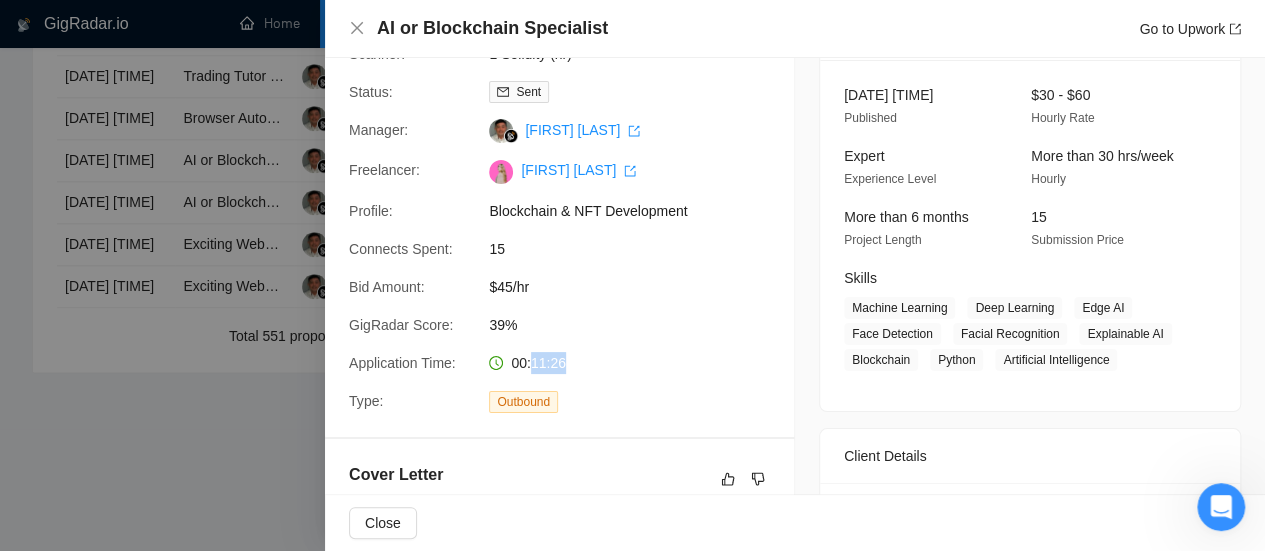 drag, startPoint x: 529, startPoint y: 484, endPoint x: 581, endPoint y: 364, distance: 130.78226 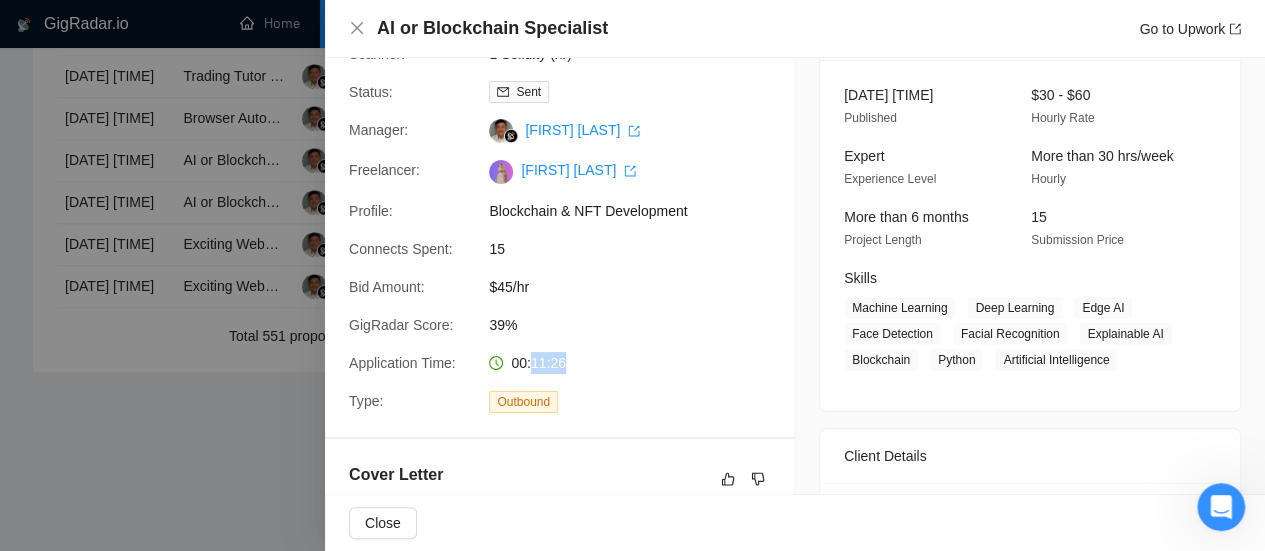 click on "00:11:26" at bounding box center [586, 363] 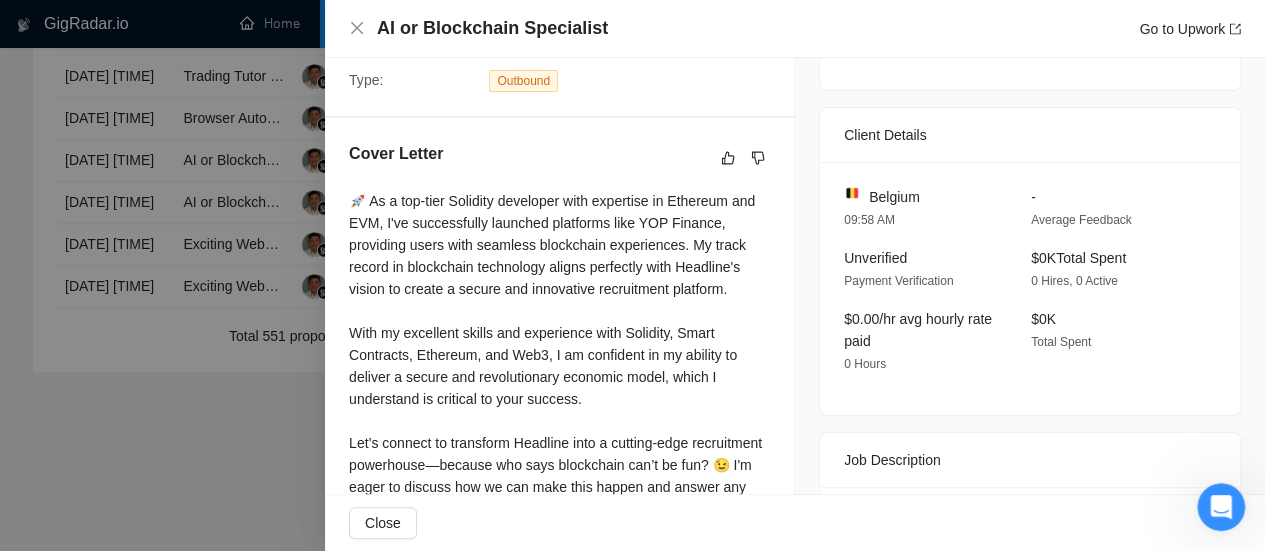 scroll, scrollTop: 342, scrollLeft: 0, axis: vertical 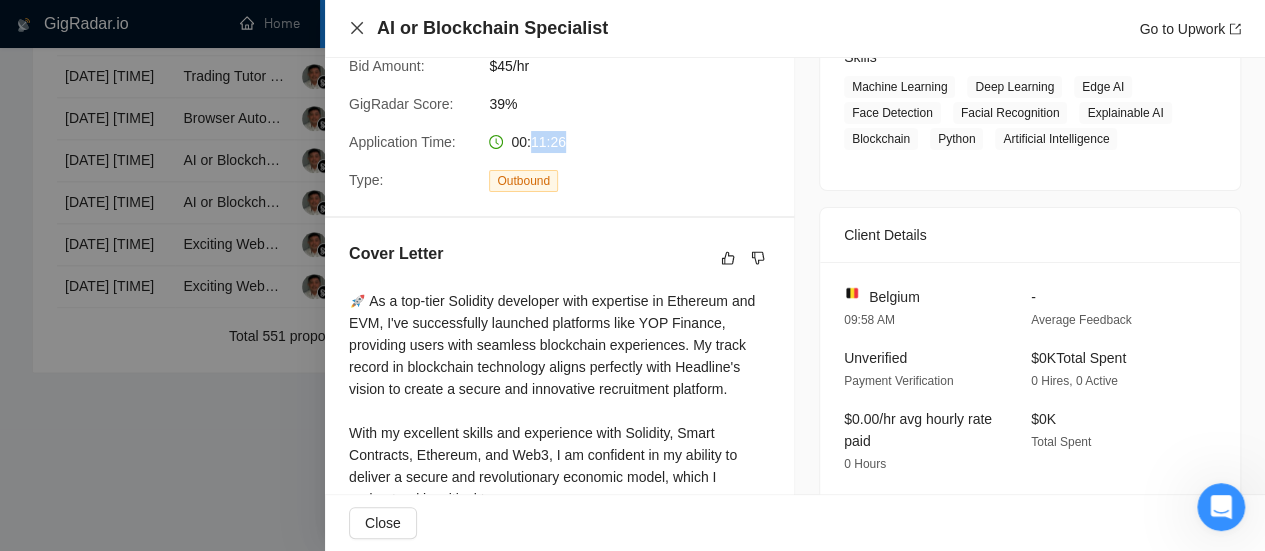 click 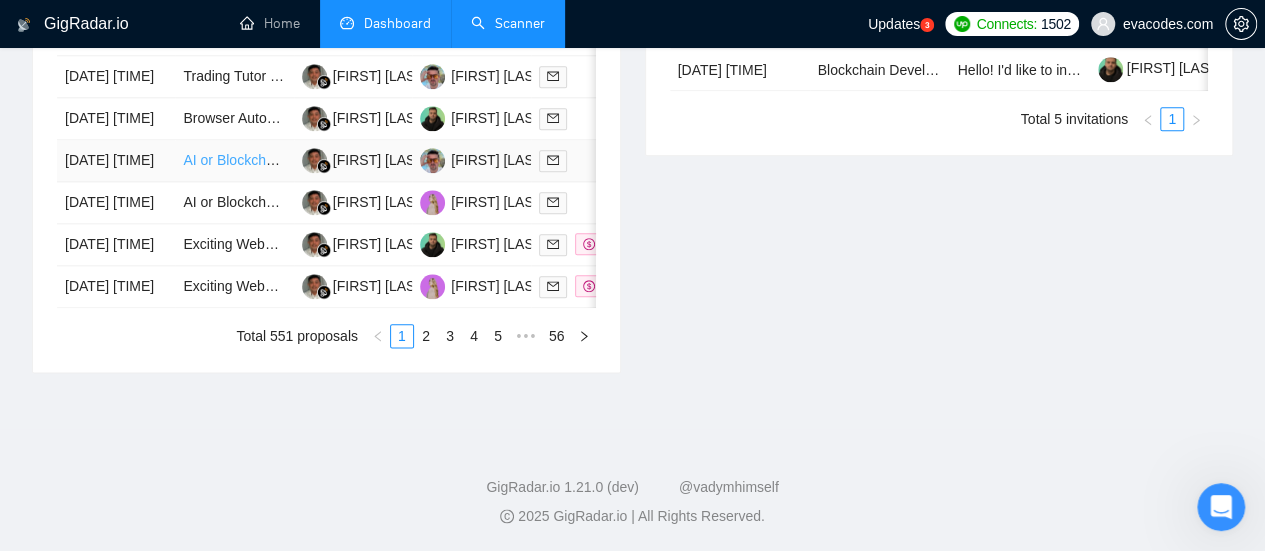 click on "AI or Blockchain Specialist" at bounding box center [265, 160] 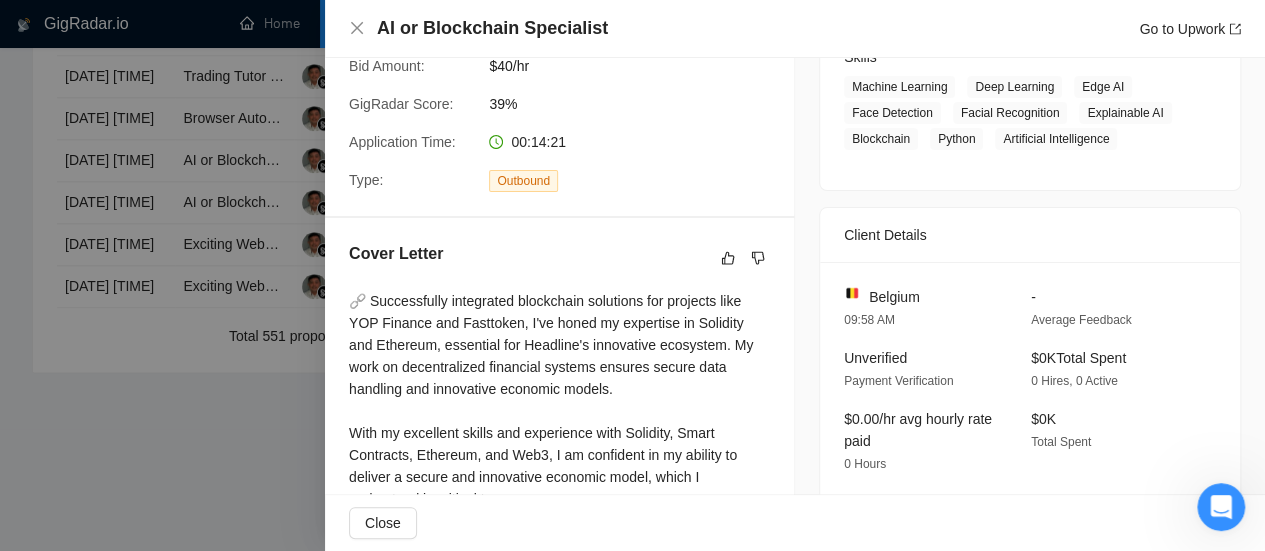 scroll, scrollTop: 42, scrollLeft: 0, axis: vertical 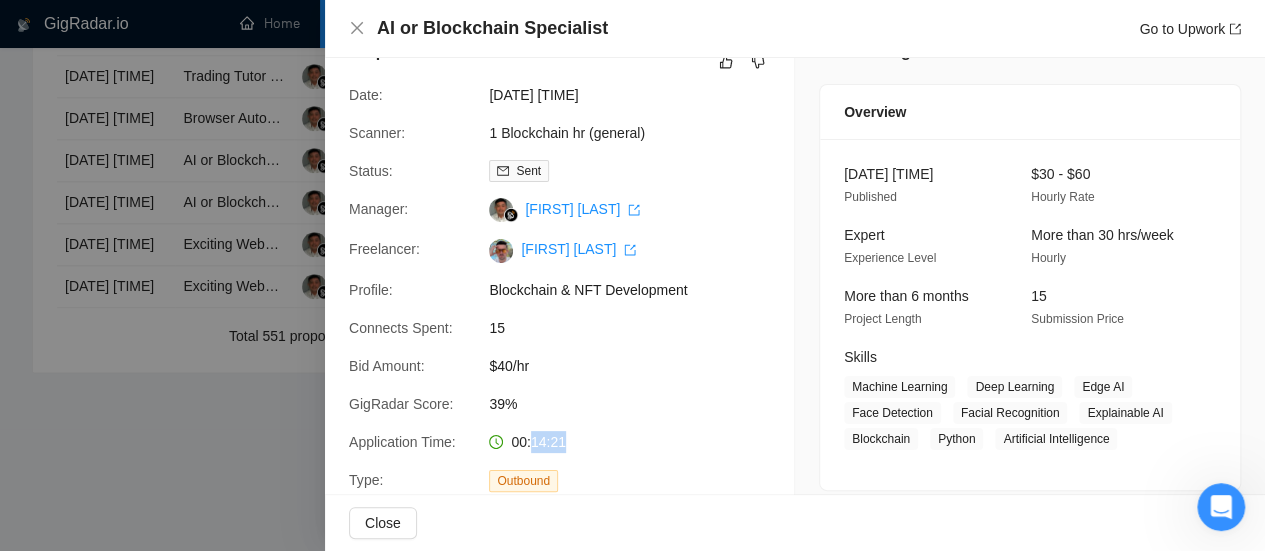 drag, startPoint x: 527, startPoint y: 445, endPoint x: 575, endPoint y: 435, distance: 49.0306 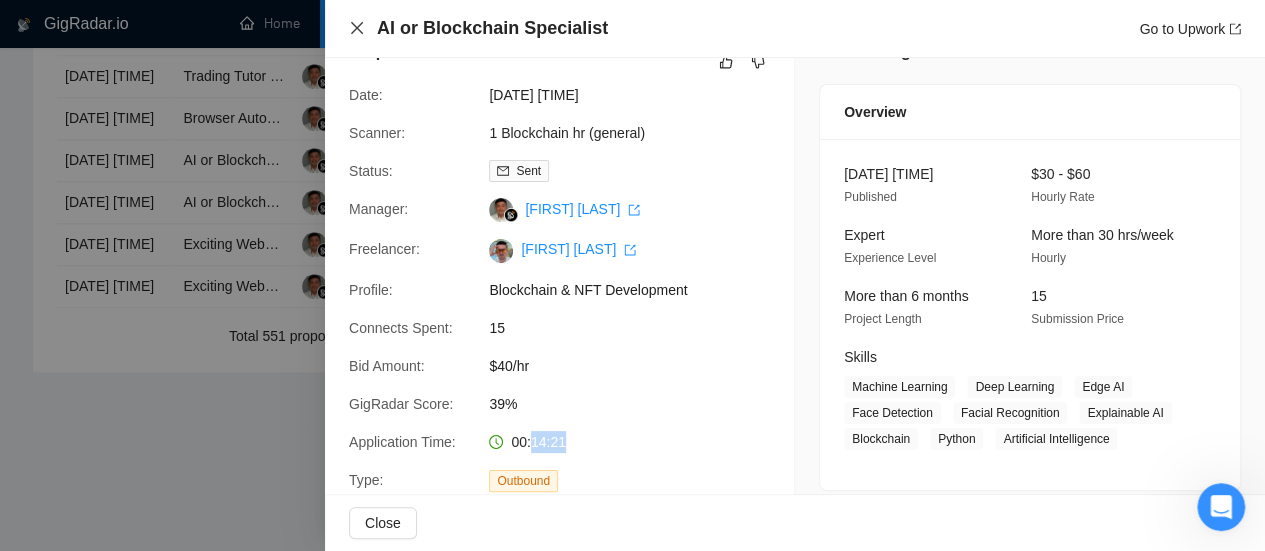 click 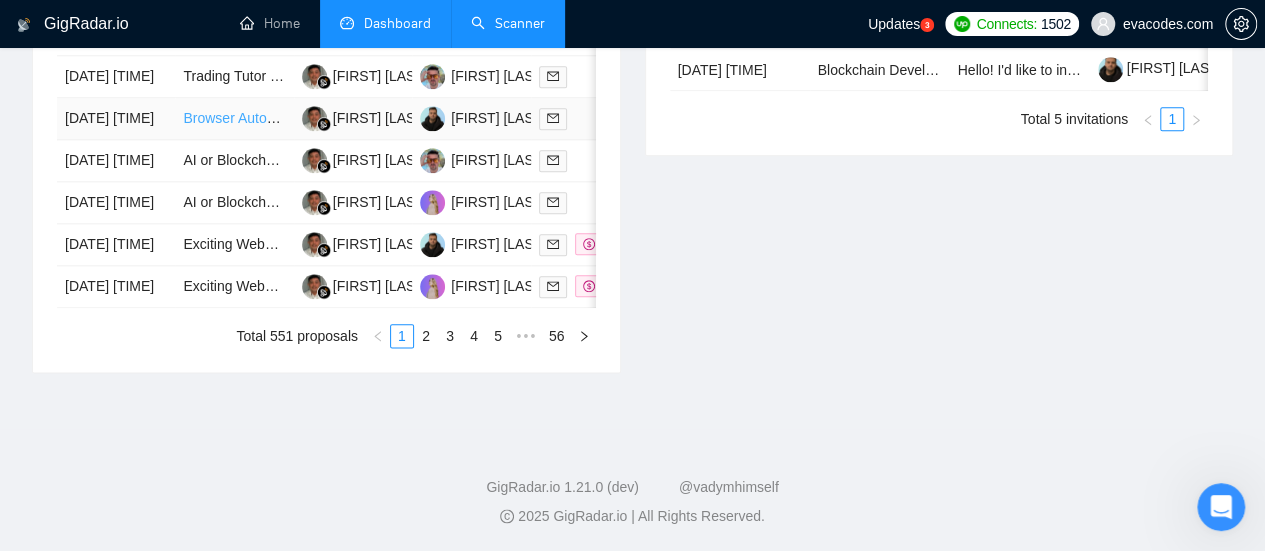 click on "Browser Automation Platform Needed (Fulltime / Large Project)" at bounding box center [378, 118] 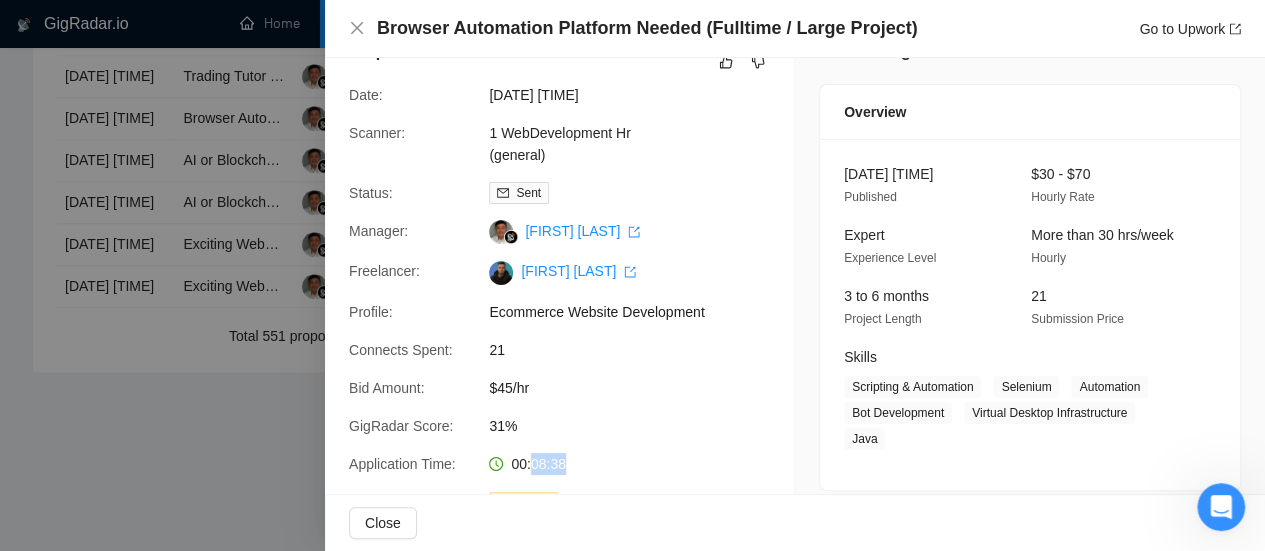 drag, startPoint x: 528, startPoint y: 469, endPoint x: 566, endPoint y: 463, distance: 38.470768 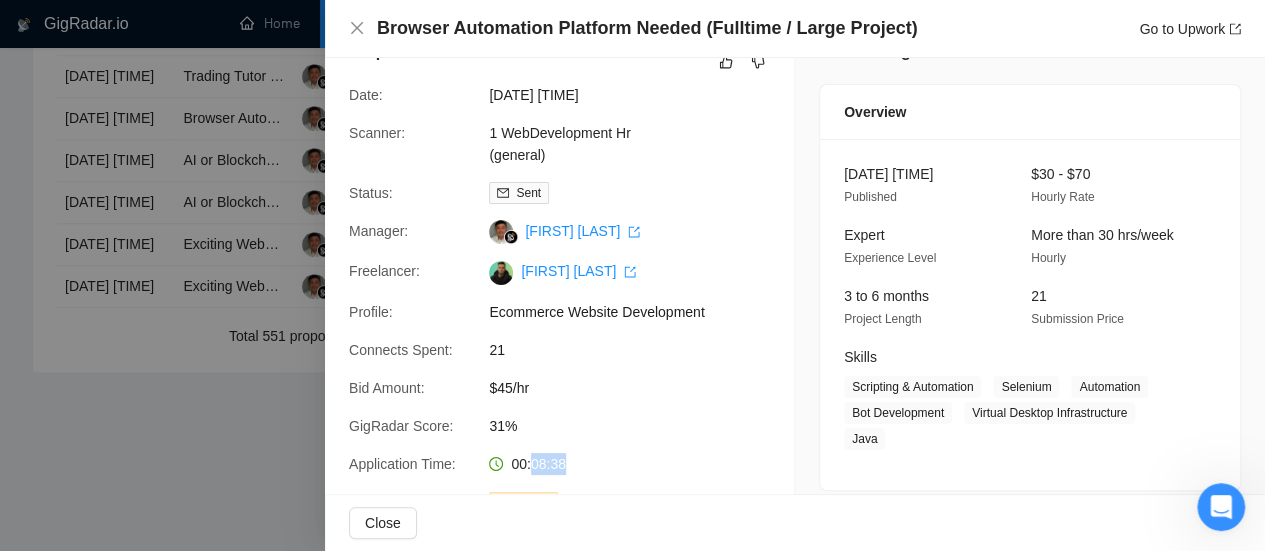 click on "00:08:38" at bounding box center (586, 464) 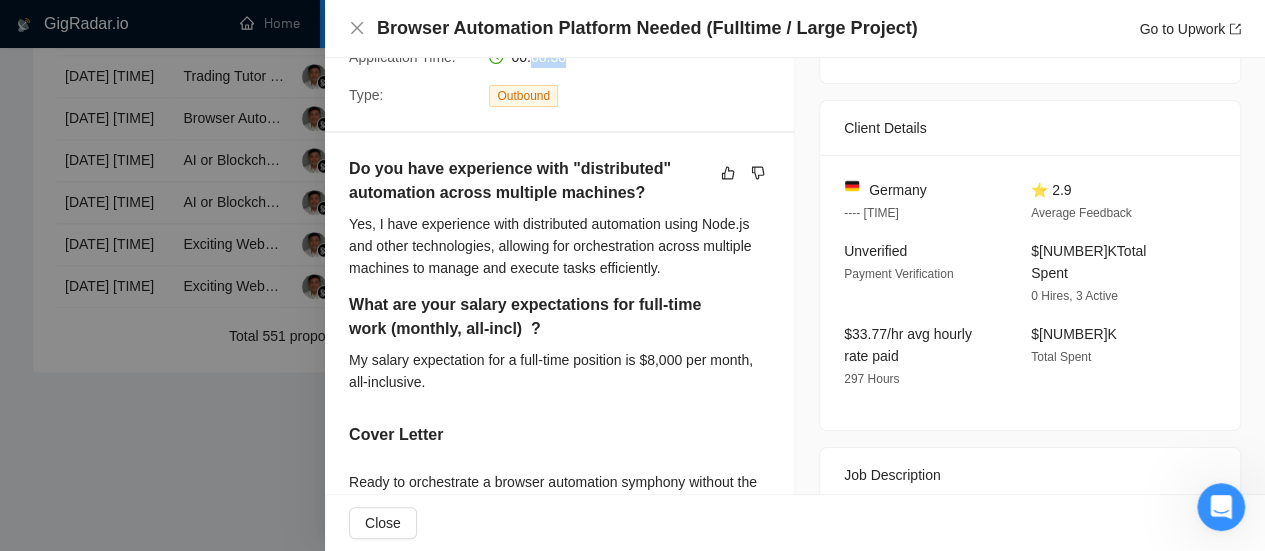 scroll, scrollTop: 478, scrollLeft: 0, axis: vertical 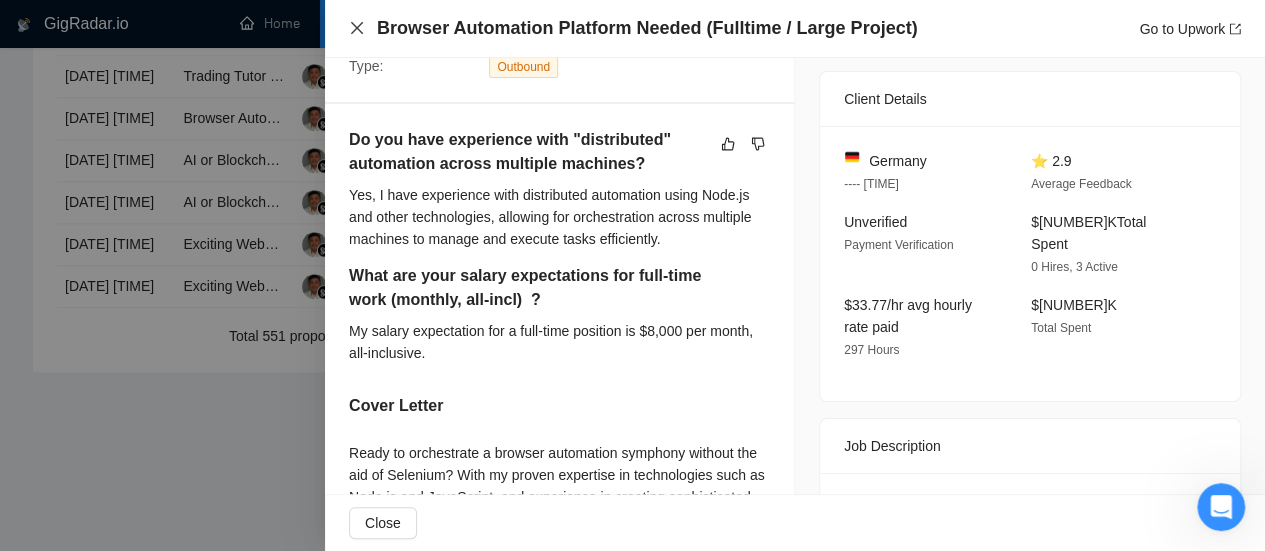 click 